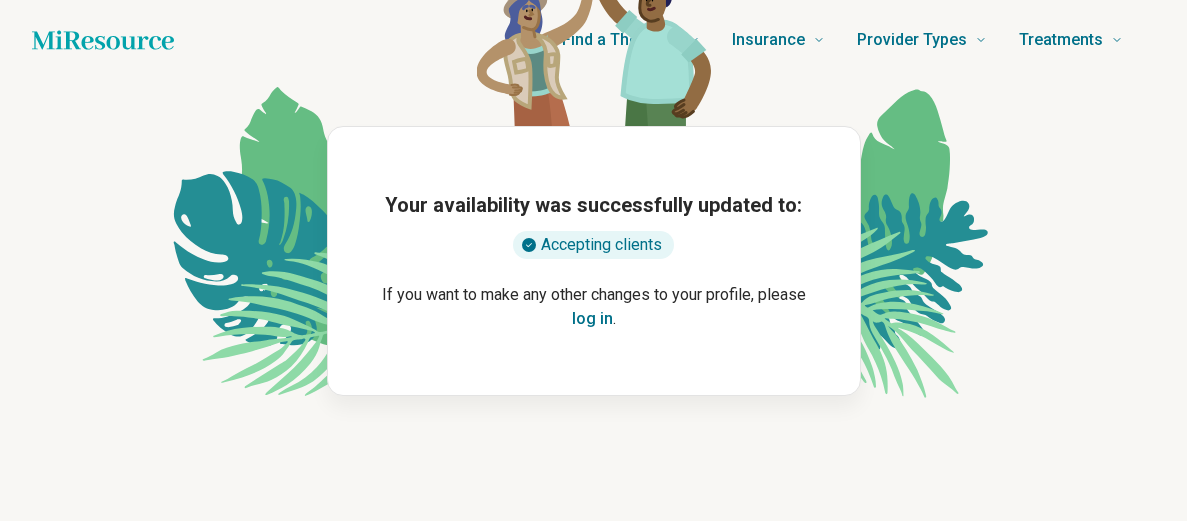scroll, scrollTop: 0, scrollLeft: 0, axis: both 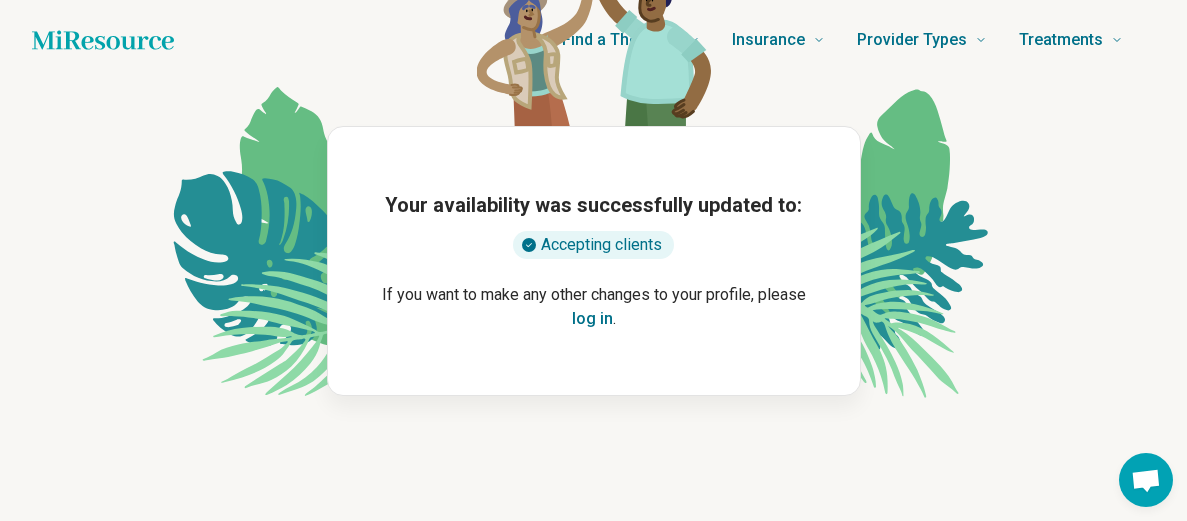 click on "log in" at bounding box center [592, 319] 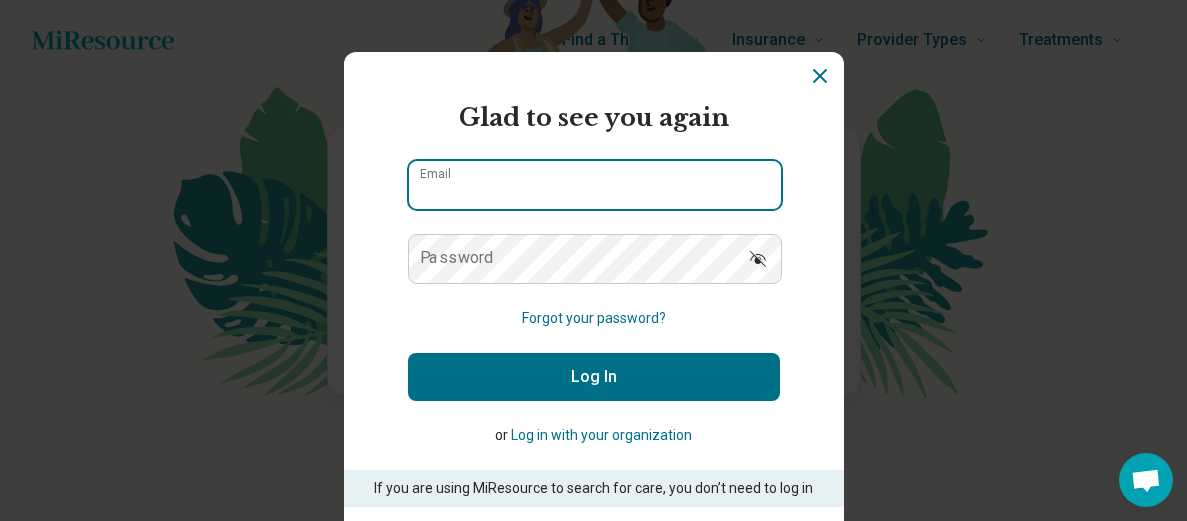 type on "**********" 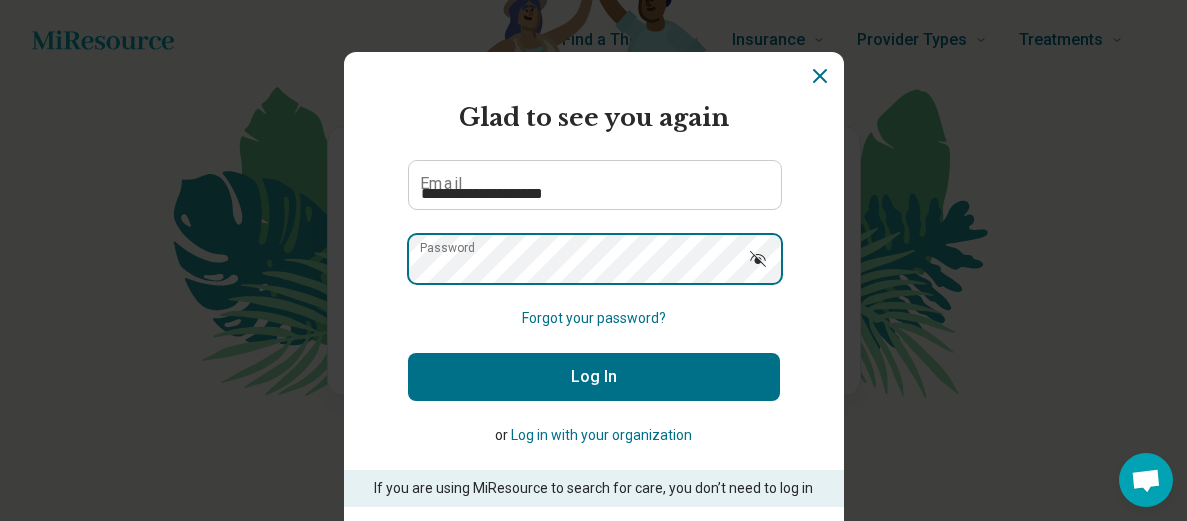click on "Log In" at bounding box center (594, 377) 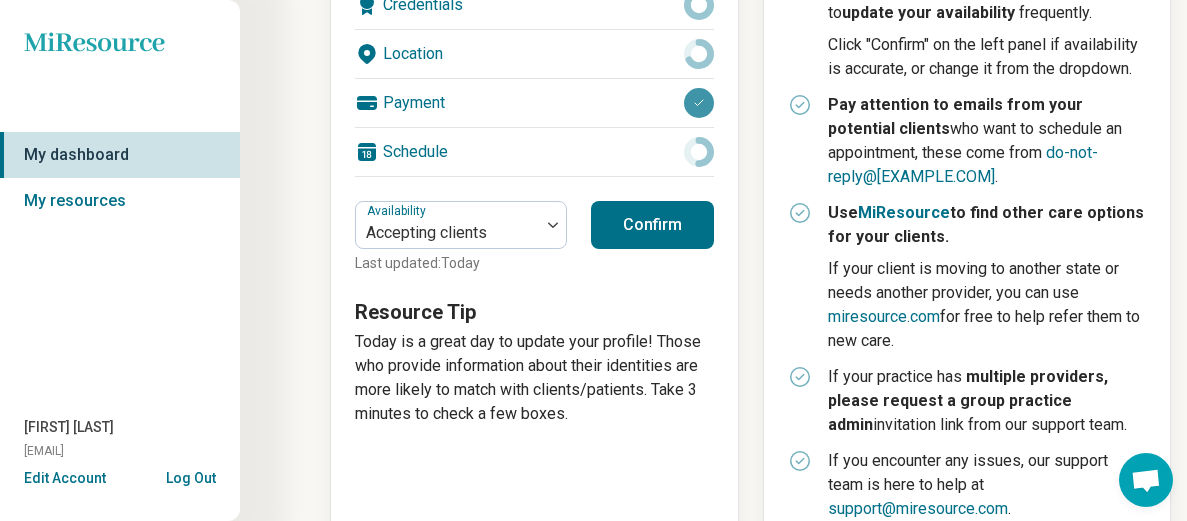 scroll, scrollTop: 552, scrollLeft: 0, axis: vertical 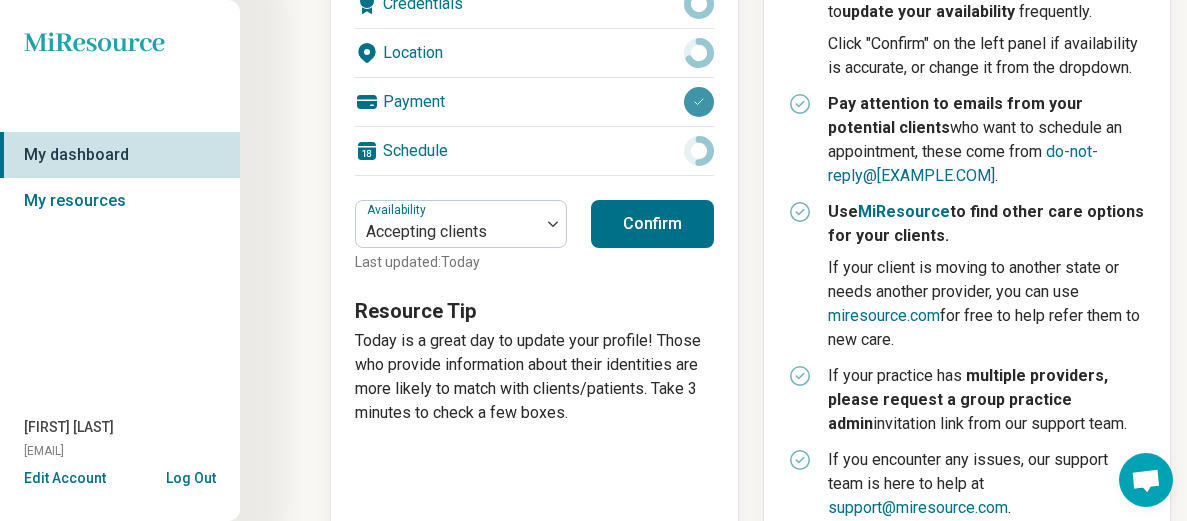 click on "Confirm" at bounding box center [652, 224] 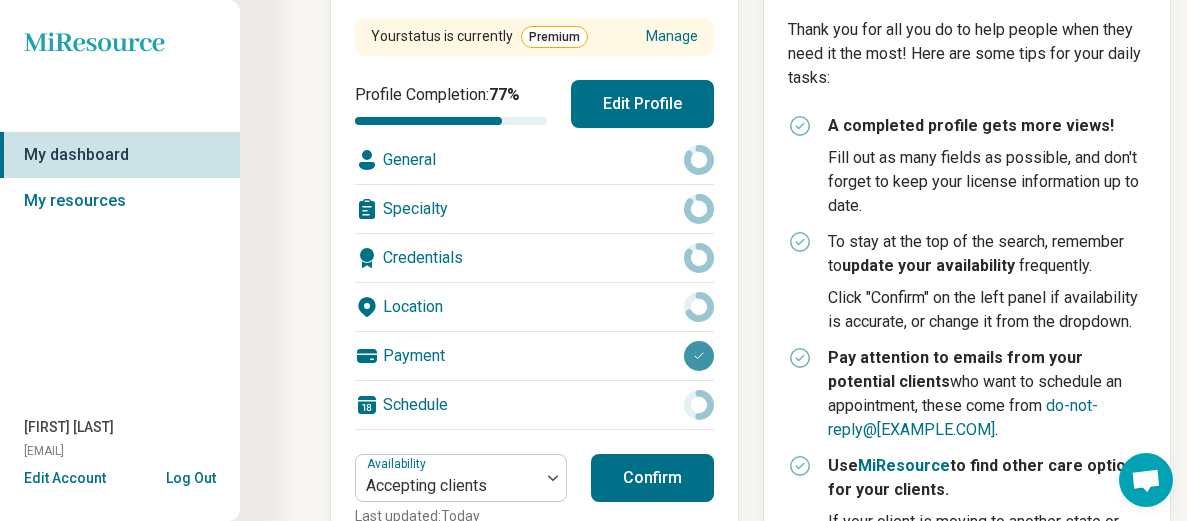 scroll, scrollTop: 303, scrollLeft: 0, axis: vertical 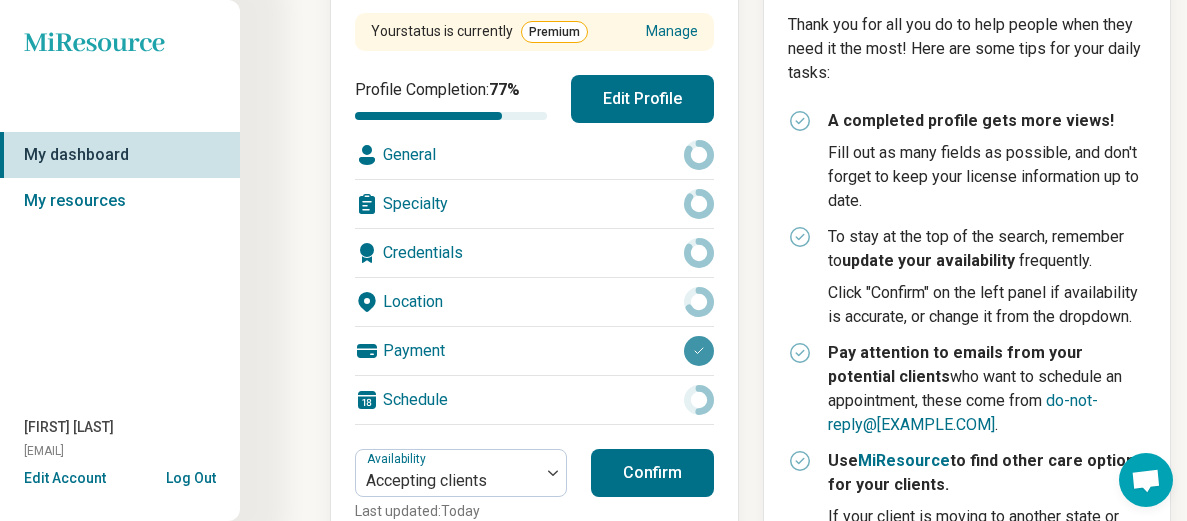 click 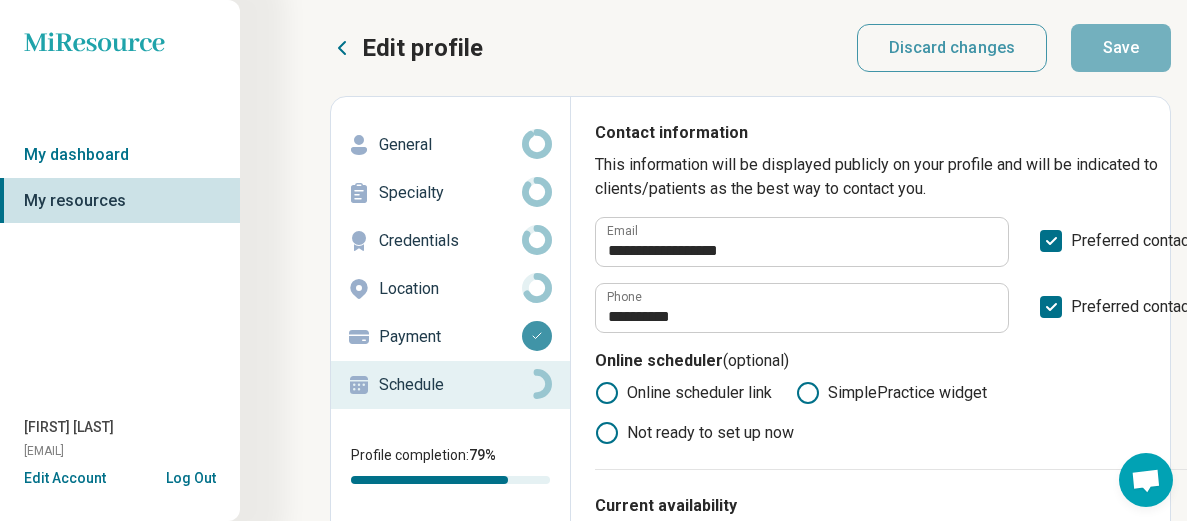scroll, scrollTop: 0, scrollLeft: 0, axis: both 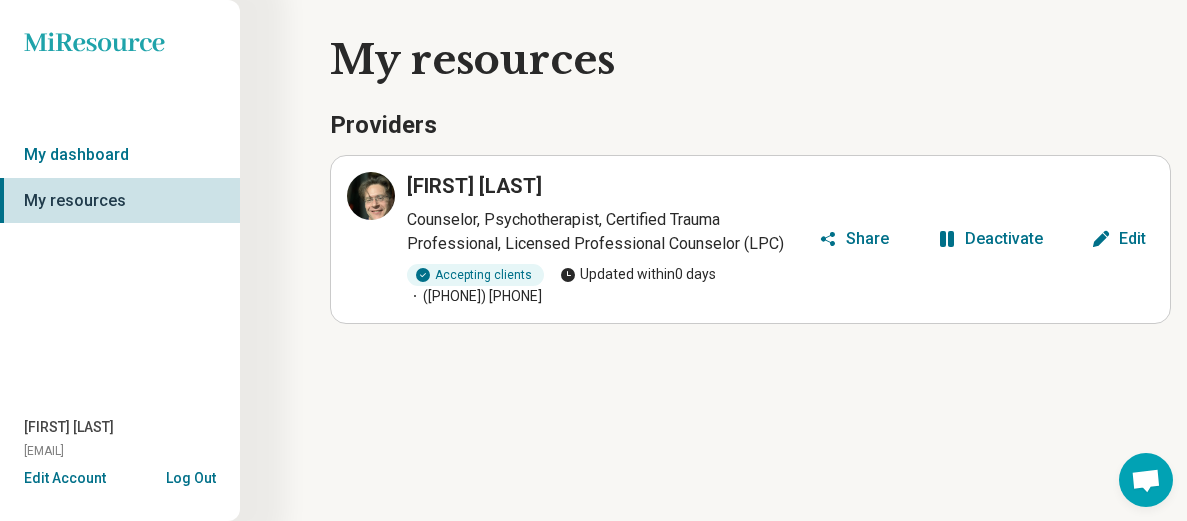 click on "Edit" at bounding box center [1118, 239] 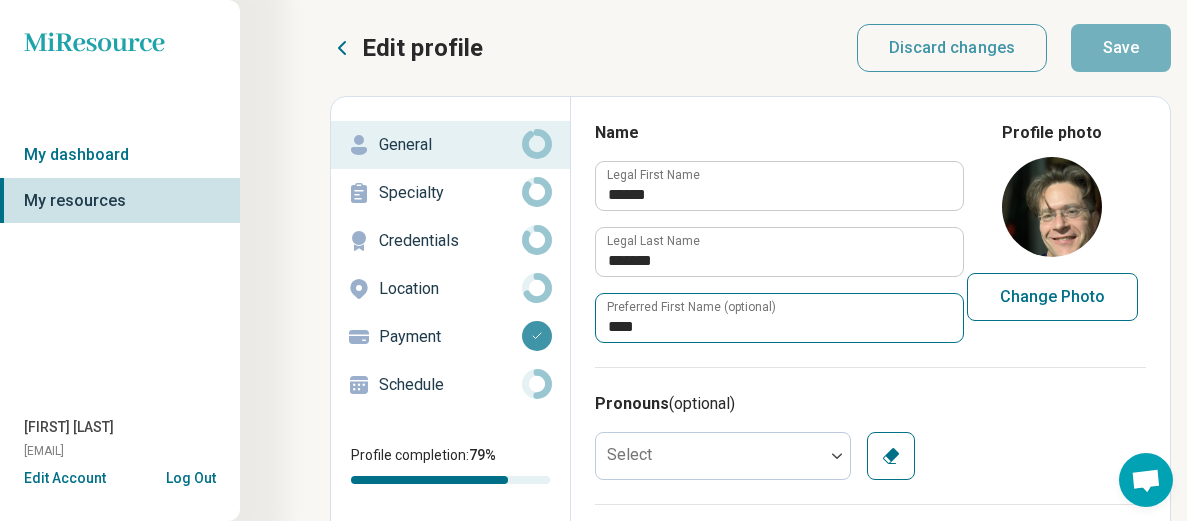 scroll, scrollTop: 0, scrollLeft: 0, axis: both 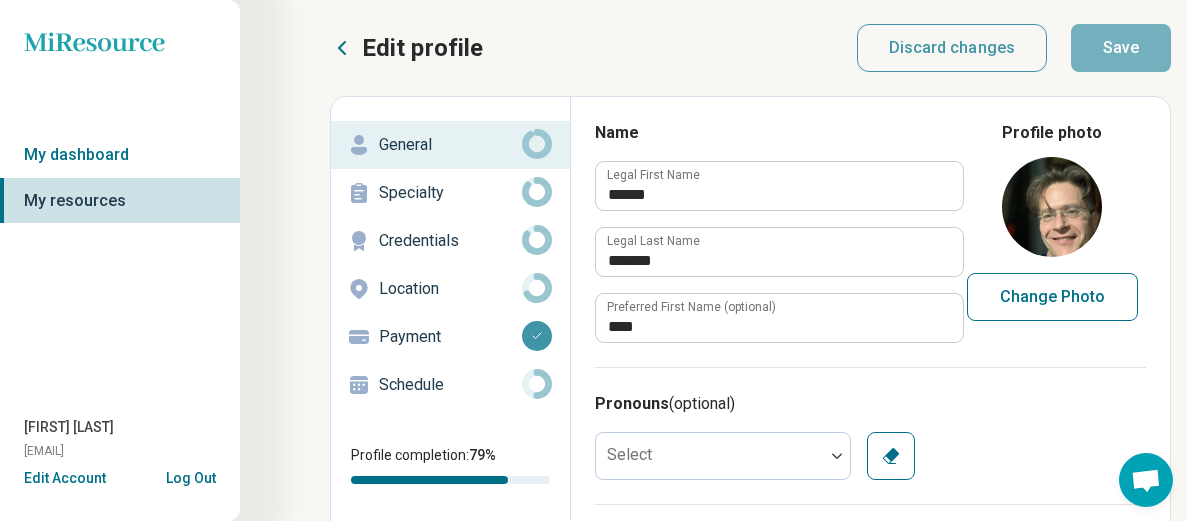 click 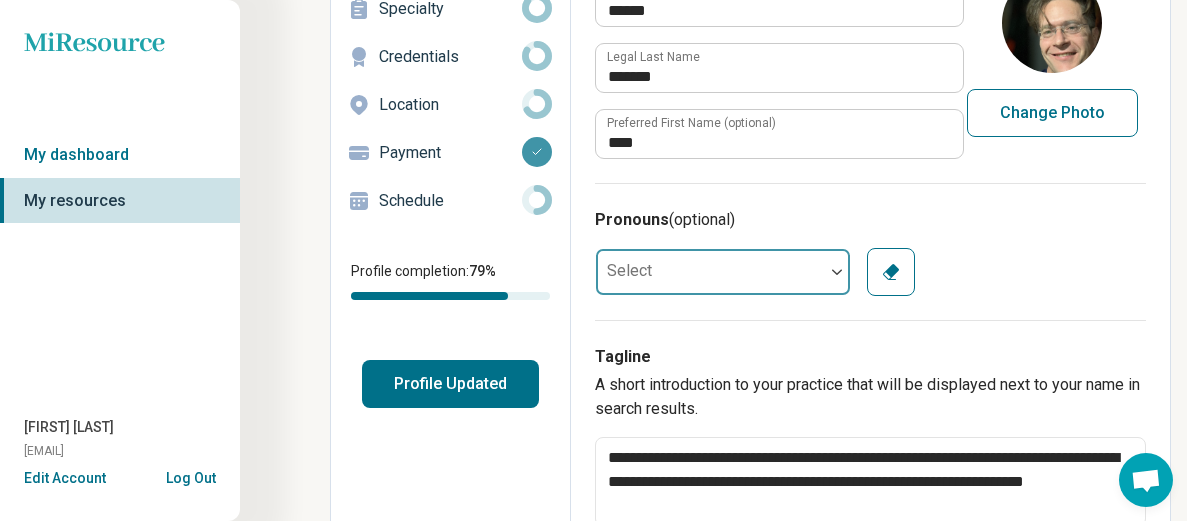 click at bounding box center (710, 272) 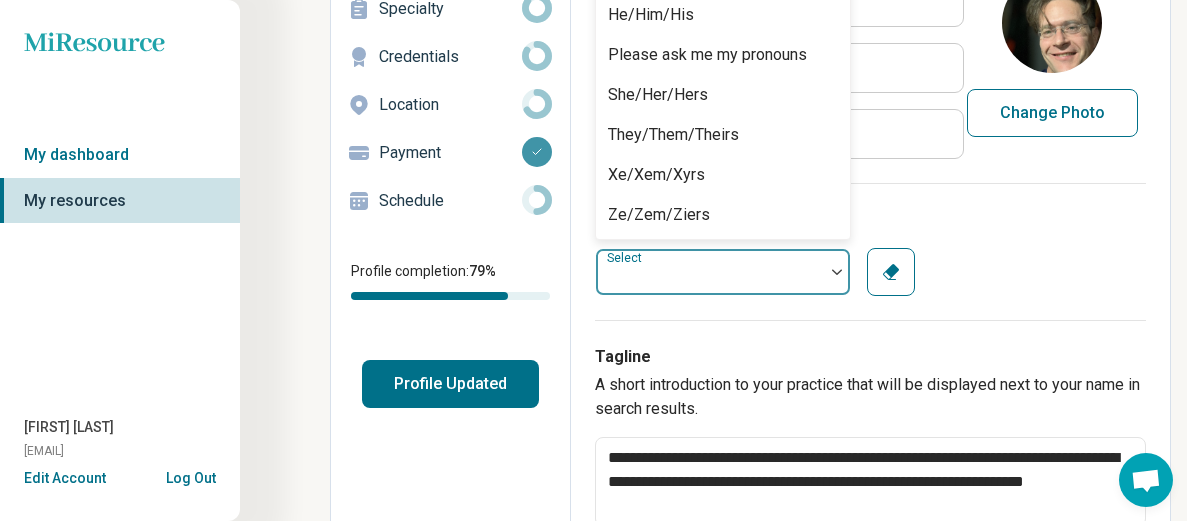 scroll, scrollTop: 102, scrollLeft: 0, axis: vertical 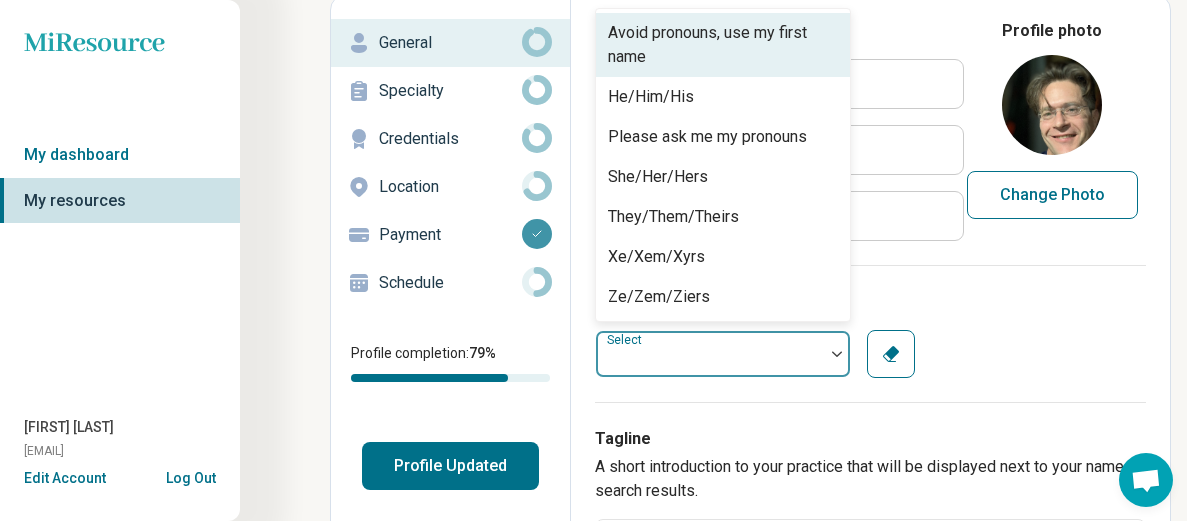 click on "Avoid pronouns, use my first name" at bounding box center [723, 45] 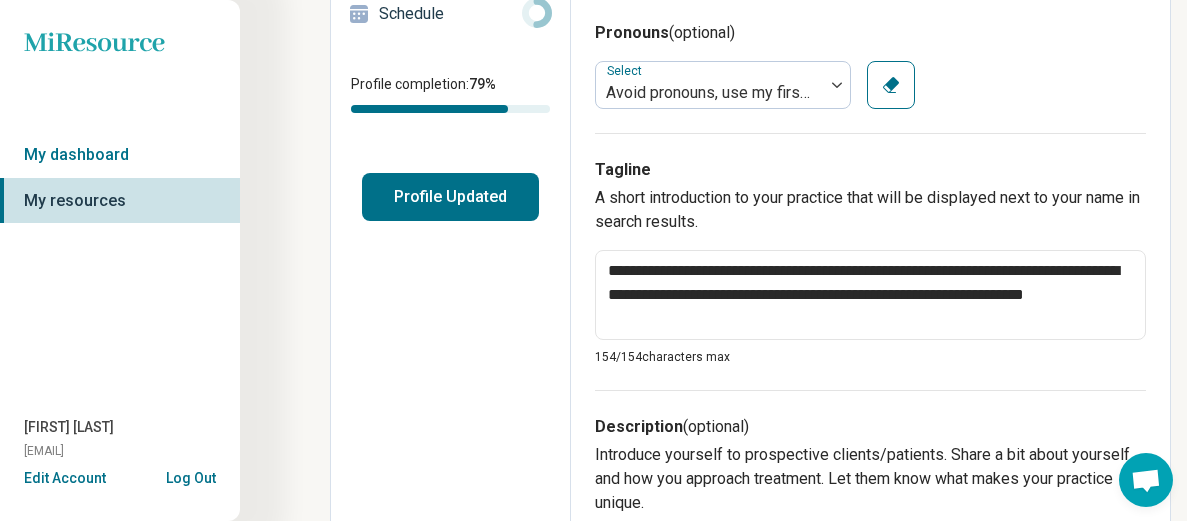 scroll, scrollTop: 375, scrollLeft: 0, axis: vertical 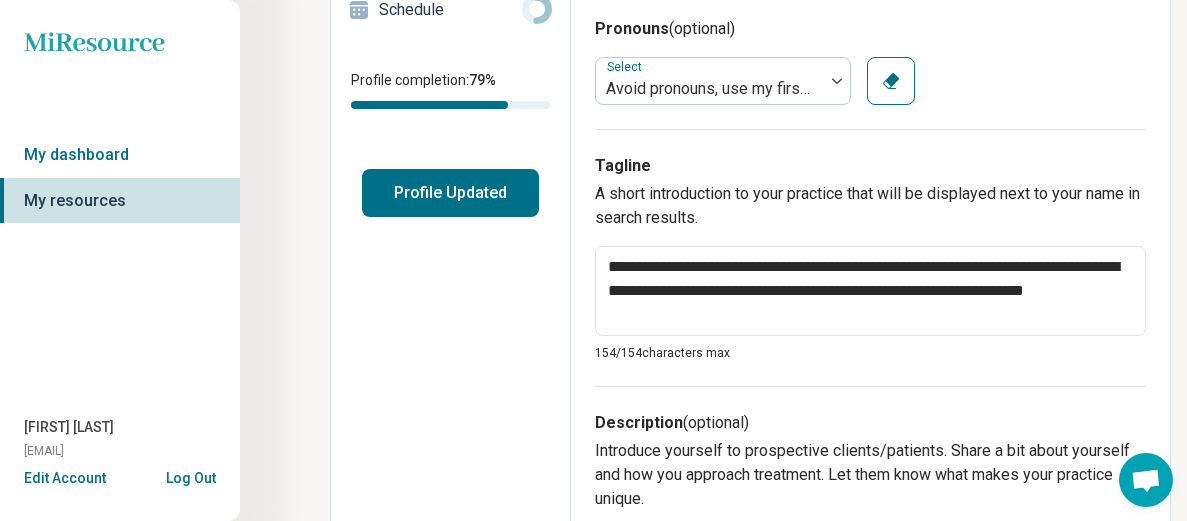 click 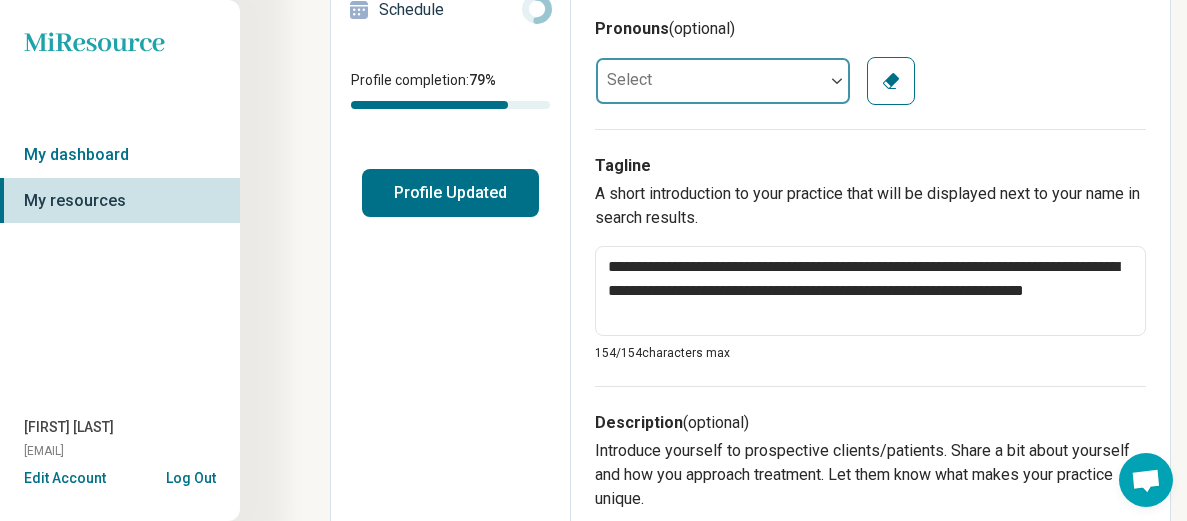 click at bounding box center (837, 81) 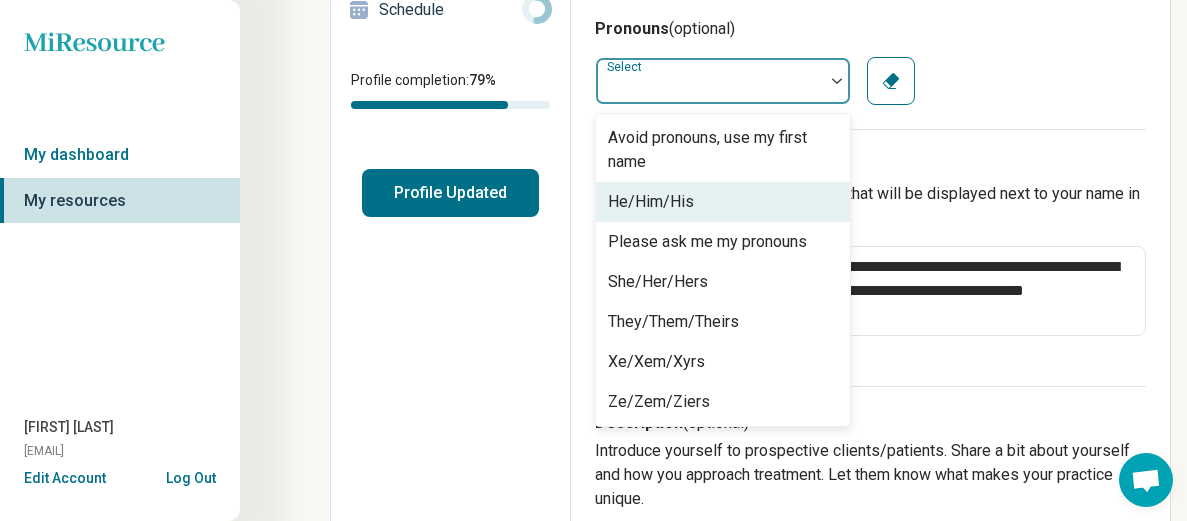 click on "He/Him/His" at bounding box center (723, 202) 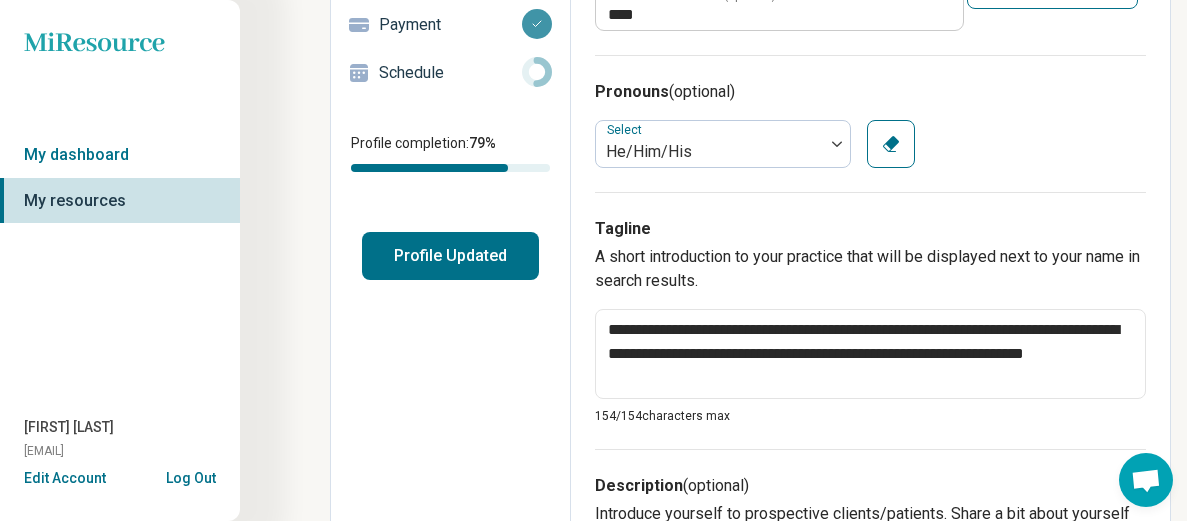scroll, scrollTop: 313, scrollLeft: 0, axis: vertical 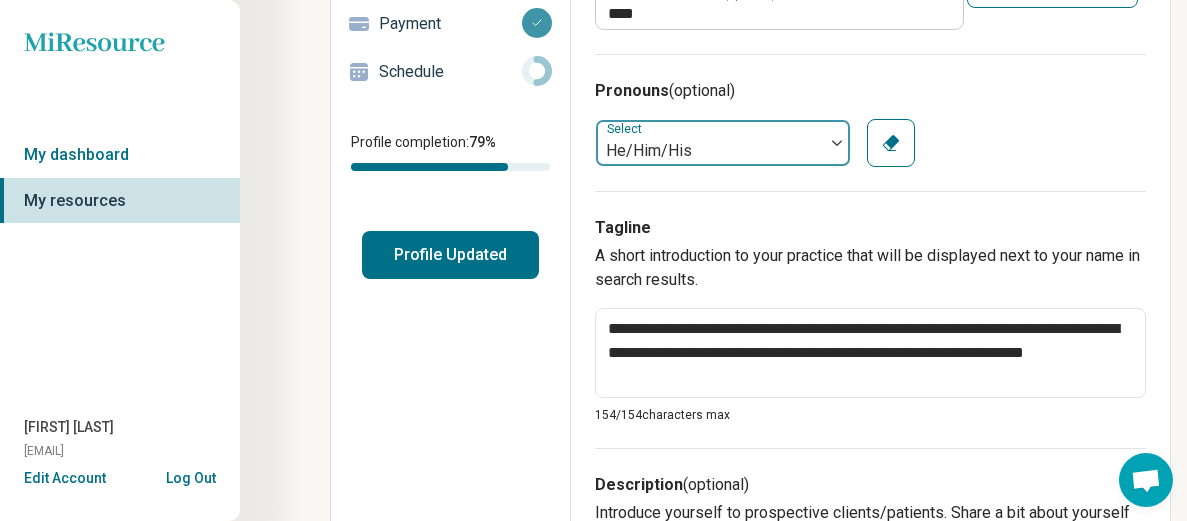 click on "He/Him/His" at bounding box center (710, 143) 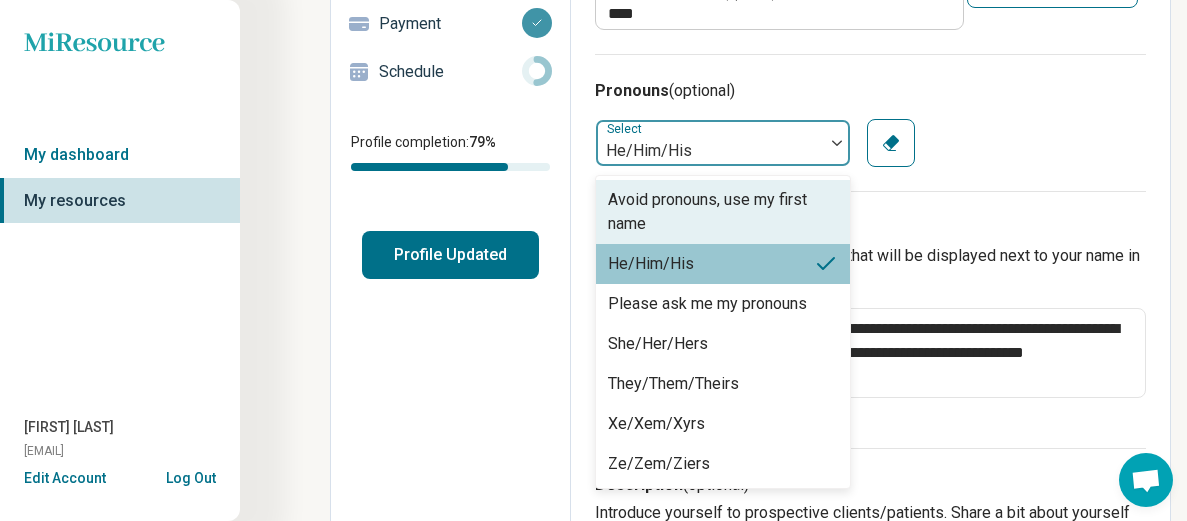 click on "Avoid pronouns, use my first name" at bounding box center [723, 212] 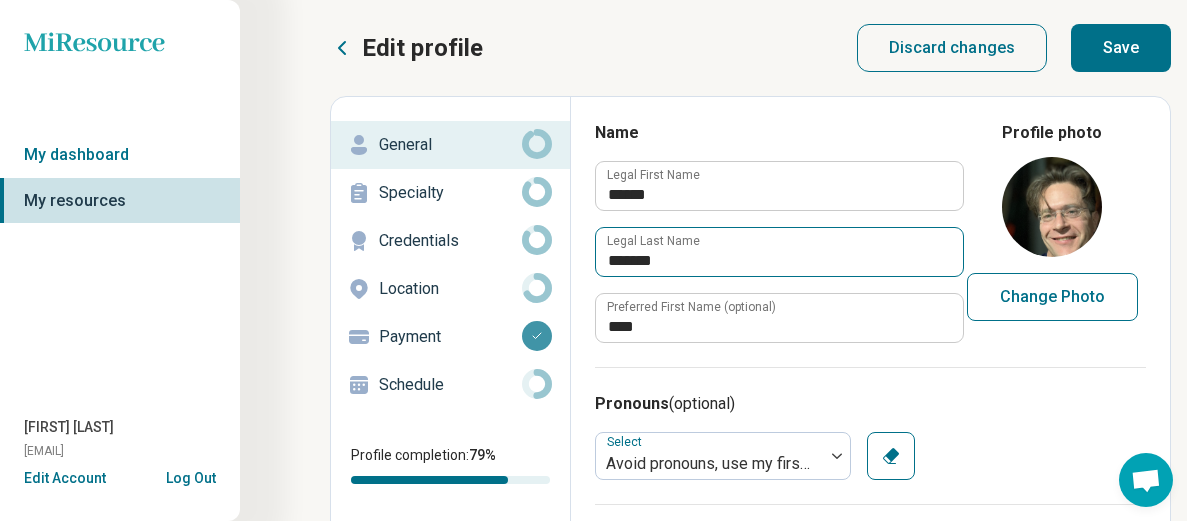 scroll, scrollTop: 0, scrollLeft: 0, axis: both 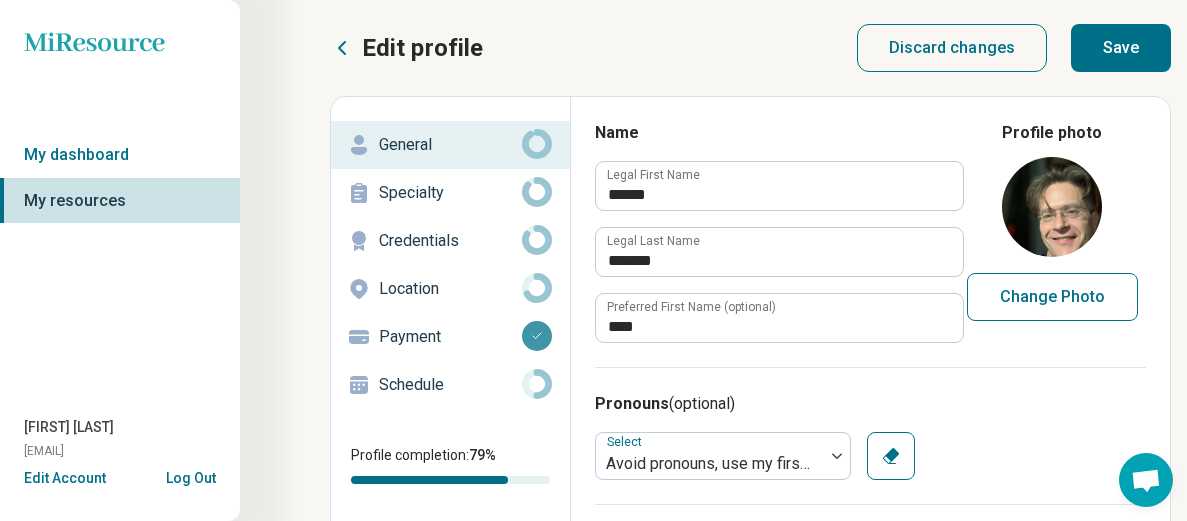 click on "Save" at bounding box center (1121, 48) 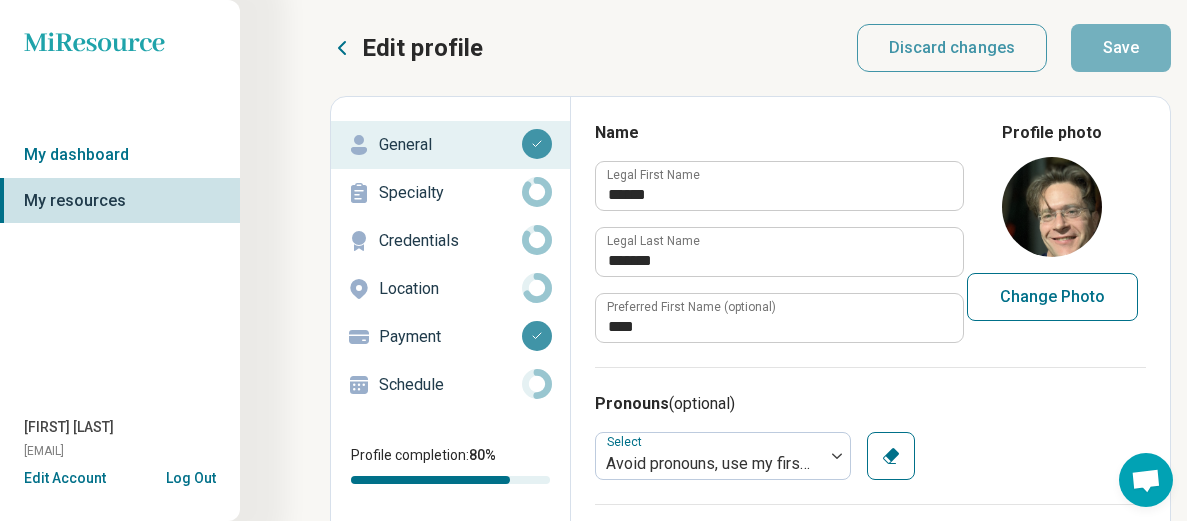 click 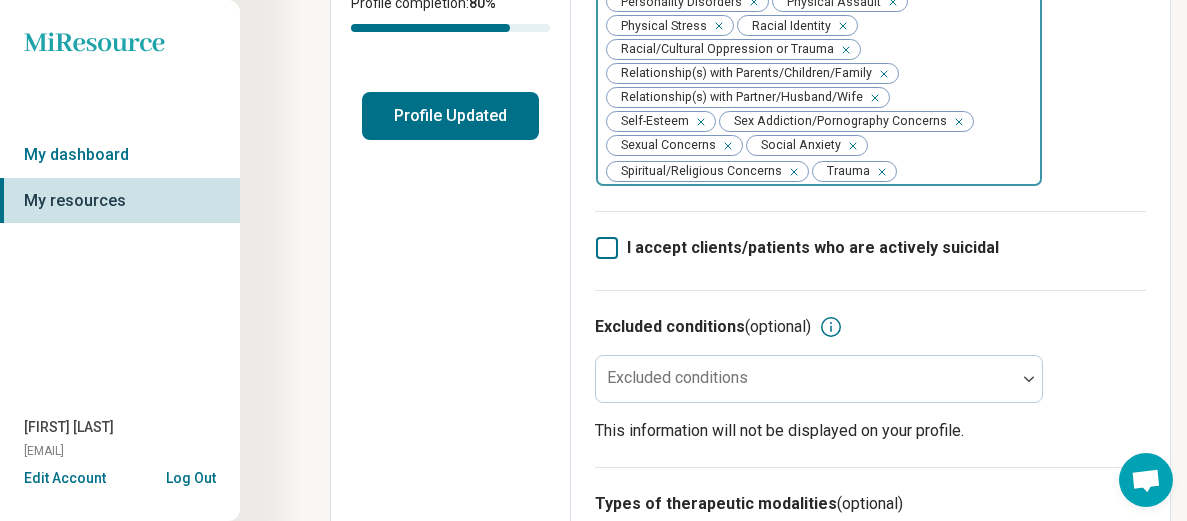 scroll, scrollTop: 454, scrollLeft: 0, axis: vertical 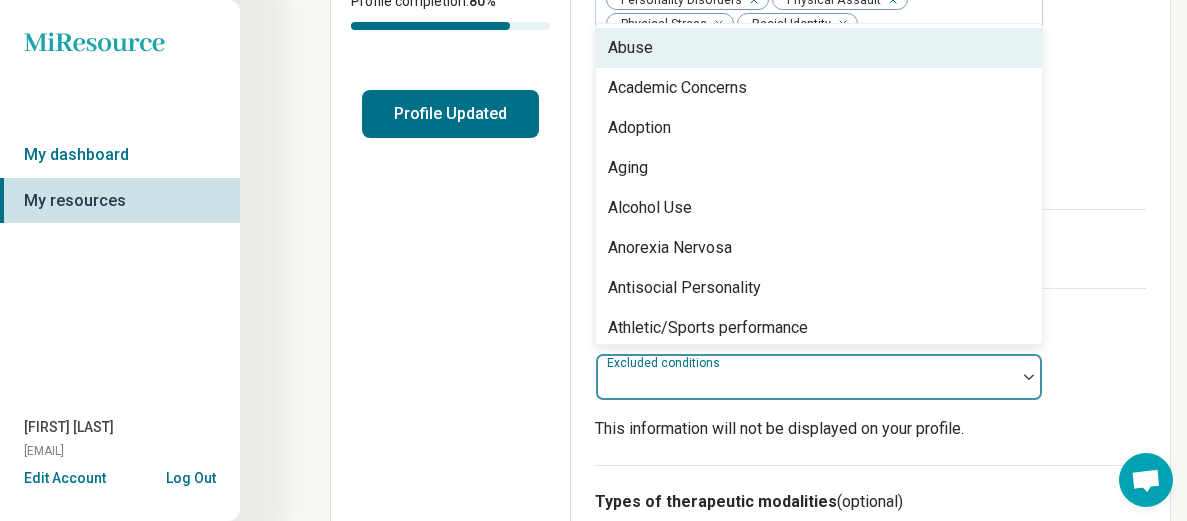 click on "Excluded conditions" at bounding box center [819, 377] 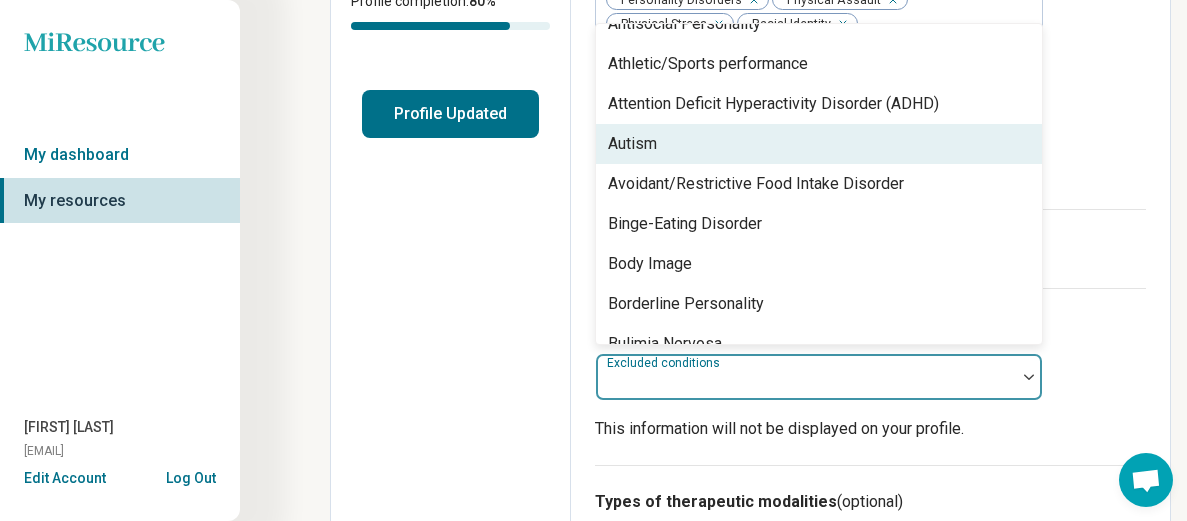 scroll, scrollTop: 265, scrollLeft: 0, axis: vertical 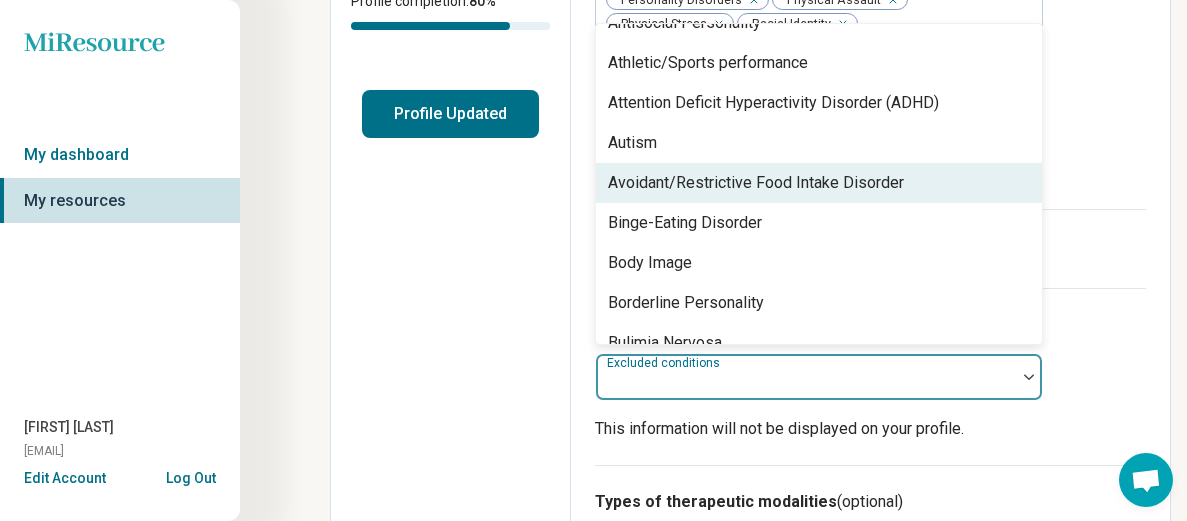 click on "Avoidant/Restrictive Food Intake Disorder" at bounding box center (756, 183) 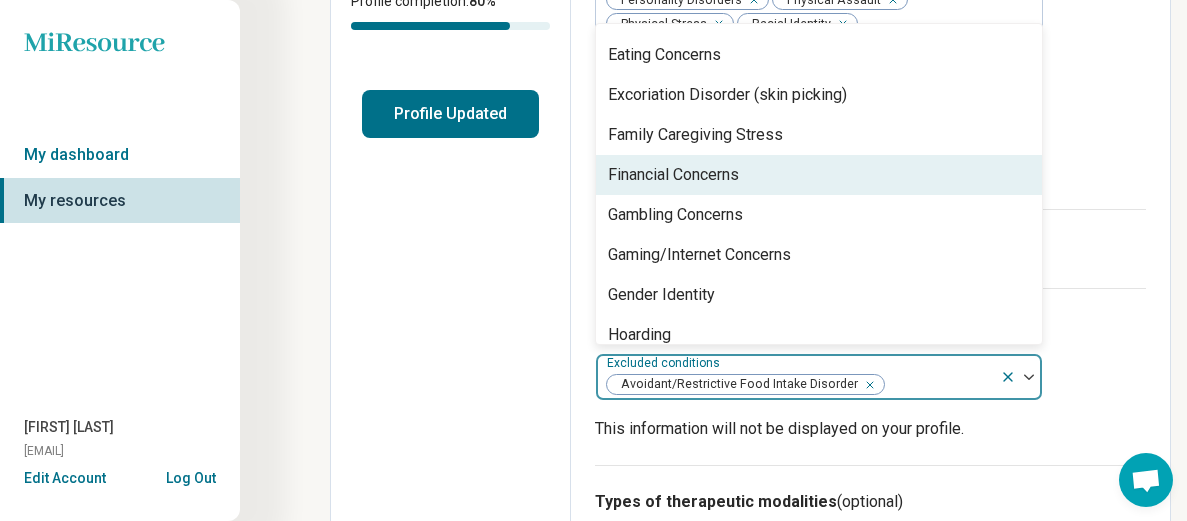 scroll, scrollTop: 955, scrollLeft: 0, axis: vertical 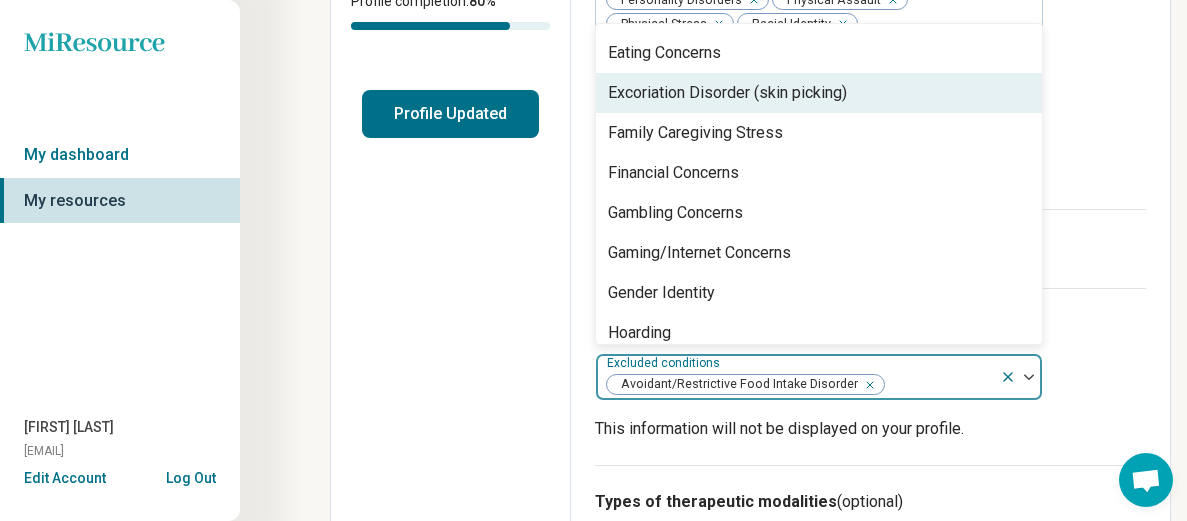 click on "Excoriation Disorder (skin picking)" at bounding box center (727, 93) 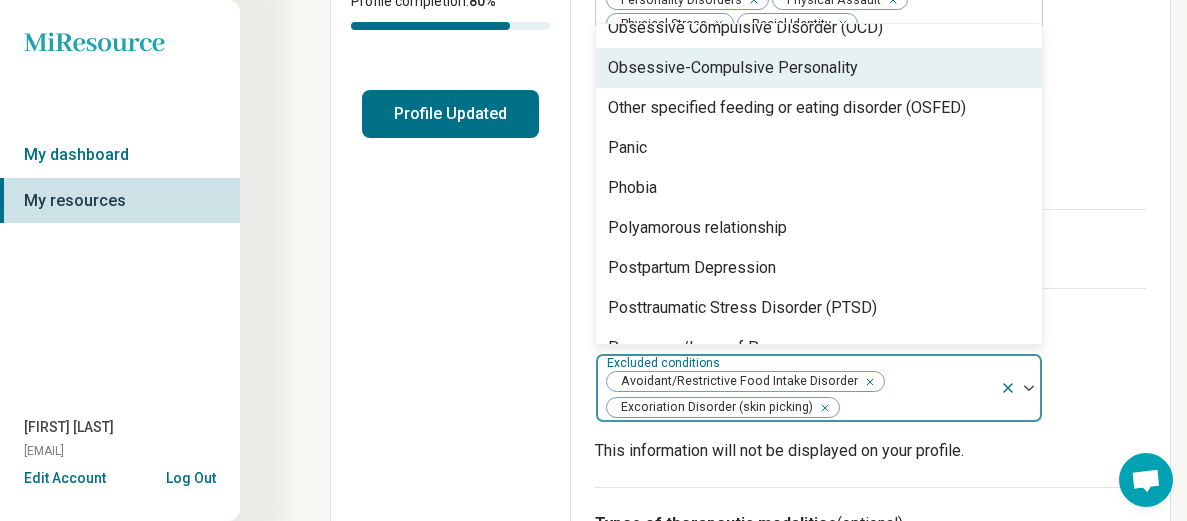 scroll, scrollTop: 1503, scrollLeft: 0, axis: vertical 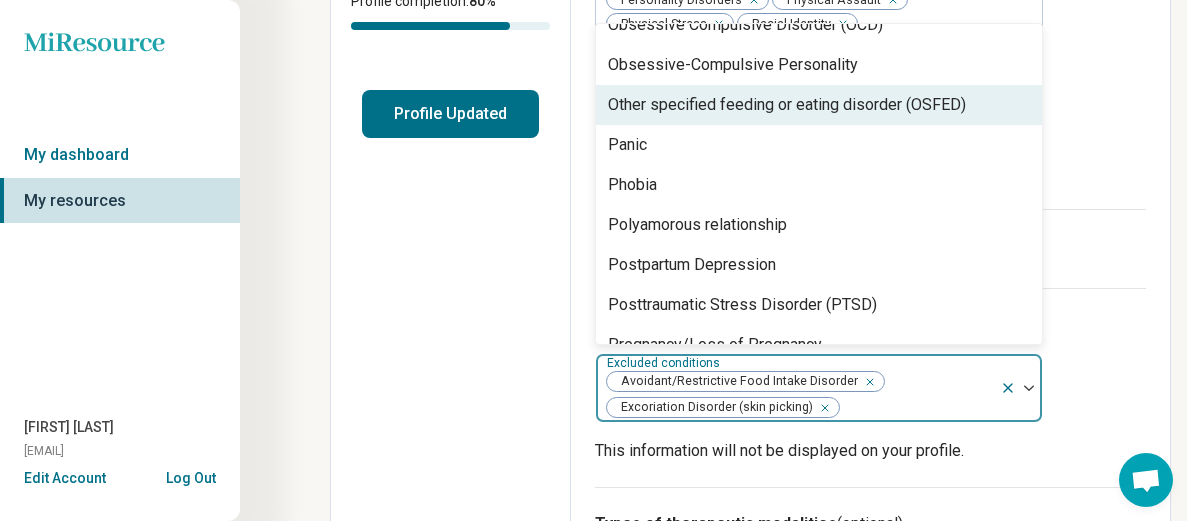 click on "Other specified feeding or eating disorder (OSFED)" at bounding box center (819, 105) 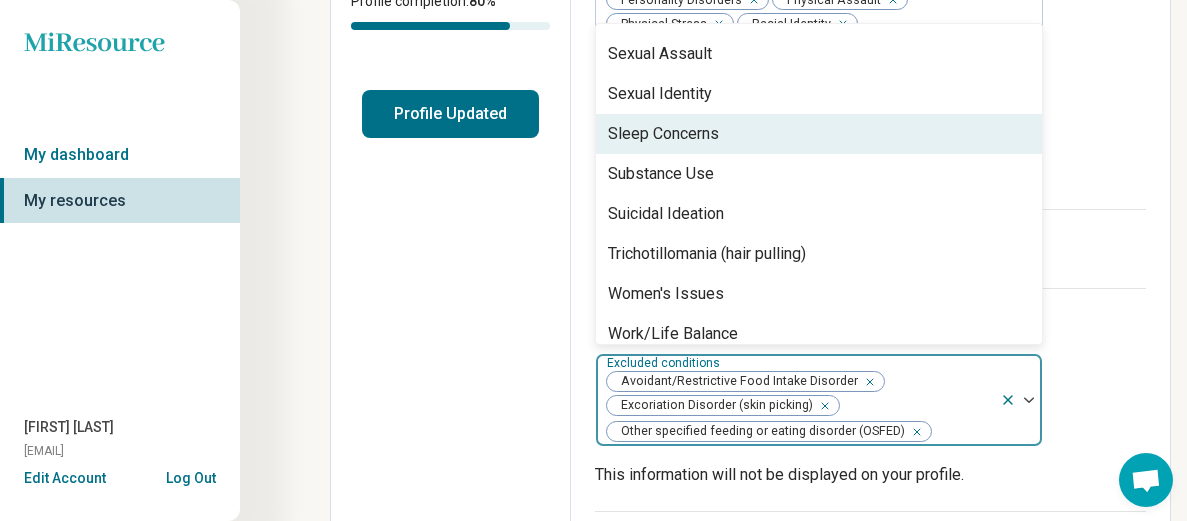 scroll, scrollTop: 2088, scrollLeft: 0, axis: vertical 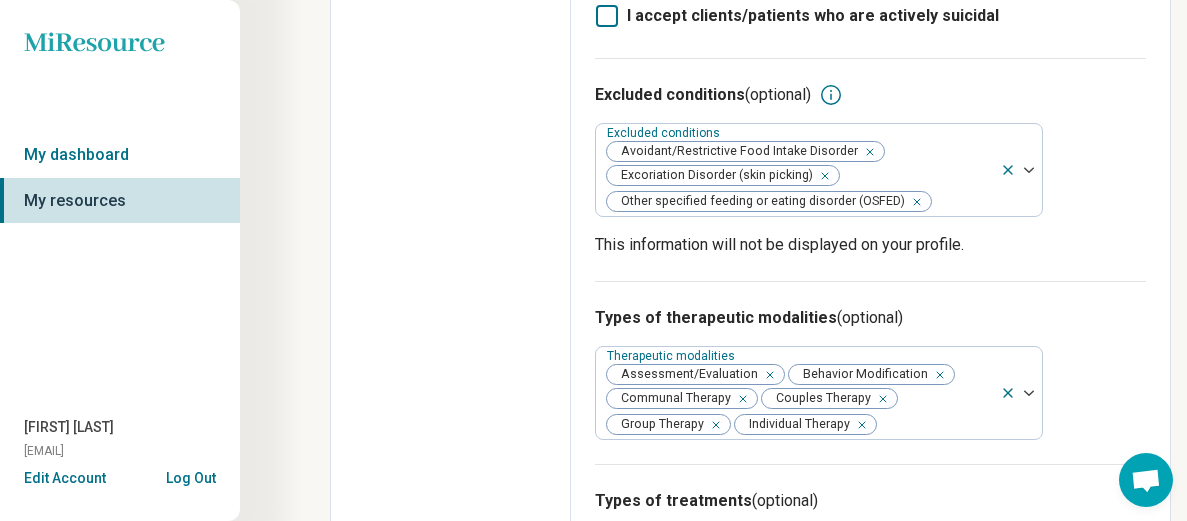 click on "Types of therapeutic modalities  (optional) Therapeutic modalities Assessment/Evaluation Behavior Modification Communal Therapy Couples Therapy Group Therapy Individual Therapy" at bounding box center (870, 372) 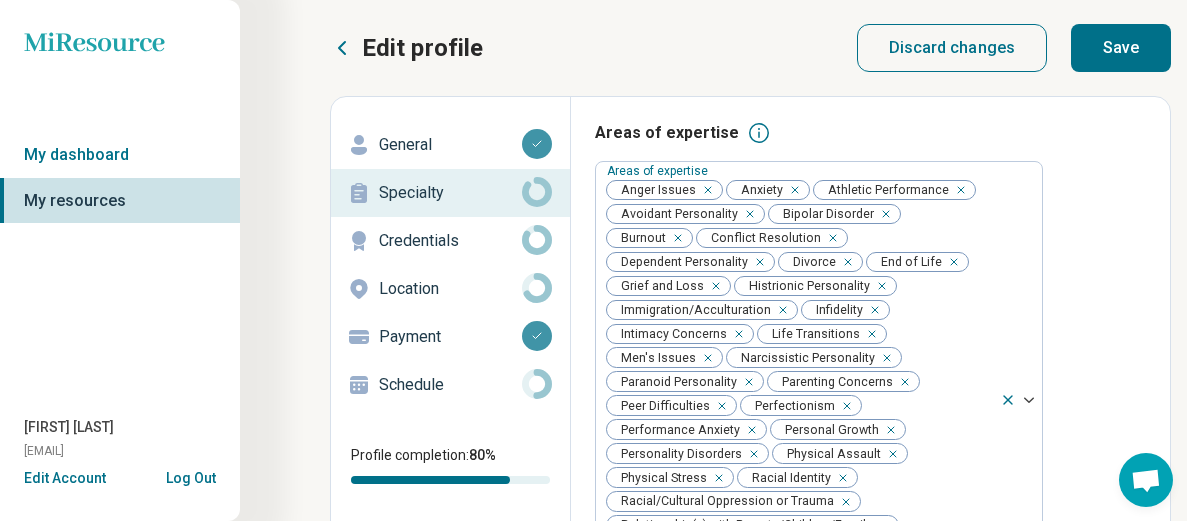 scroll, scrollTop: 0, scrollLeft: 0, axis: both 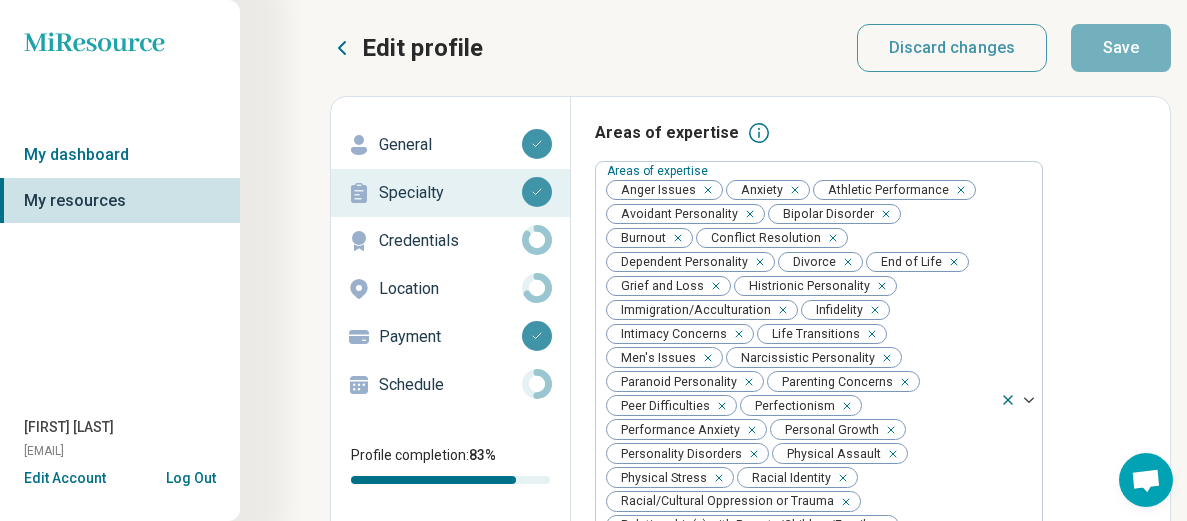 click 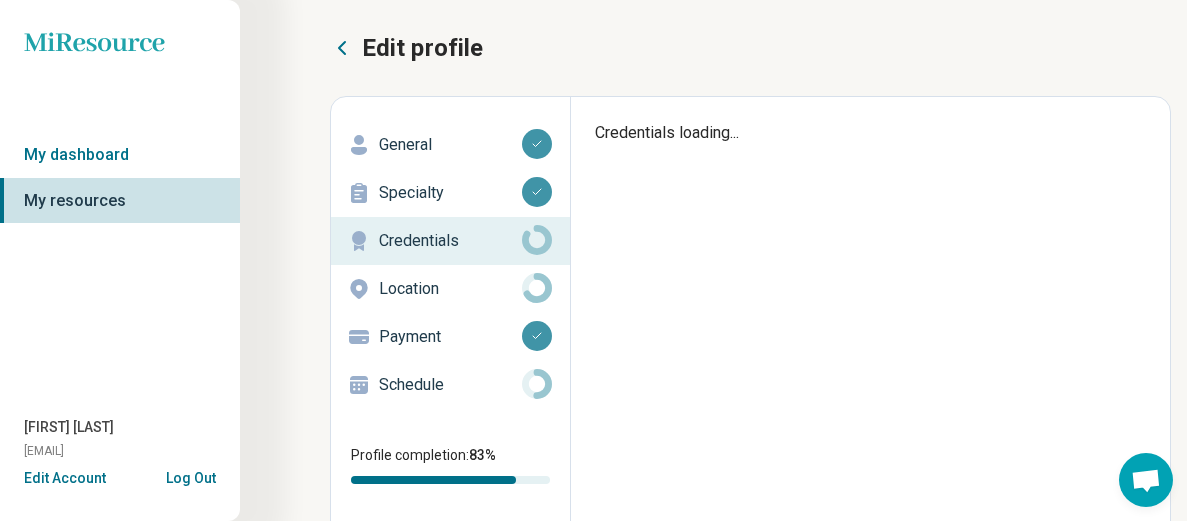 type on "*" 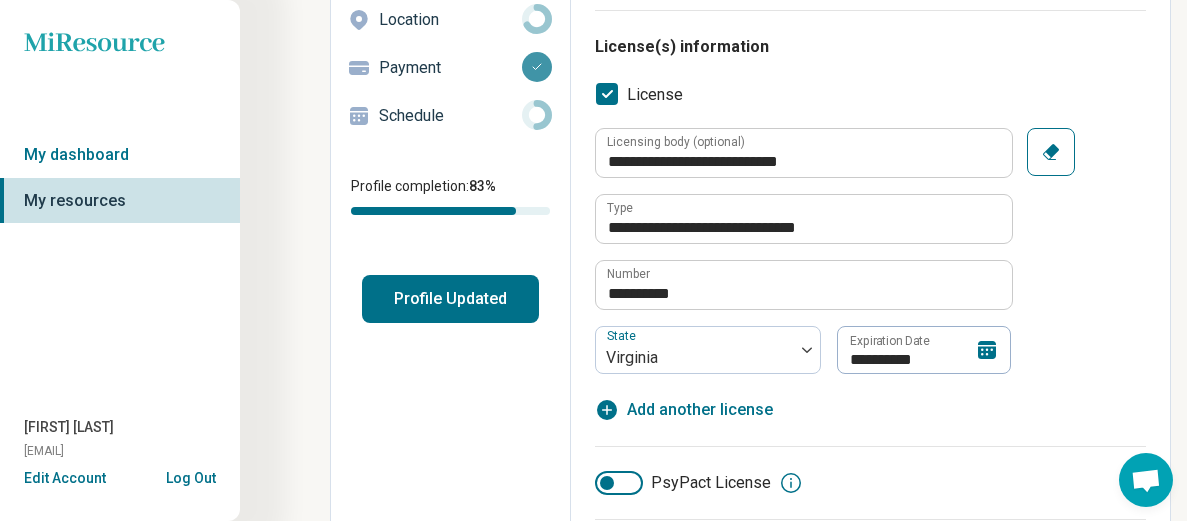scroll, scrollTop: 271, scrollLeft: 0, axis: vertical 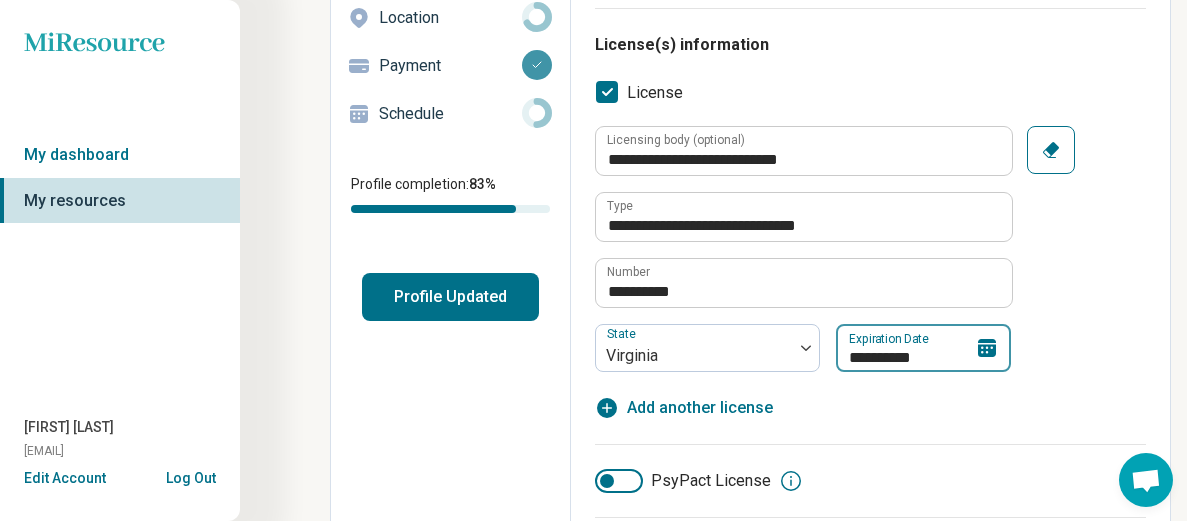 click on "**********" at bounding box center (923, 348) 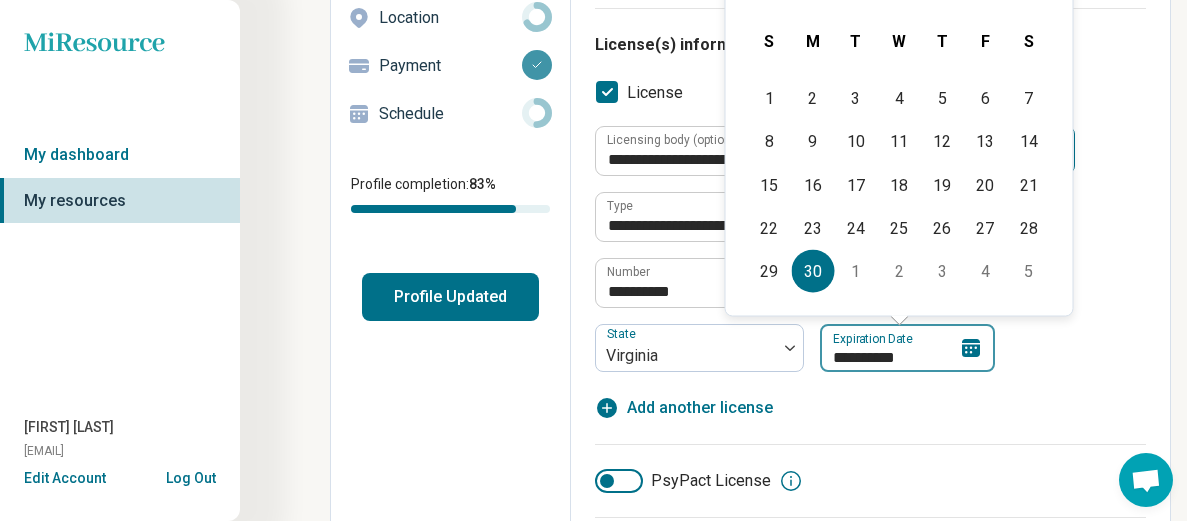 type on "*********" 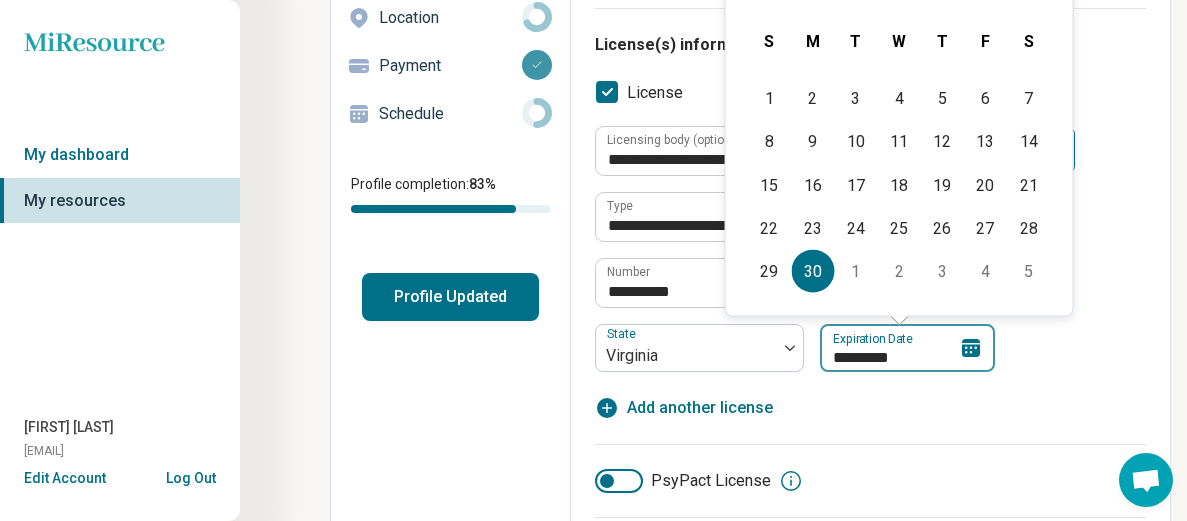 type on "*" 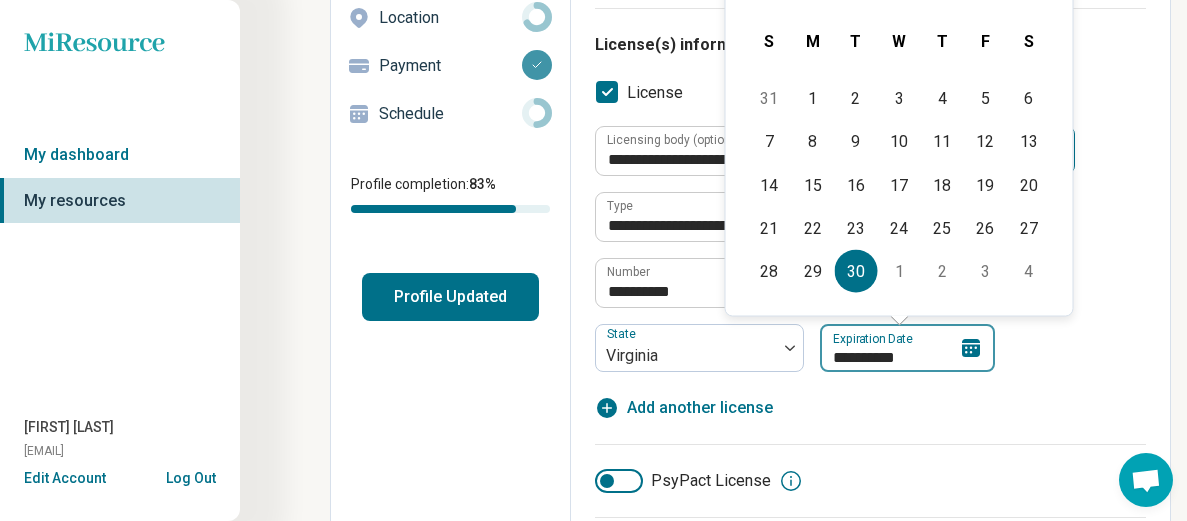 type on "**********" 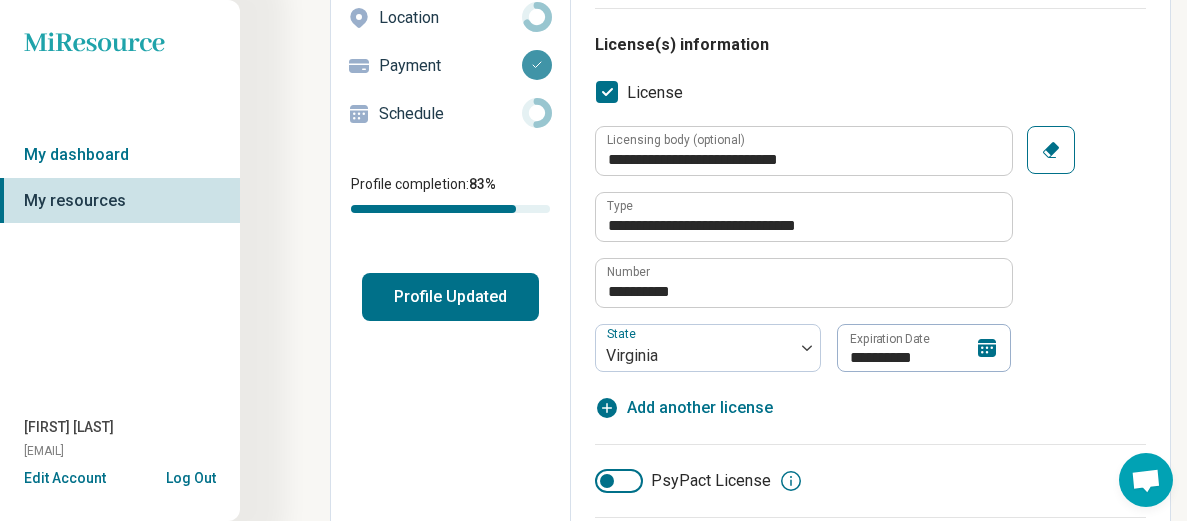 click on "**********" at bounding box center [870, 273] 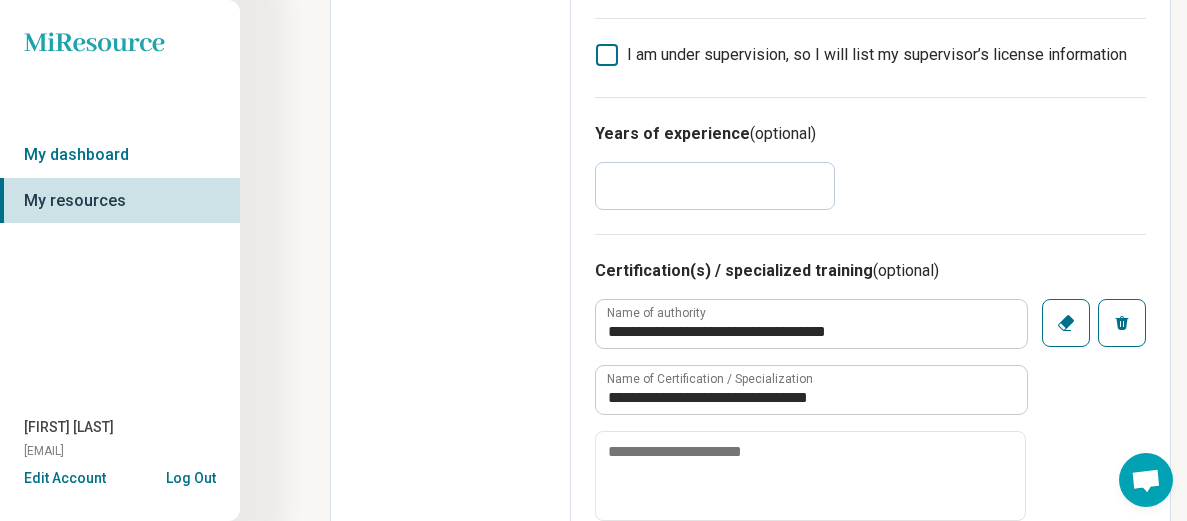 scroll, scrollTop: 774, scrollLeft: 0, axis: vertical 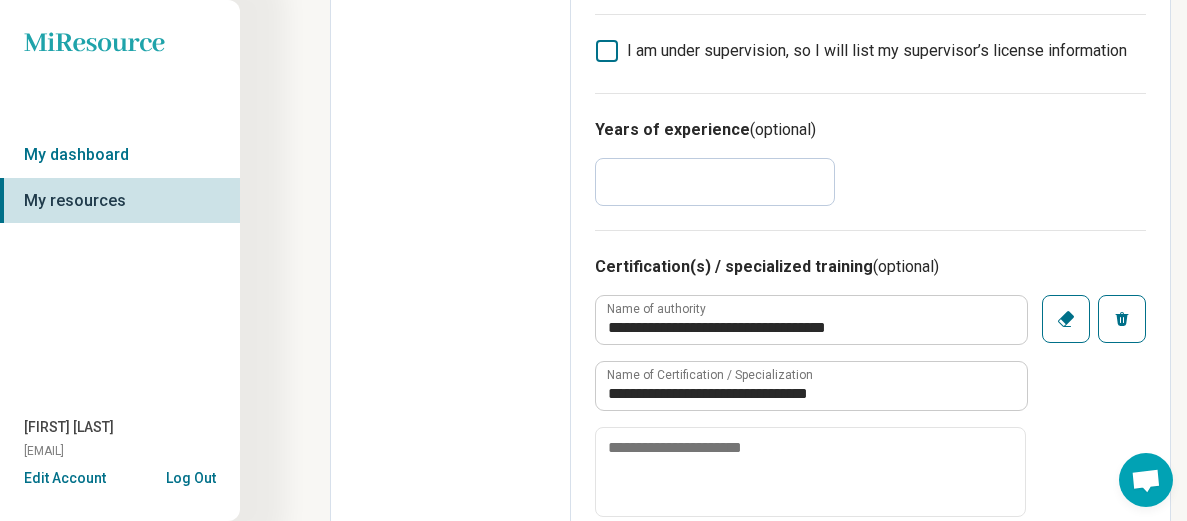 click on "**" at bounding box center (715, 182) 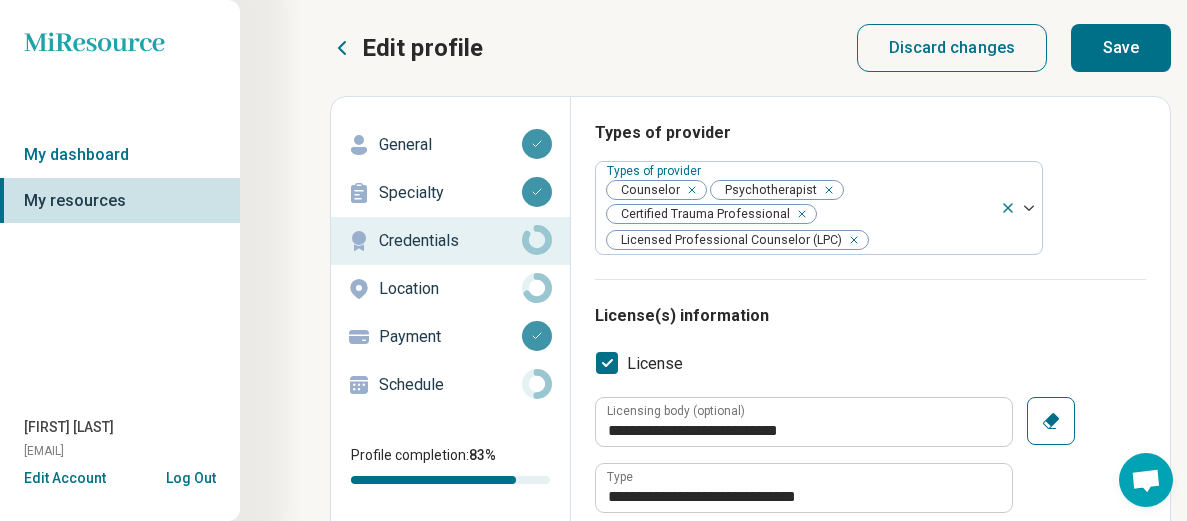 scroll, scrollTop: 0, scrollLeft: 0, axis: both 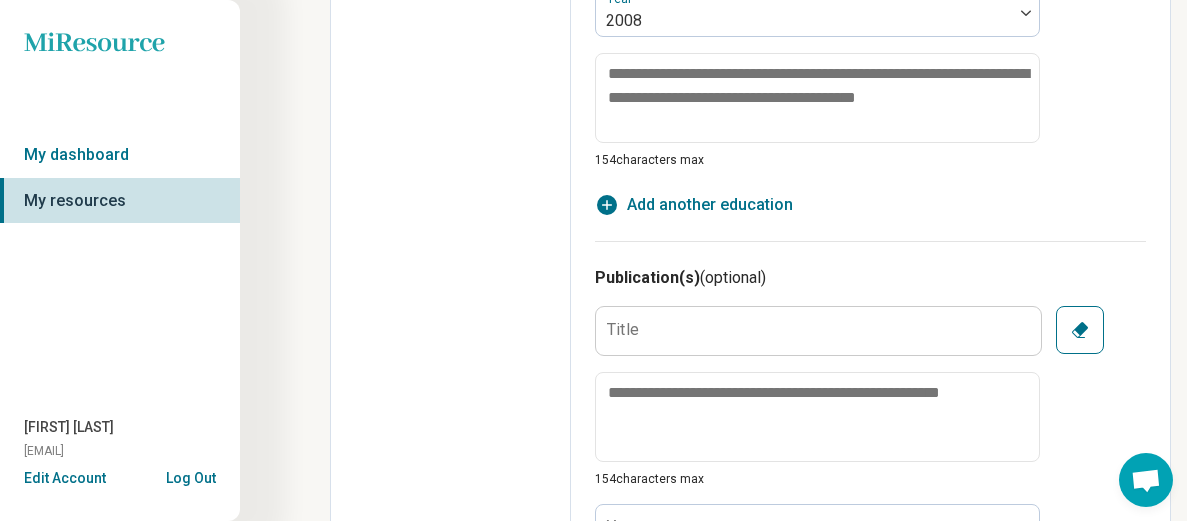 click 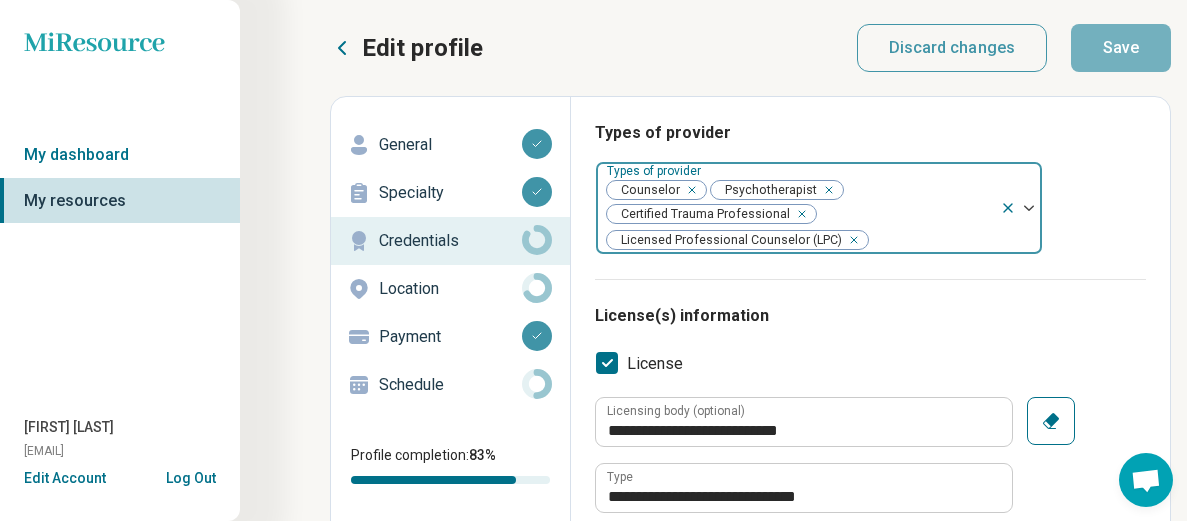 scroll, scrollTop: 0, scrollLeft: 0, axis: both 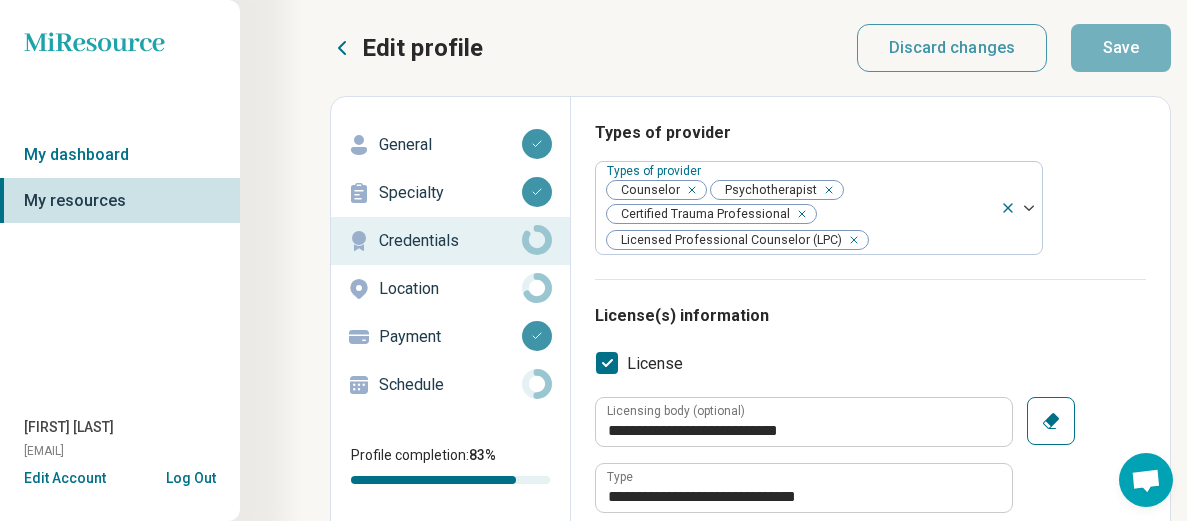 click 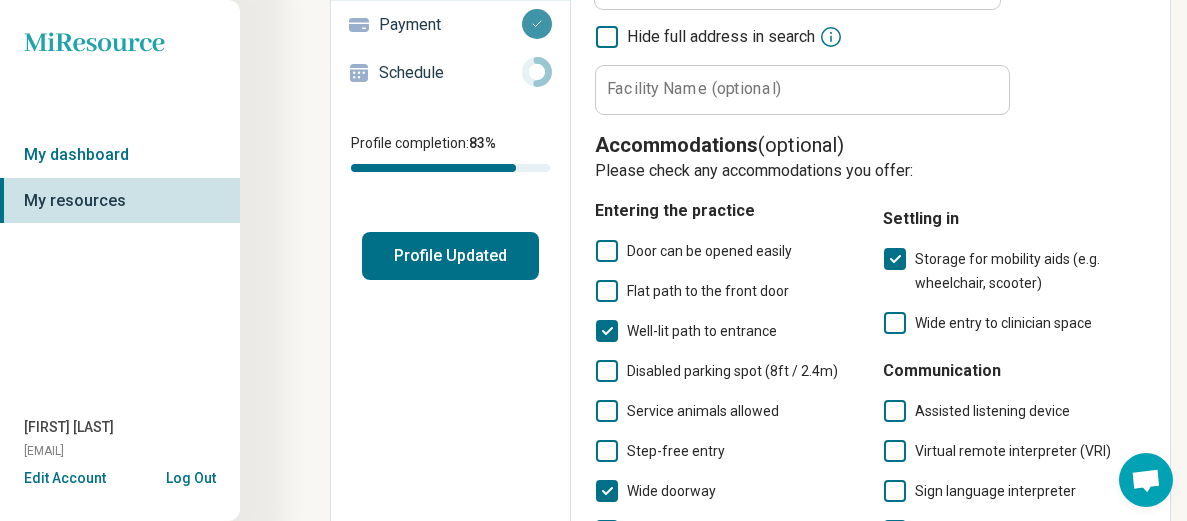 scroll, scrollTop: 313, scrollLeft: 0, axis: vertical 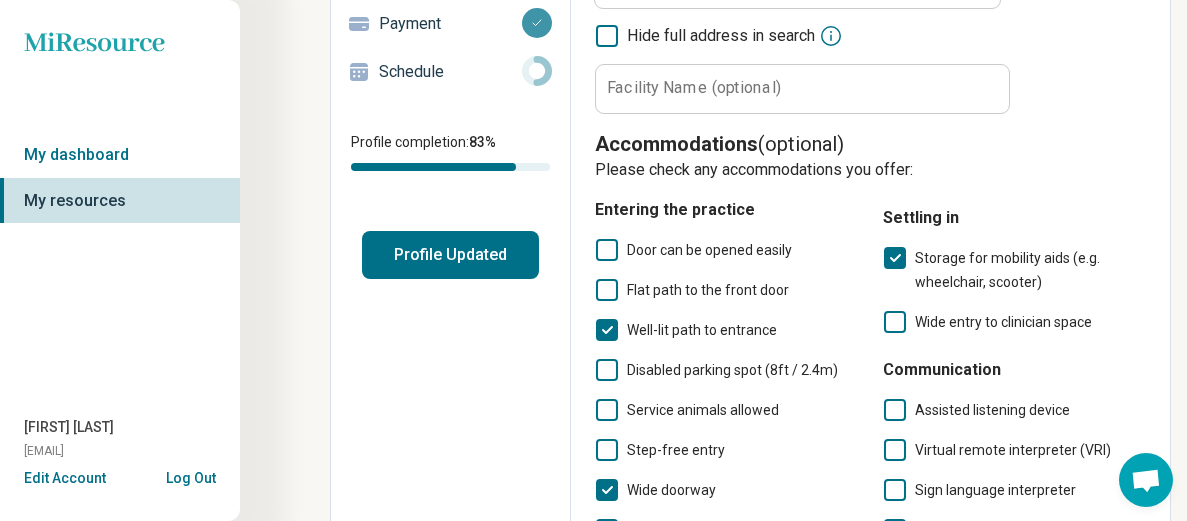 click 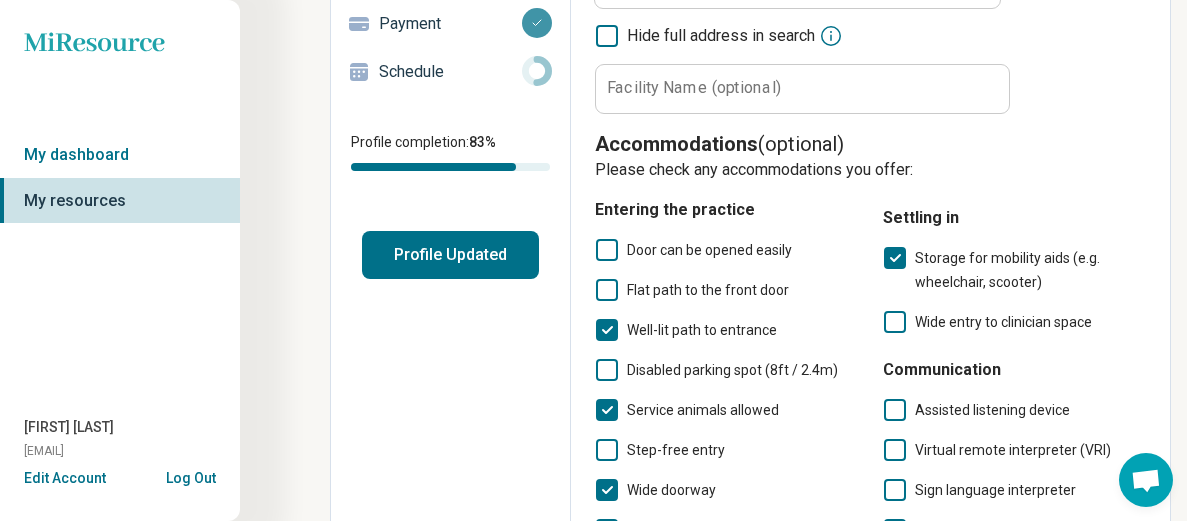 scroll, scrollTop: 13, scrollLeft: 0, axis: vertical 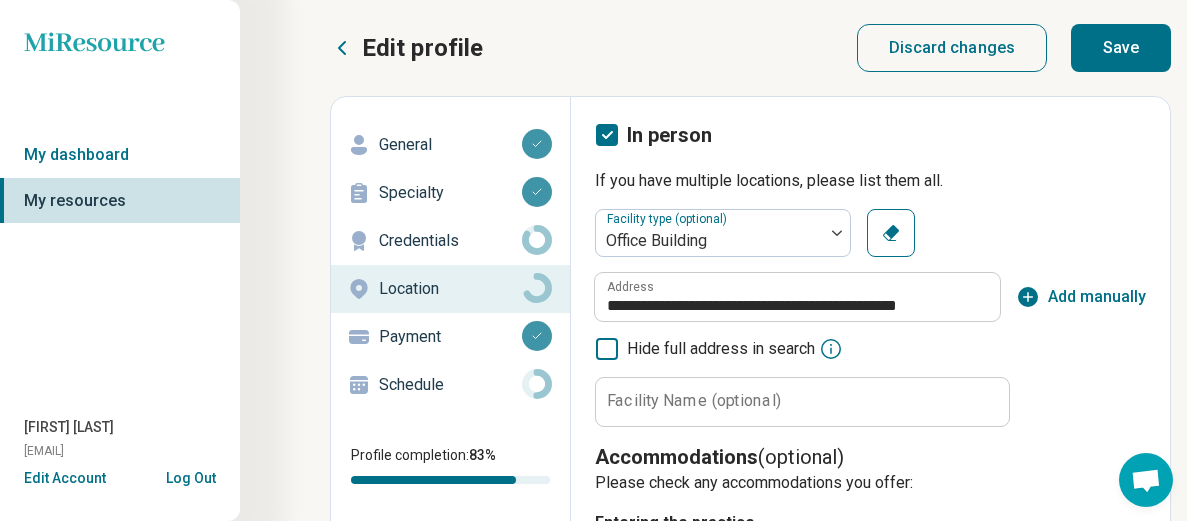 click on "Save" at bounding box center [1121, 48] 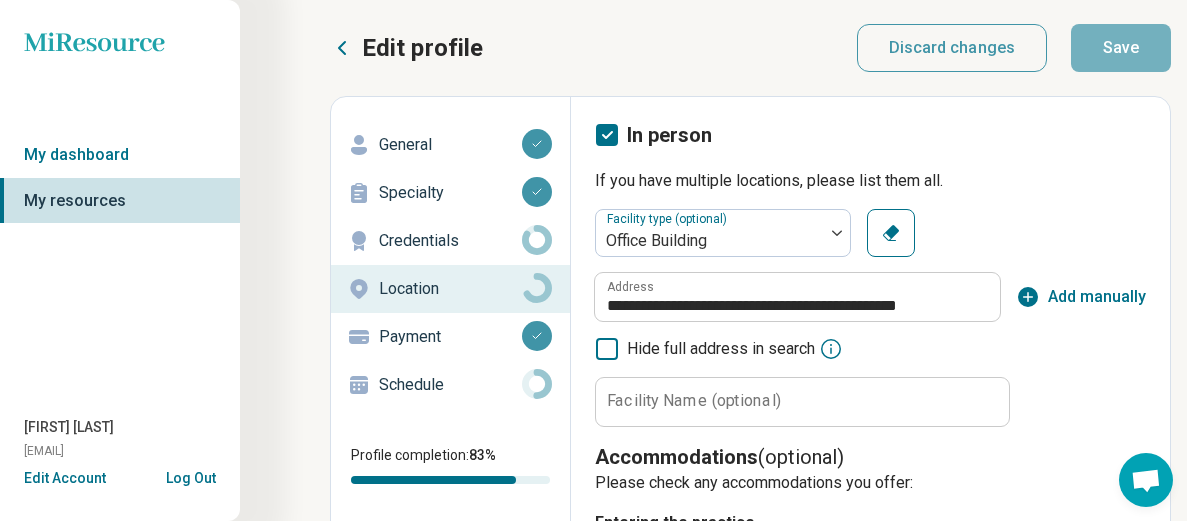 click 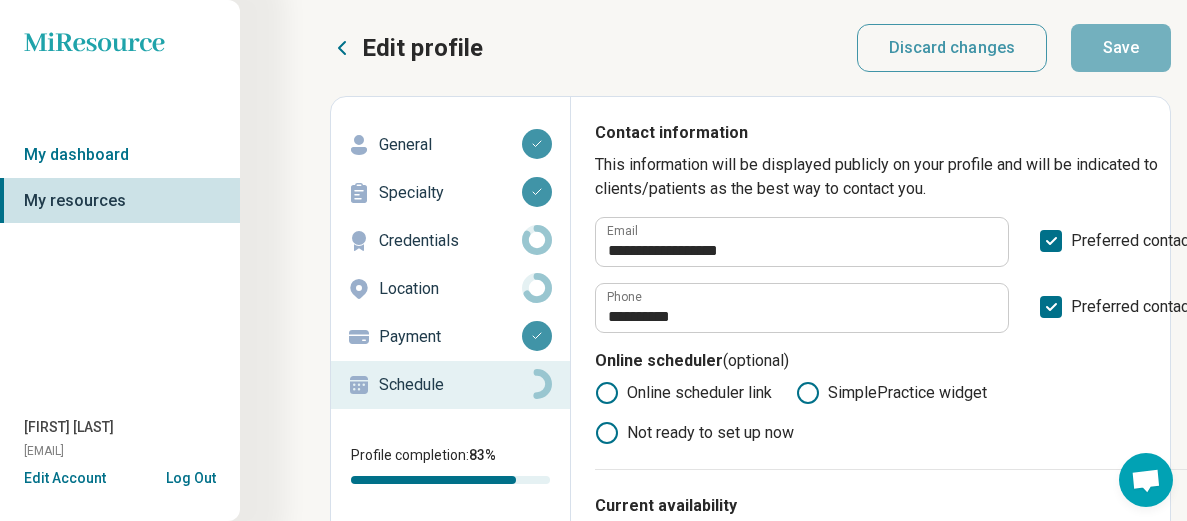 click 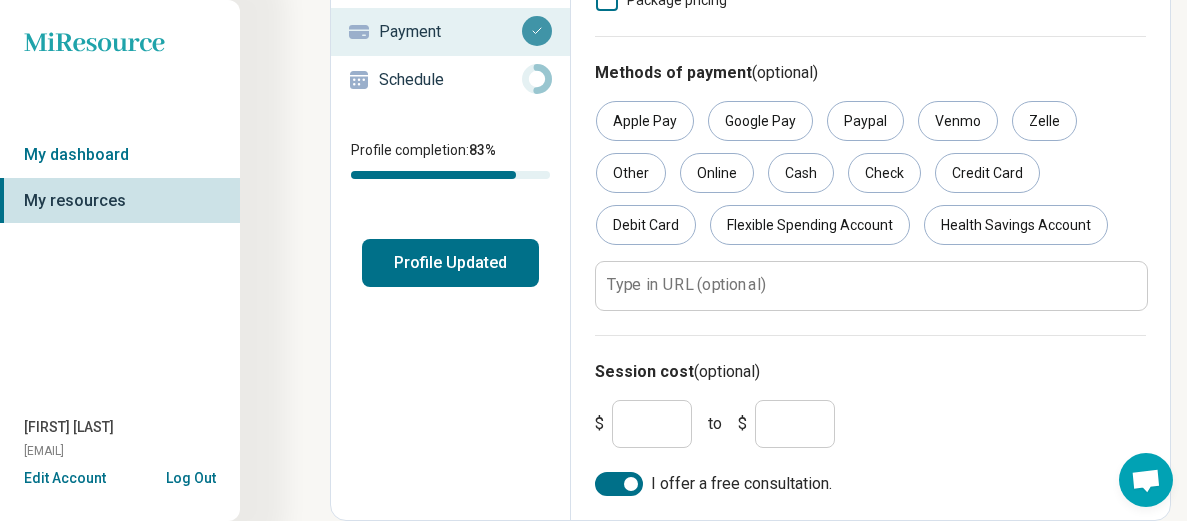 scroll, scrollTop: 305, scrollLeft: 0, axis: vertical 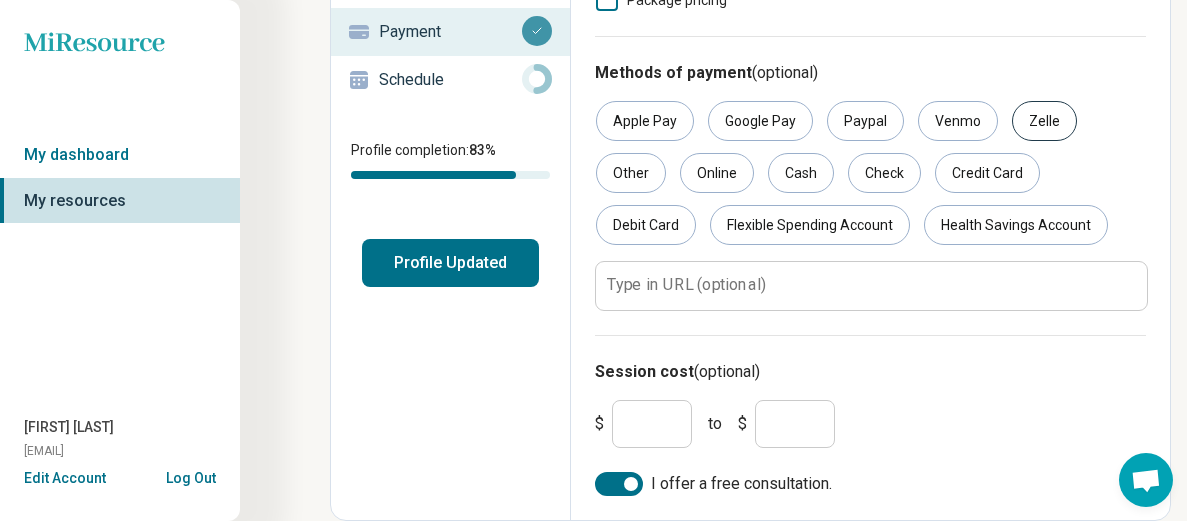 click on "Zelle" at bounding box center [1044, 121] 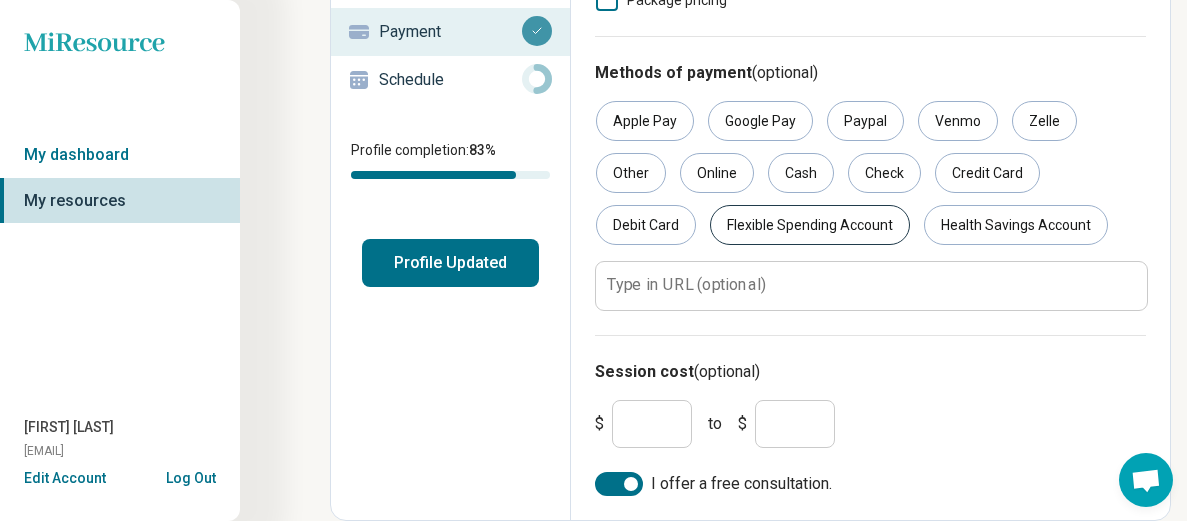 click on "Flexible Spending Account" at bounding box center (810, 225) 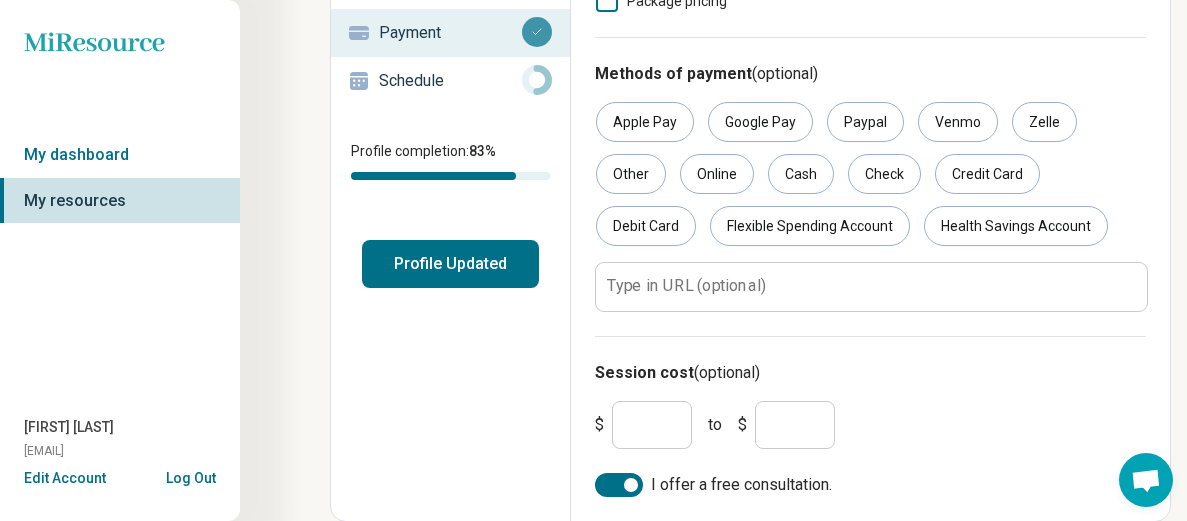 scroll, scrollTop: 303, scrollLeft: 0, axis: vertical 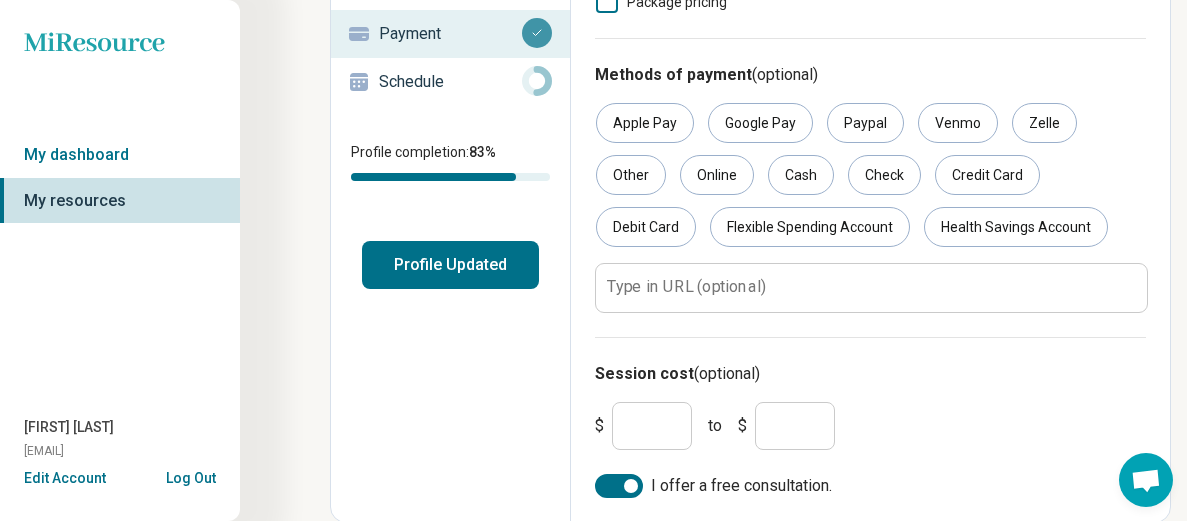 click on "**" at bounding box center [652, 426] 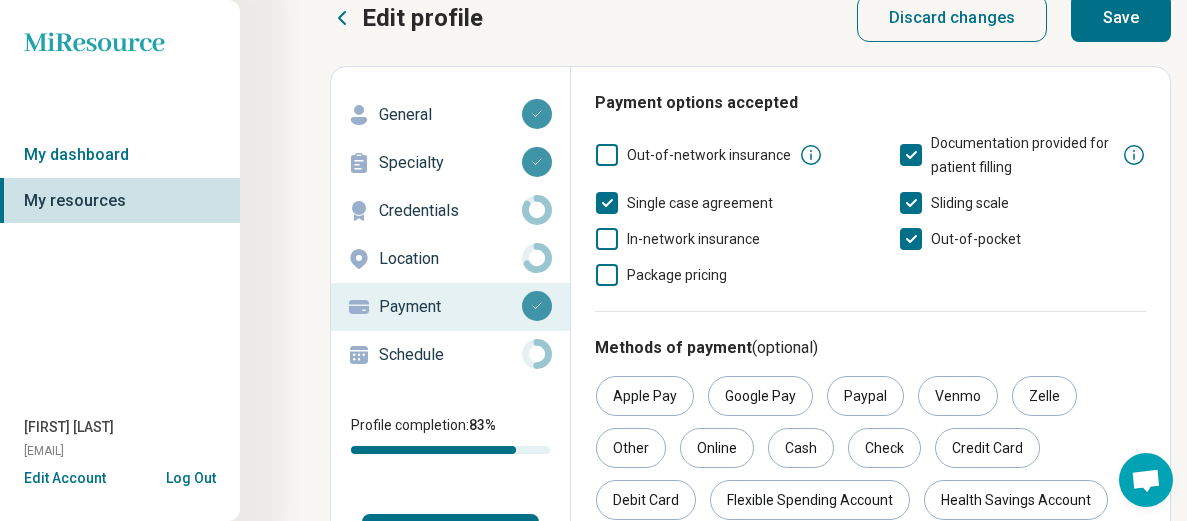 scroll, scrollTop: 29, scrollLeft: 0, axis: vertical 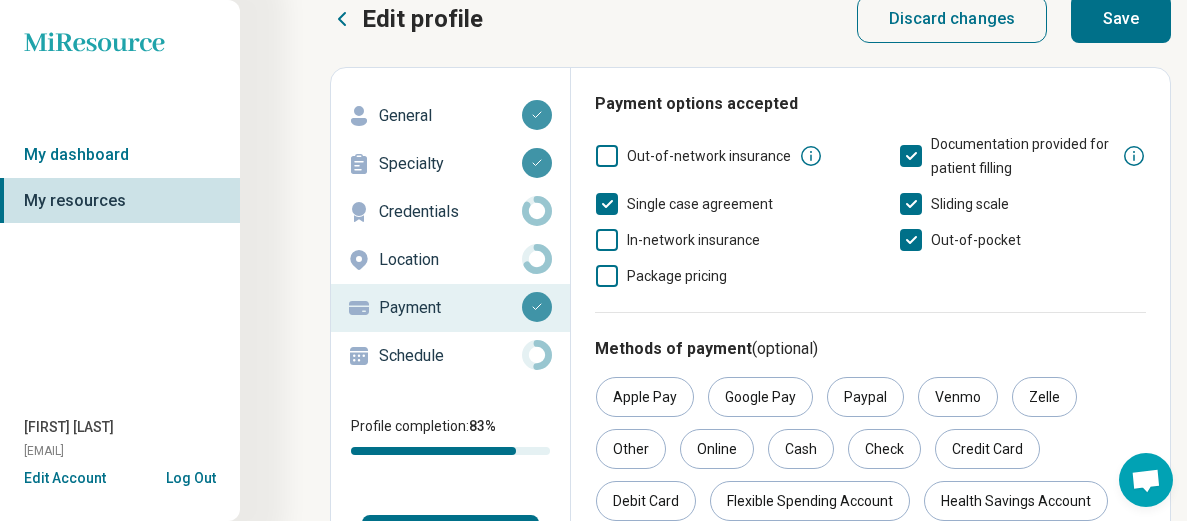 click on "Save" at bounding box center (1121, 19) 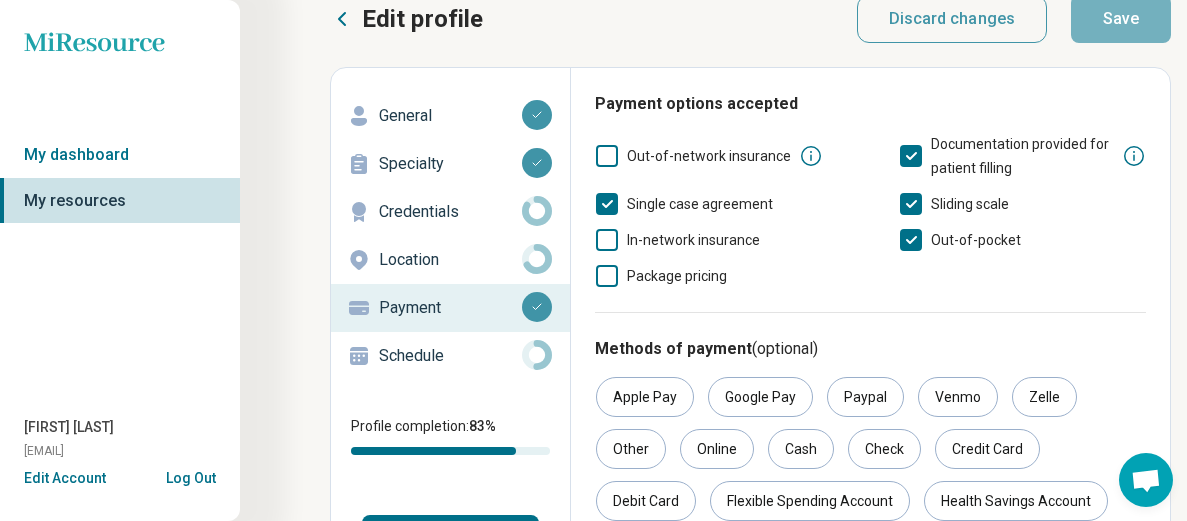 click on "Schedule" at bounding box center [450, 356] 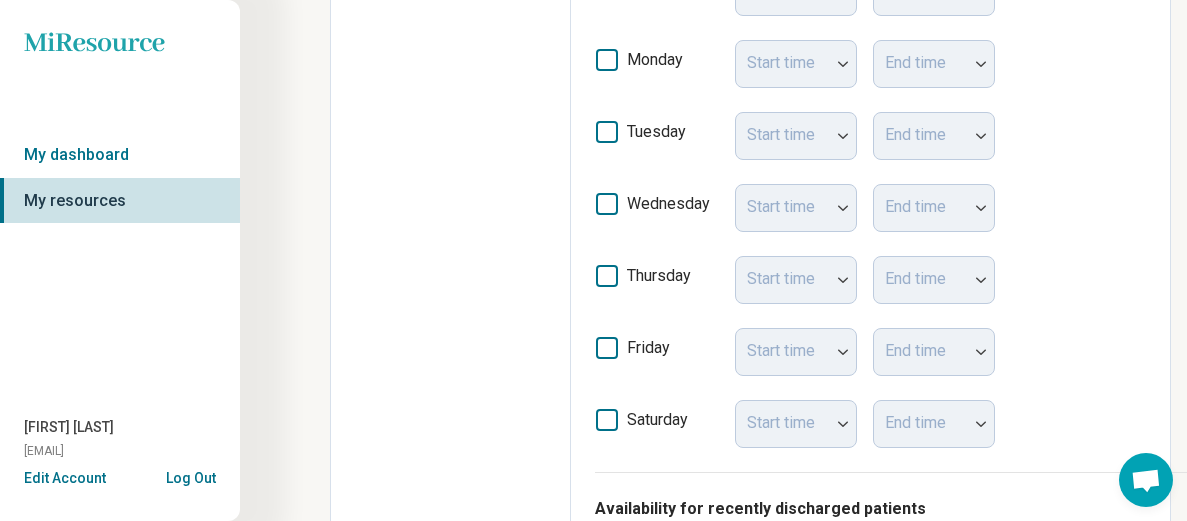 scroll, scrollTop: 736, scrollLeft: 0, axis: vertical 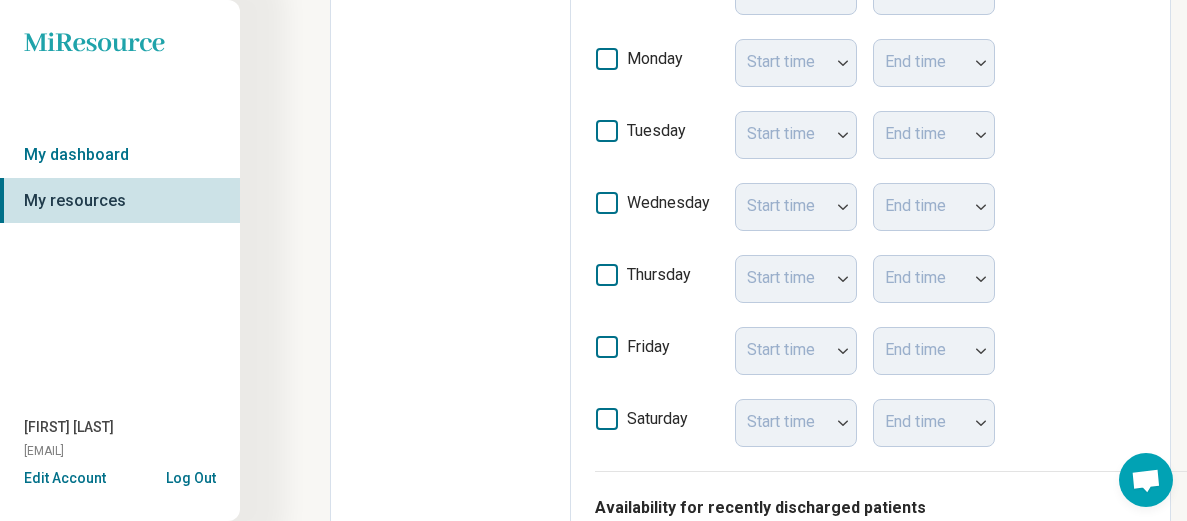 click 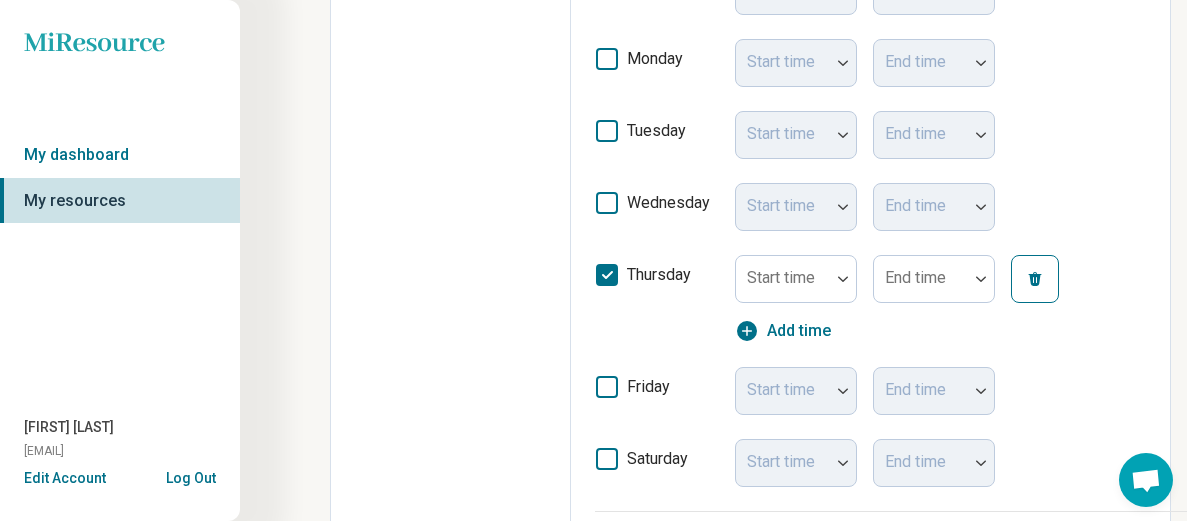 click 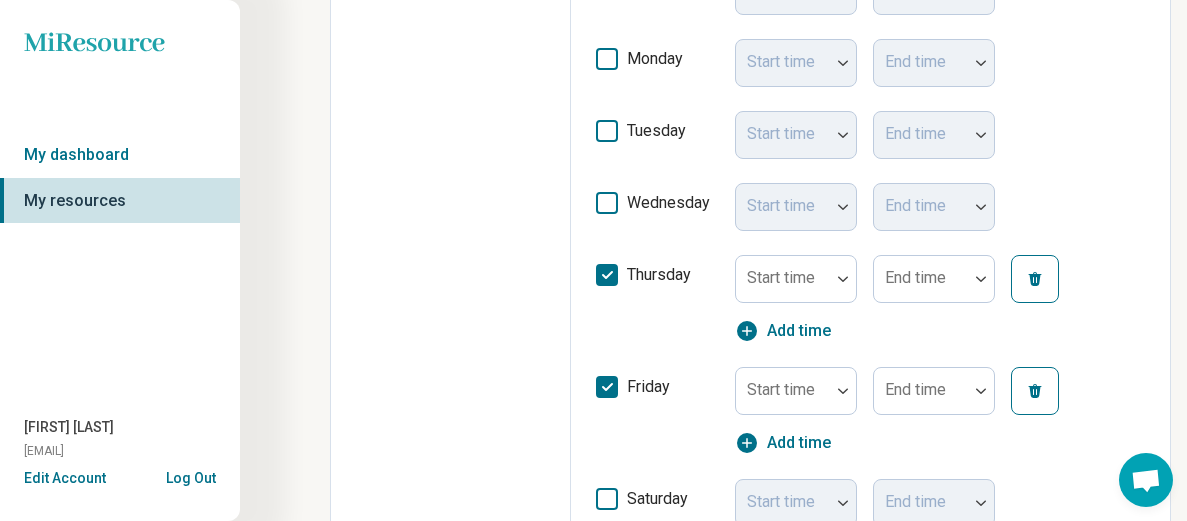scroll, scrollTop: 13, scrollLeft: 0, axis: vertical 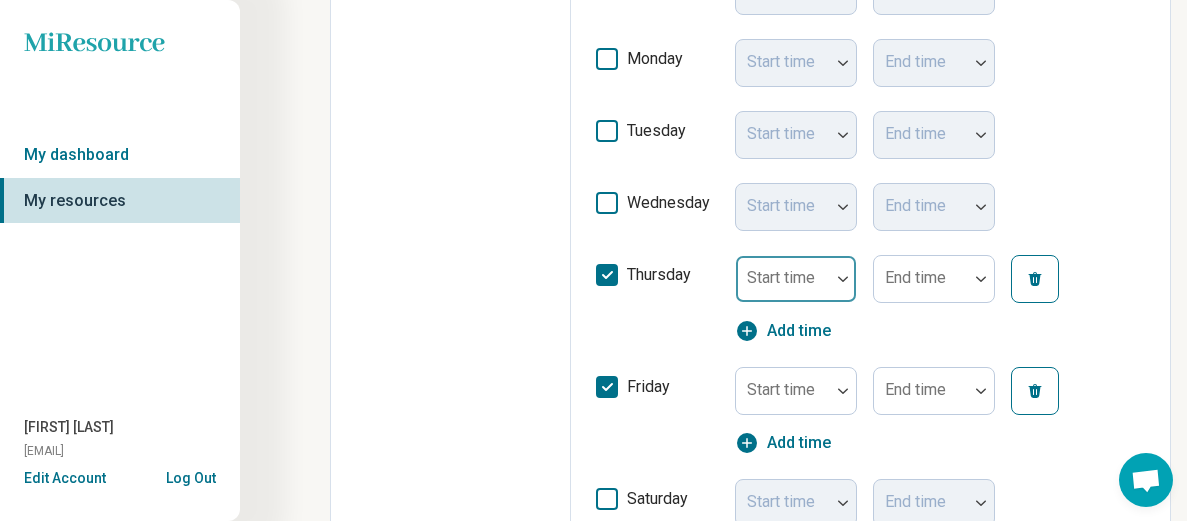click on "Start time" at bounding box center (796, 279) 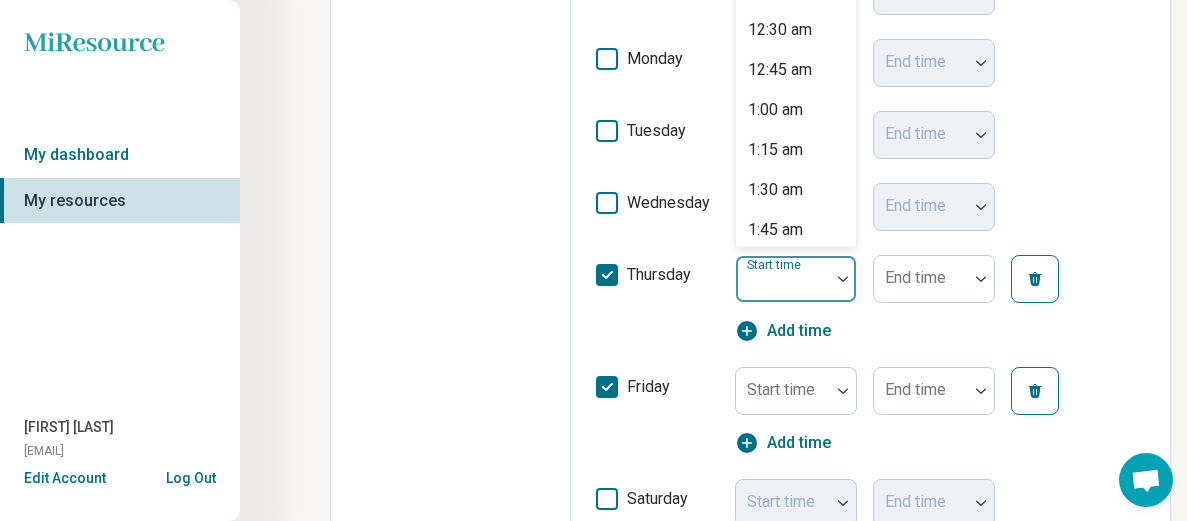 scroll, scrollTop: 653, scrollLeft: 0, axis: vertical 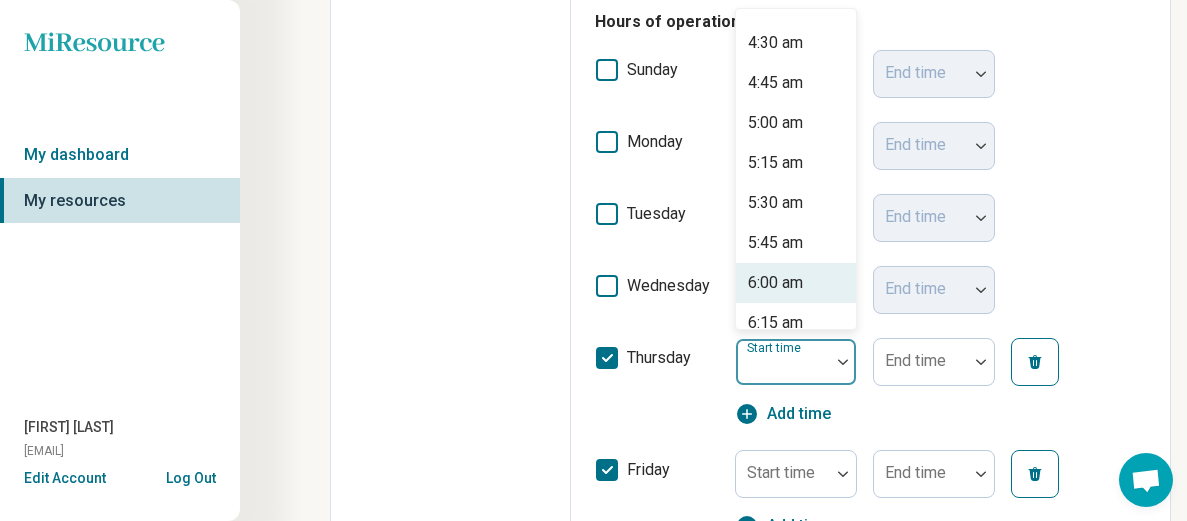click on "6:00 am" at bounding box center (775, 283) 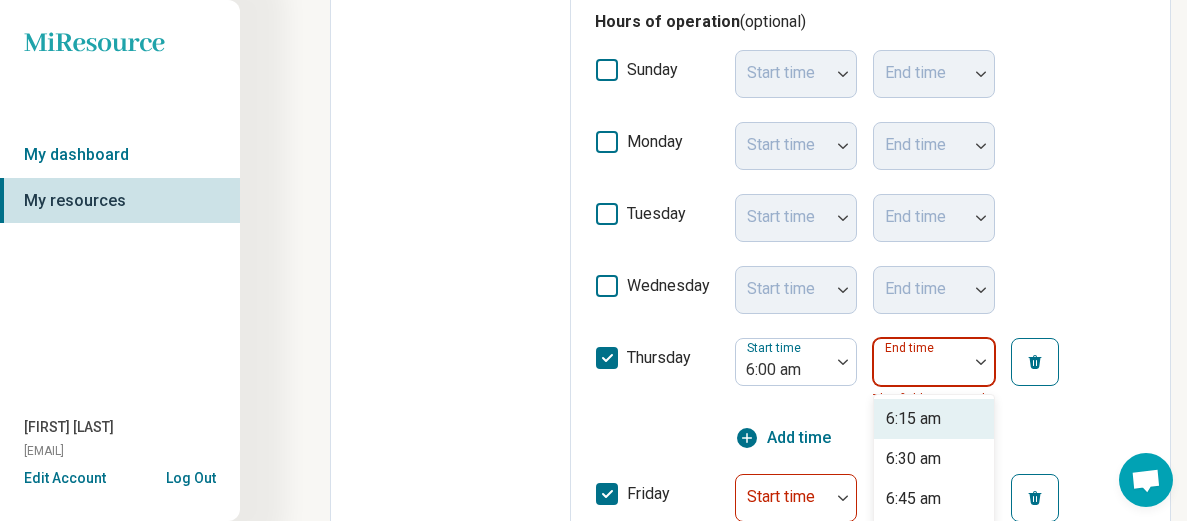 click on "End time" at bounding box center (934, 362) 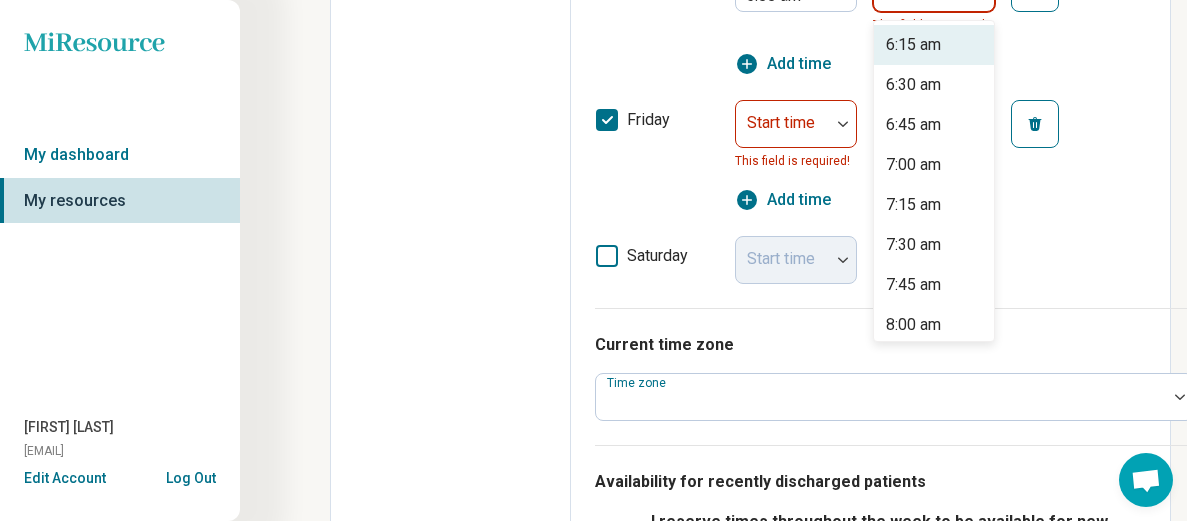 scroll, scrollTop: 1039, scrollLeft: 0, axis: vertical 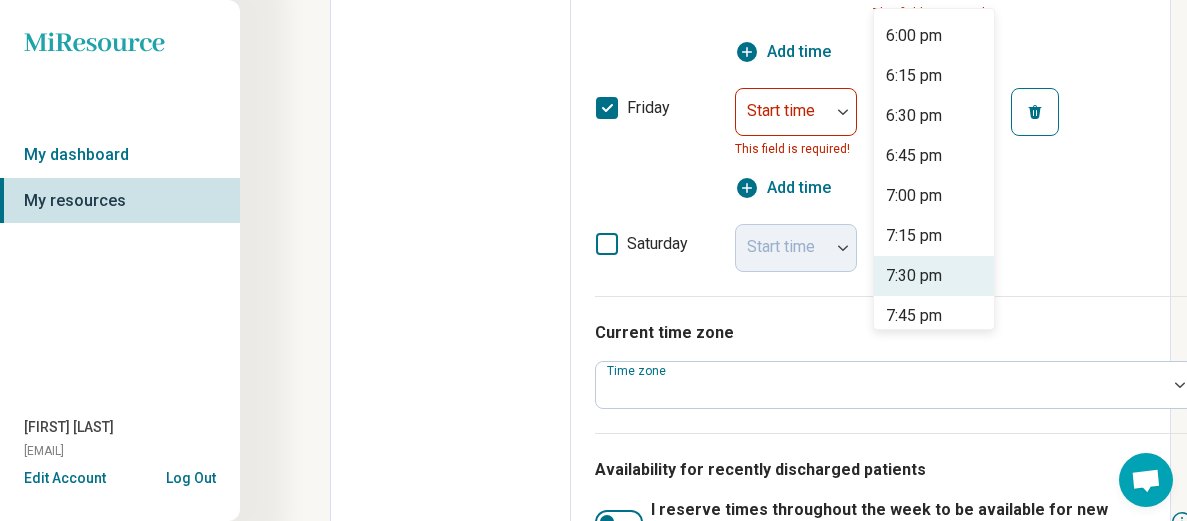 click on "7:30 pm" at bounding box center [934, 276] 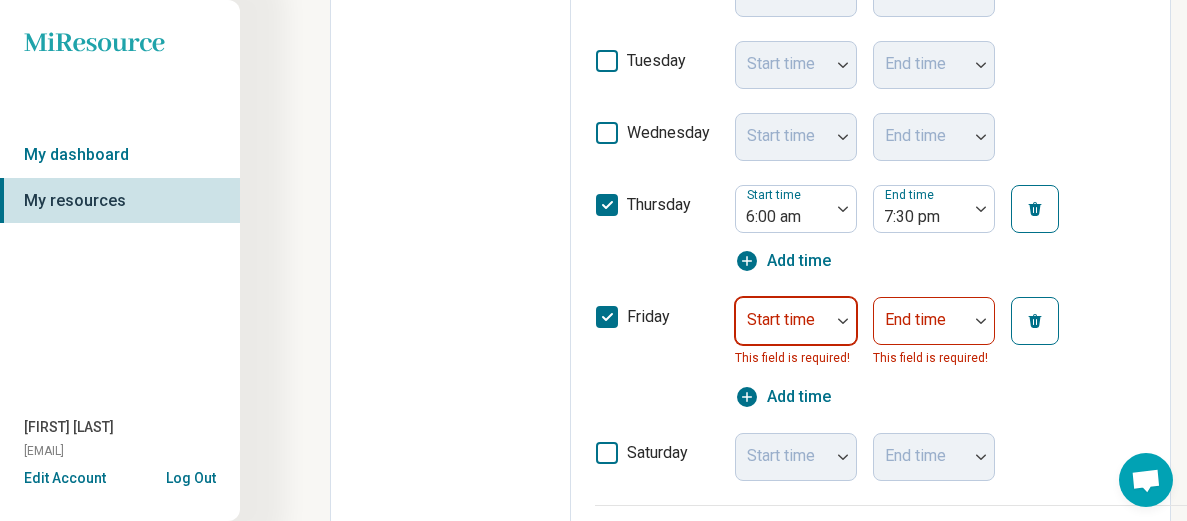 click on "friday Start time This field is required! End time This field is required! Add time" at bounding box center [894, 353] 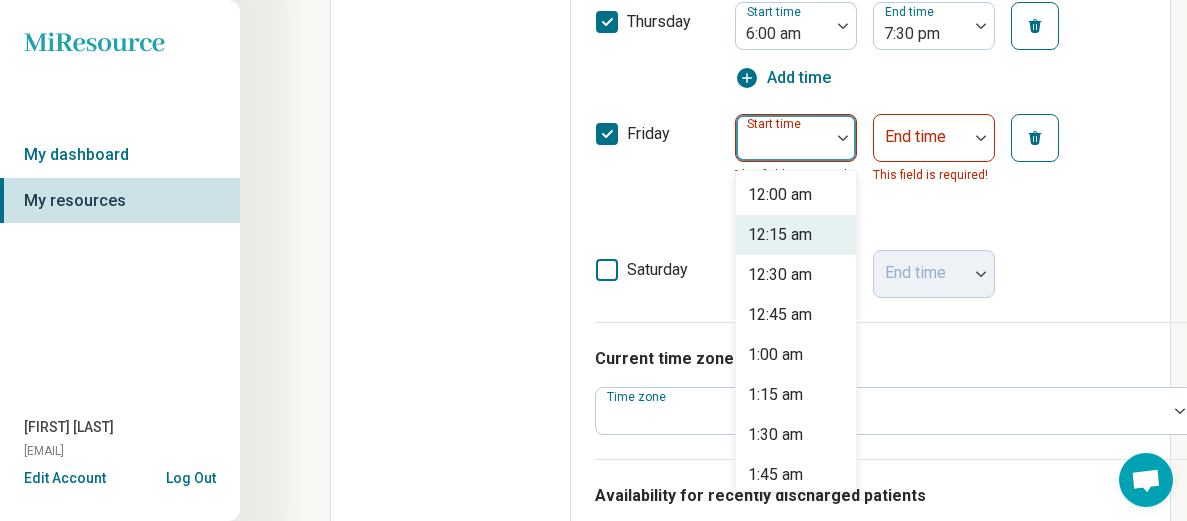 scroll, scrollTop: 991, scrollLeft: 0, axis: vertical 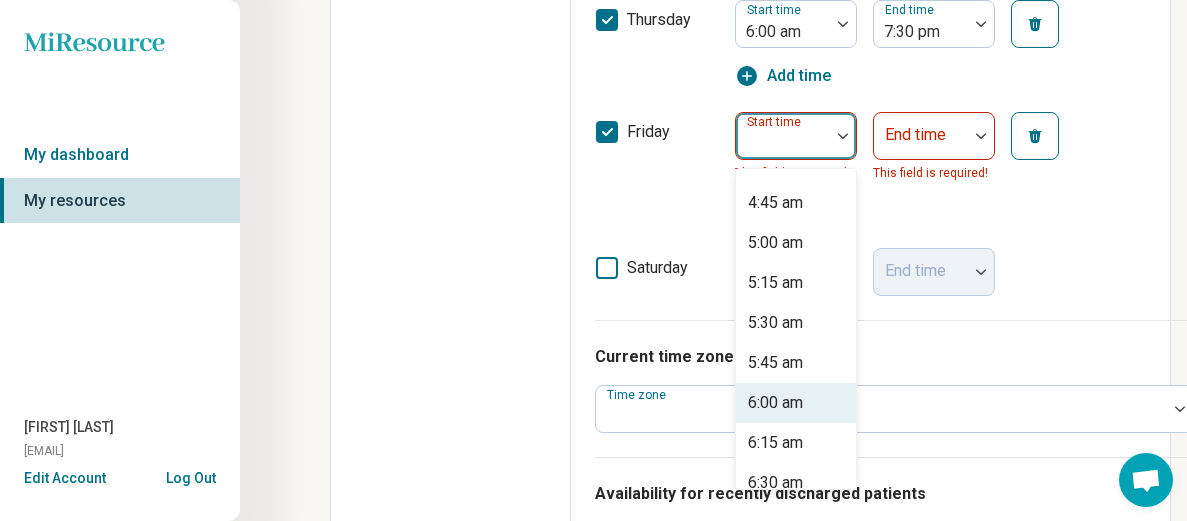 click on "6:00 am" at bounding box center (775, 403) 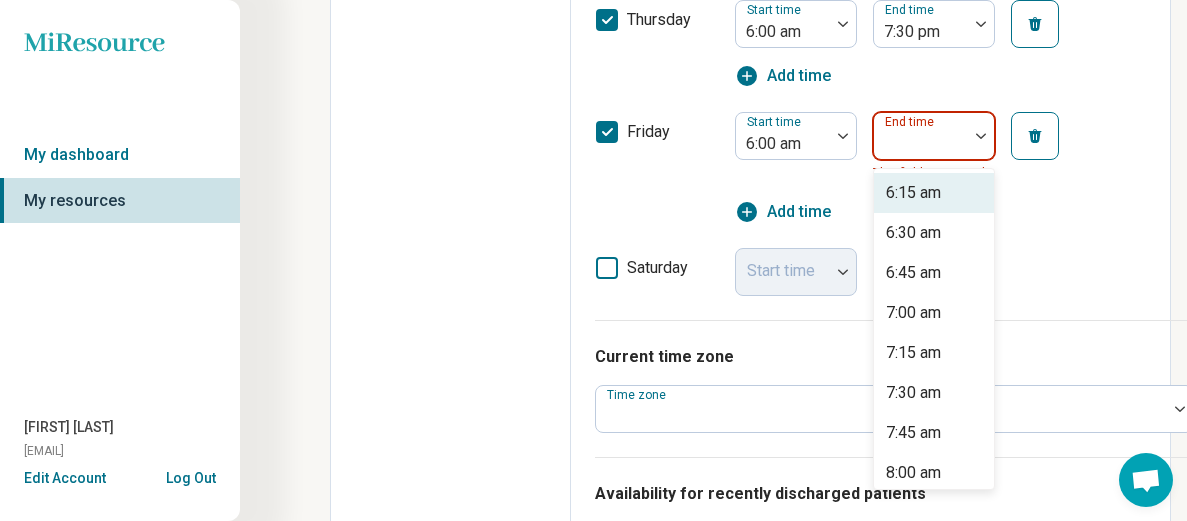 click on "End time" at bounding box center (934, 136) 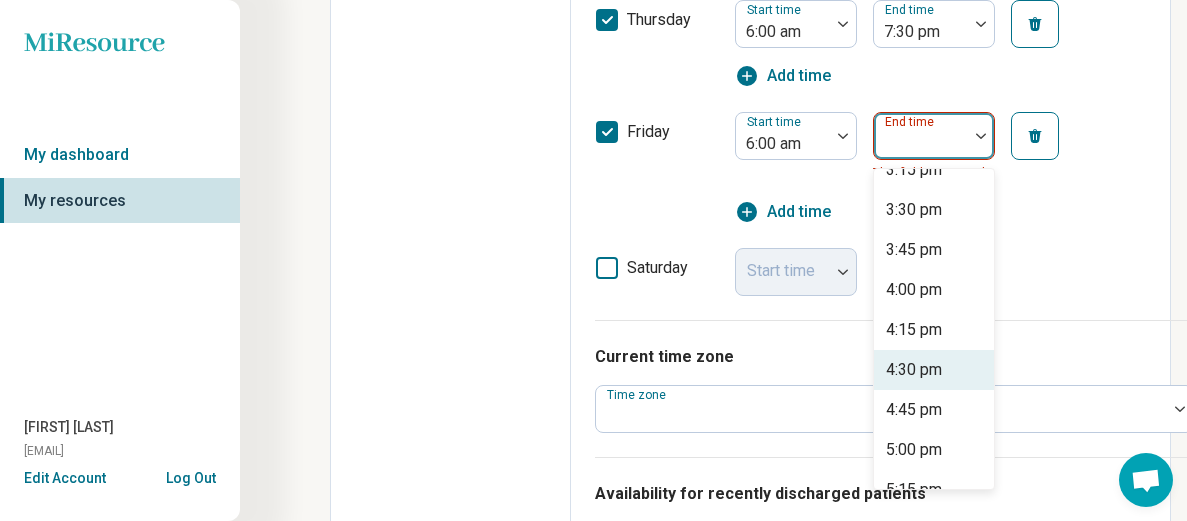 scroll, scrollTop: 1479, scrollLeft: 0, axis: vertical 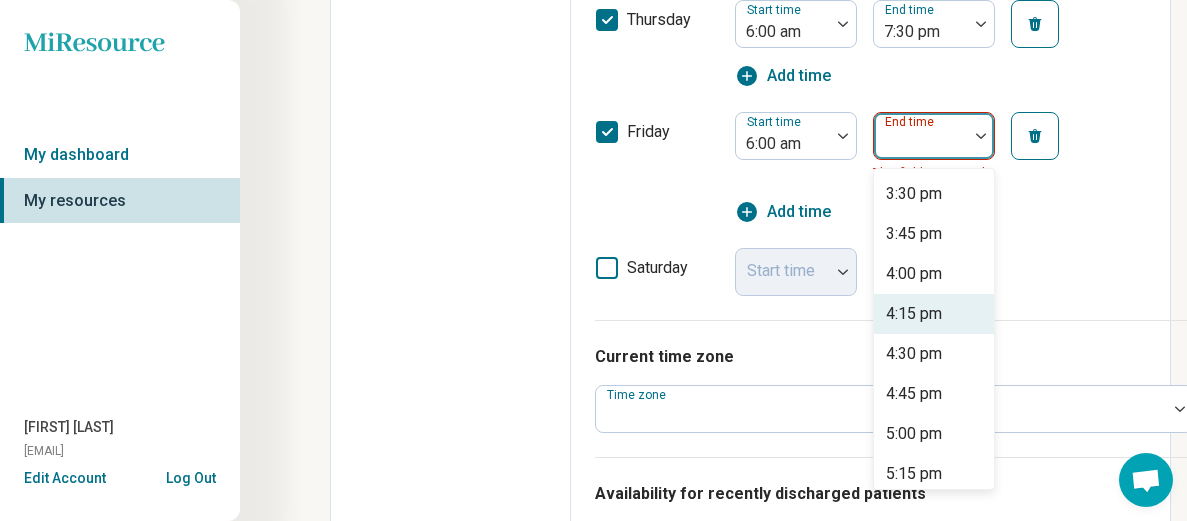 click on "4:15 pm" at bounding box center (934, 314) 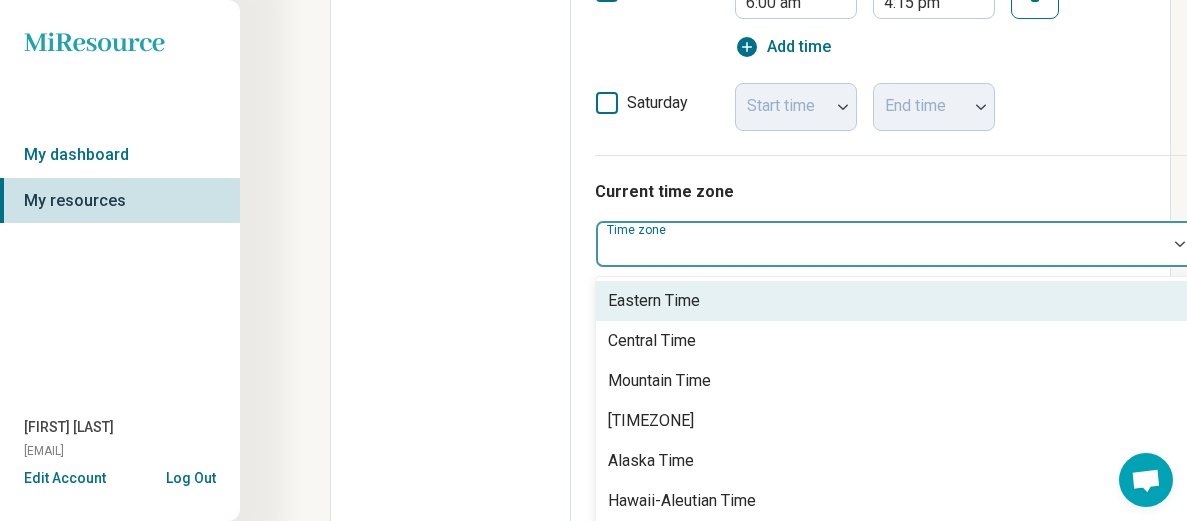 click on "Time zone" at bounding box center [894, 244] 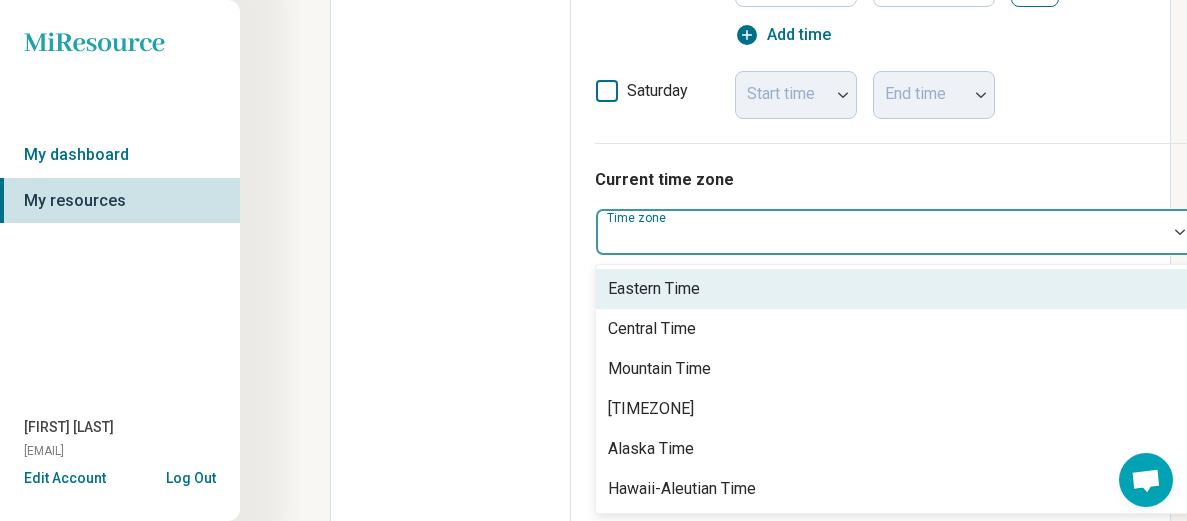 scroll, scrollTop: 1145, scrollLeft: 0, axis: vertical 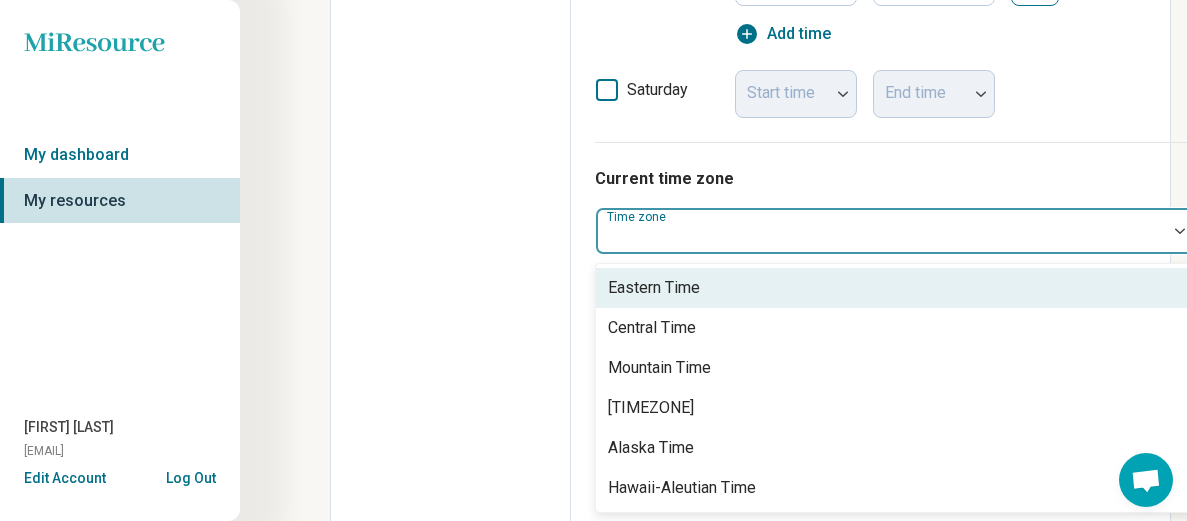 click on "Eastern Time" at bounding box center [654, 288] 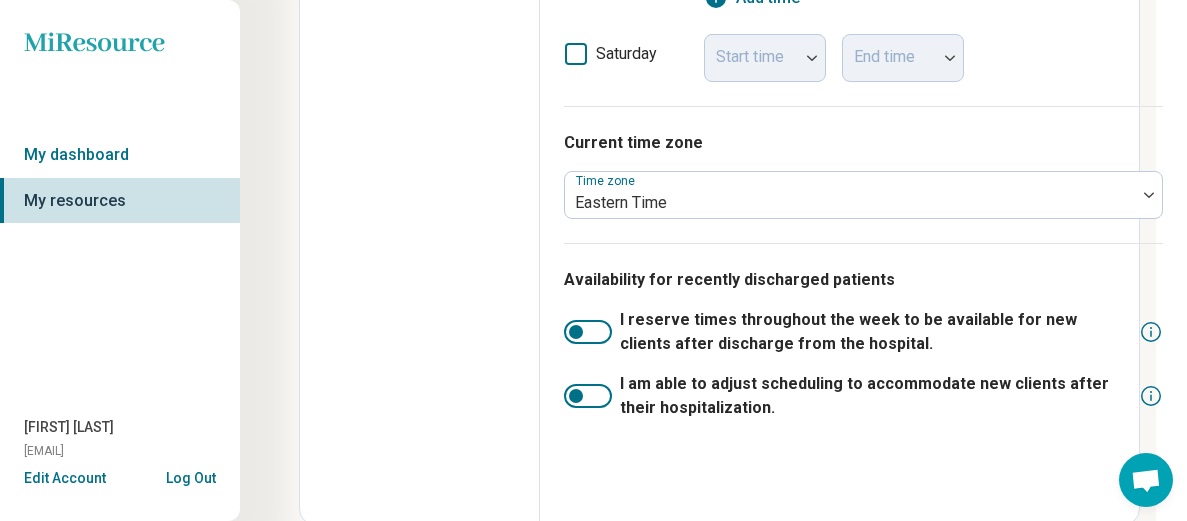 scroll, scrollTop: 1181, scrollLeft: 32, axis: both 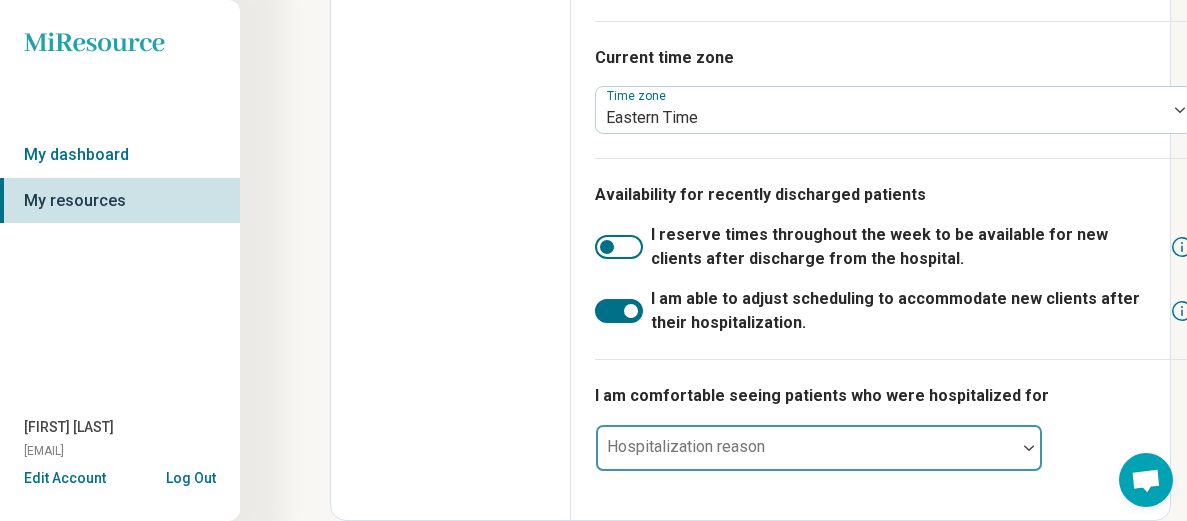 click on "Hospitalization reason" at bounding box center (819, 448) 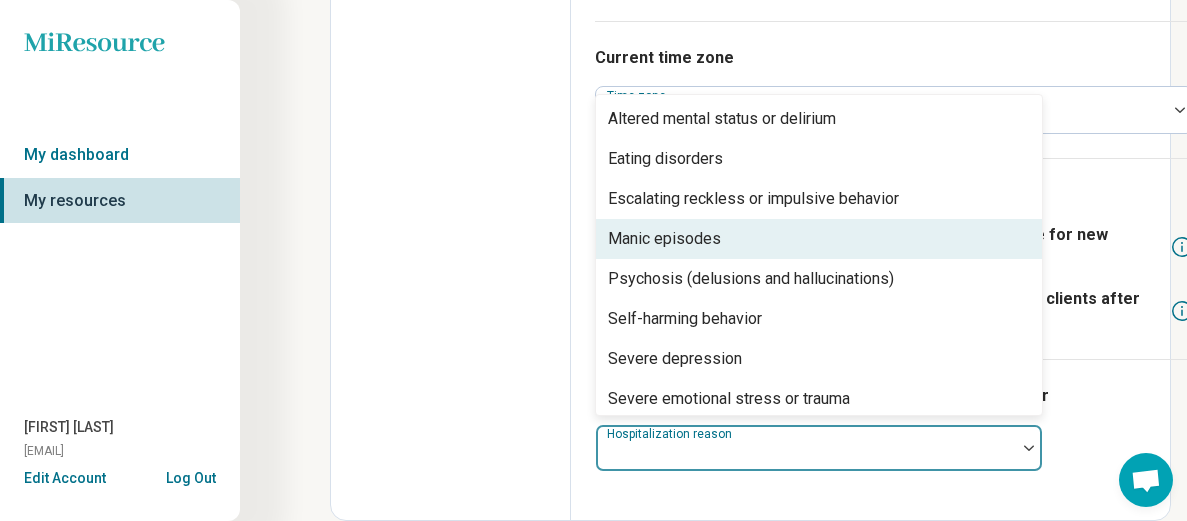 click on "Manic episodes" at bounding box center [664, 239] 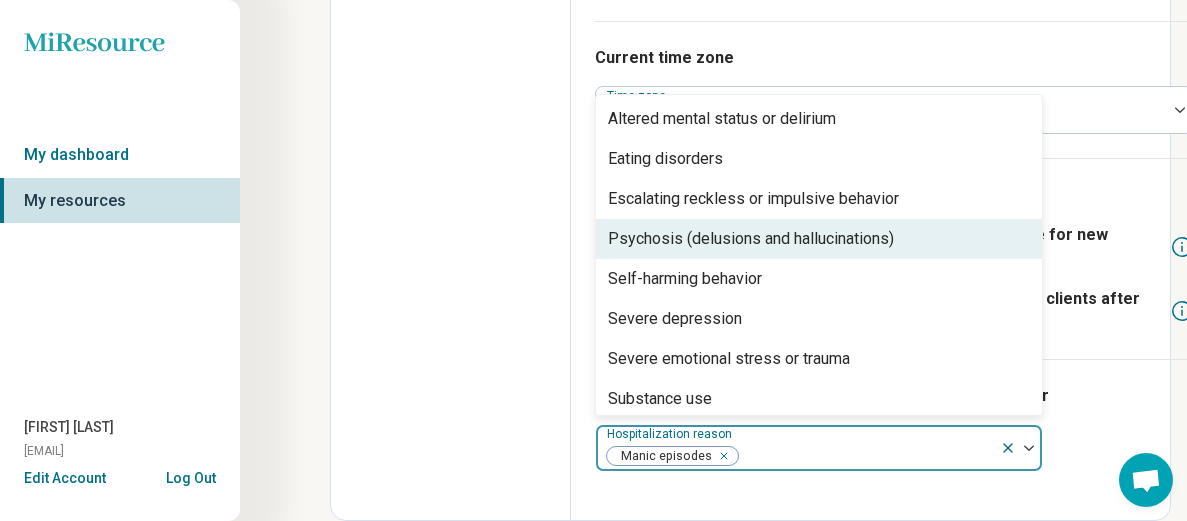click on "Psychosis (delusions and hallucinations)" at bounding box center [751, 239] 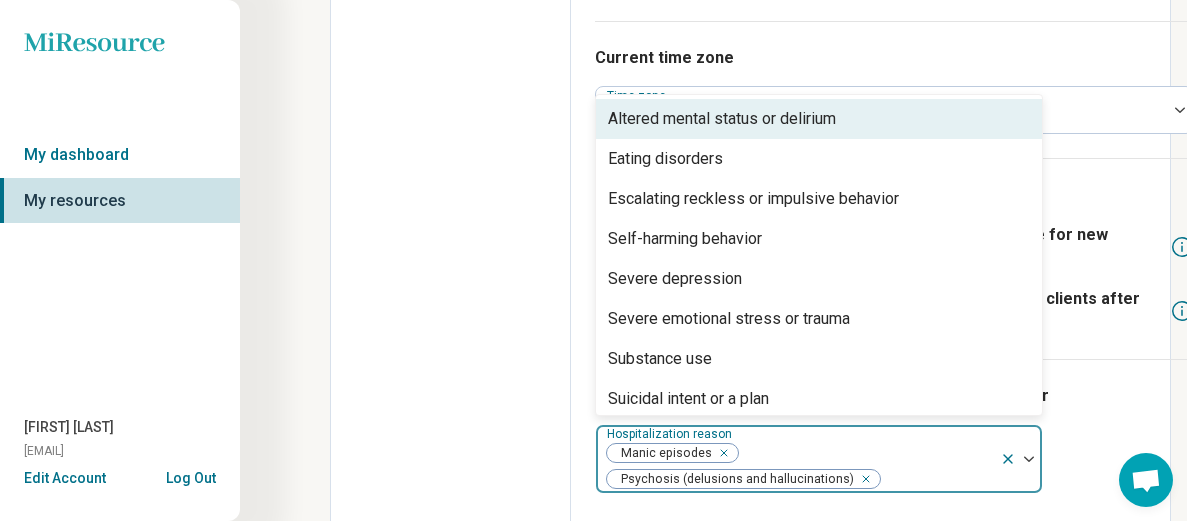 click on "Altered mental status or delirium" at bounding box center [722, 119] 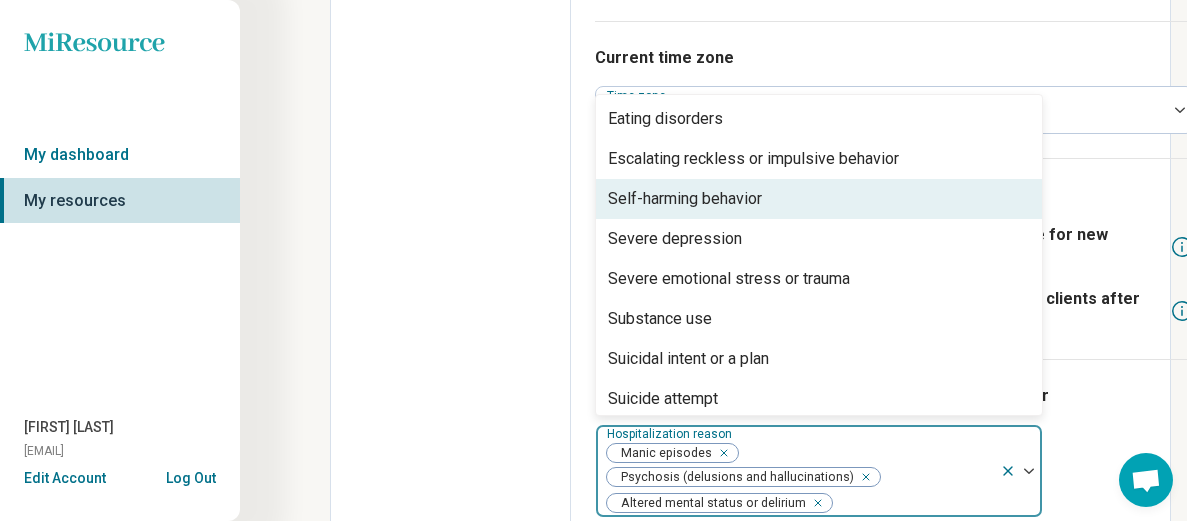 click on "Self-harming behavior" at bounding box center [685, 199] 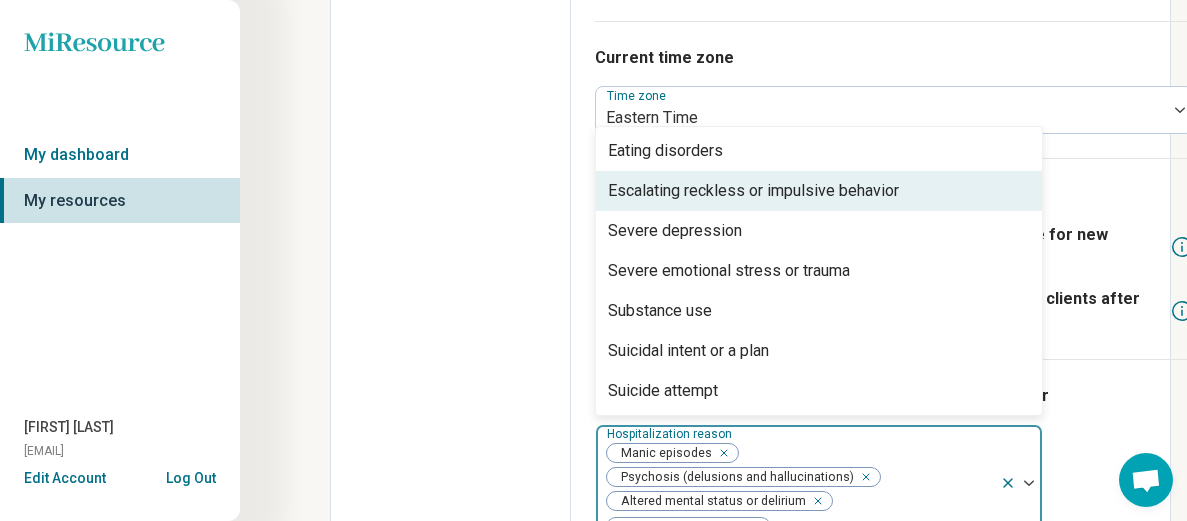 click on "Escalating reckless or impulsive behavior" at bounding box center [753, 191] 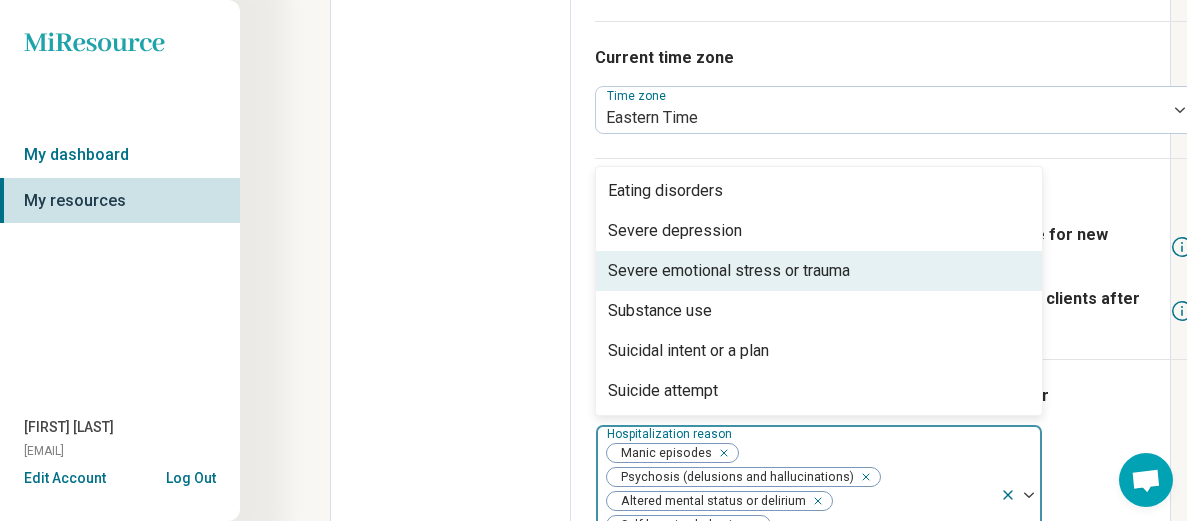 click on "Severe emotional stress or trauma" at bounding box center [729, 271] 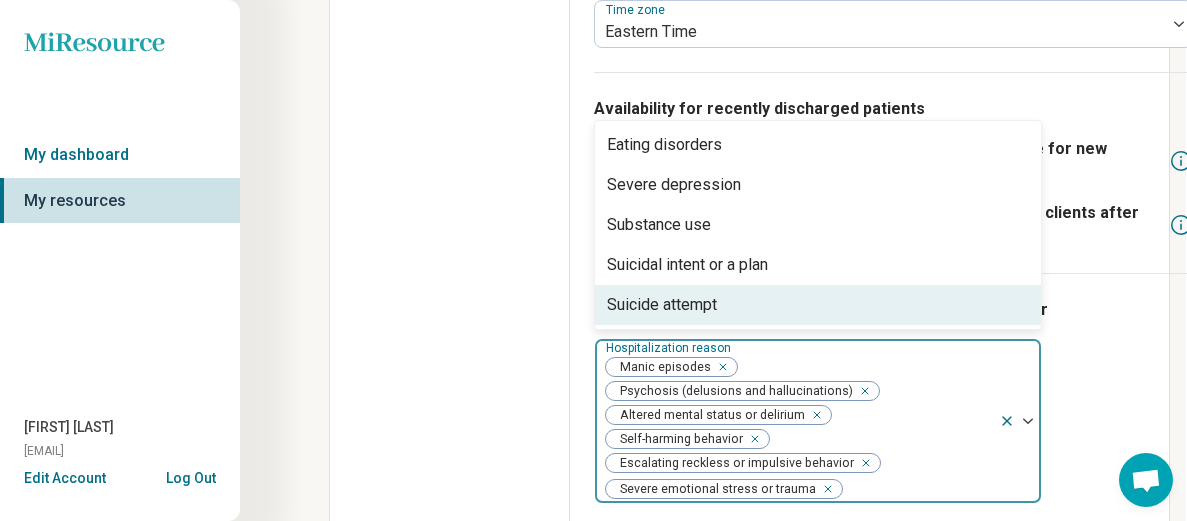 scroll, scrollTop: 1357, scrollLeft: 1, axis: both 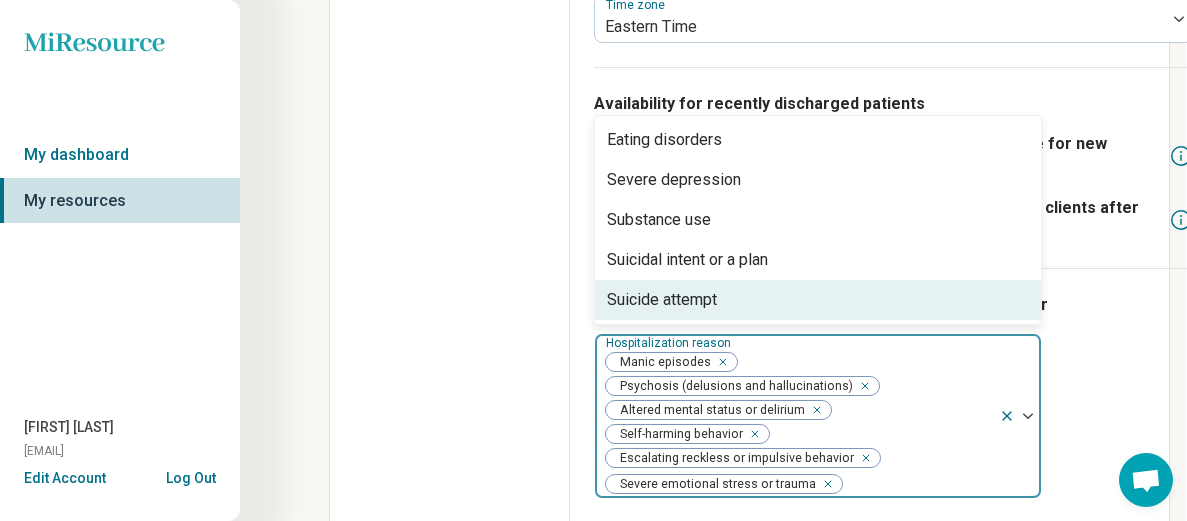 click on "I am comfortable seeing patients who were hospitalized for" at bounding box center [893, 305] 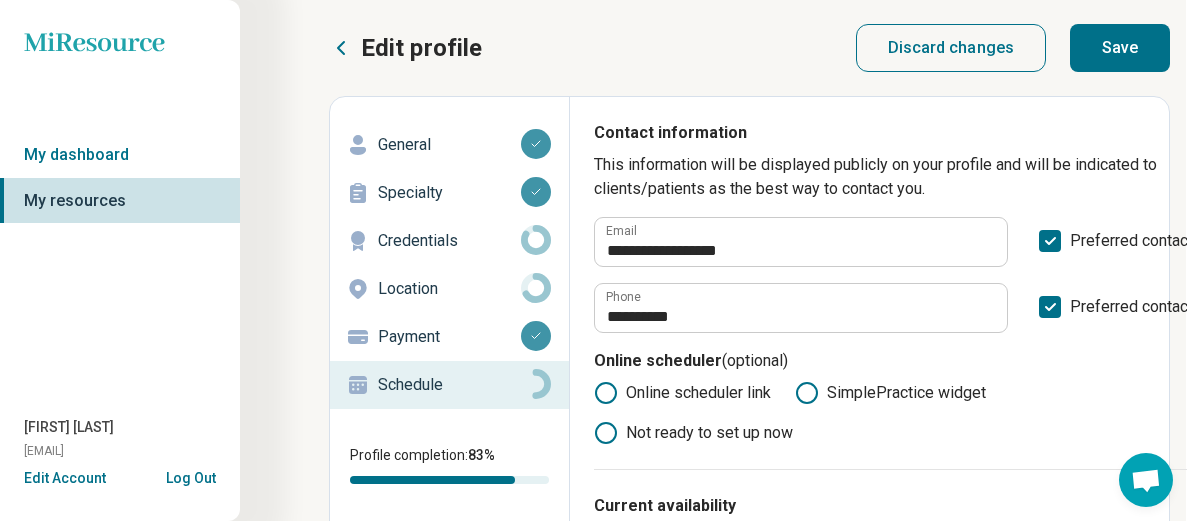 scroll, scrollTop: 0, scrollLeft: 1, axis: horizontal 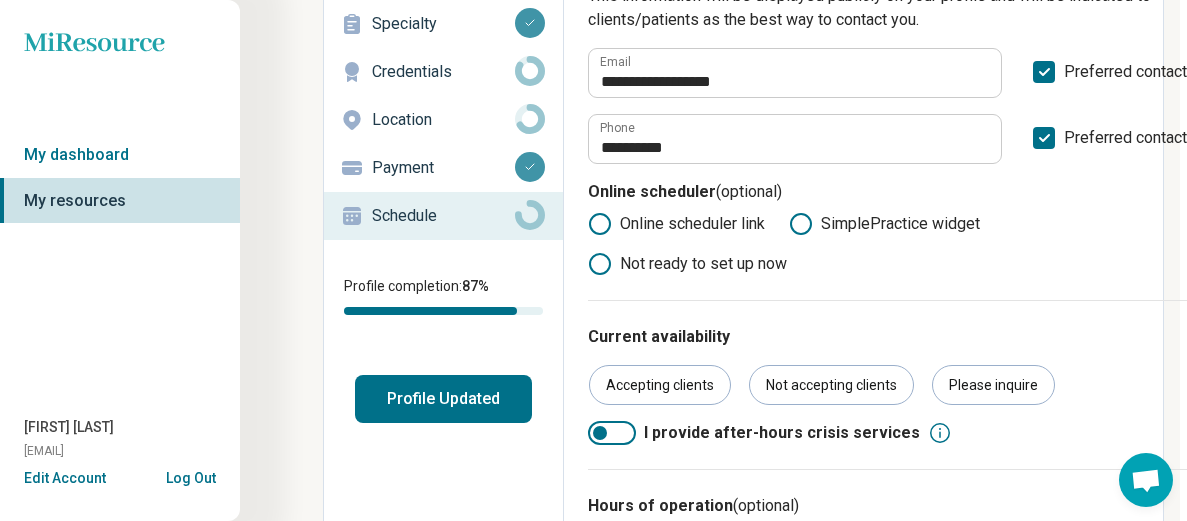 click on "Profile Updated" at bounding box center [443, 399] 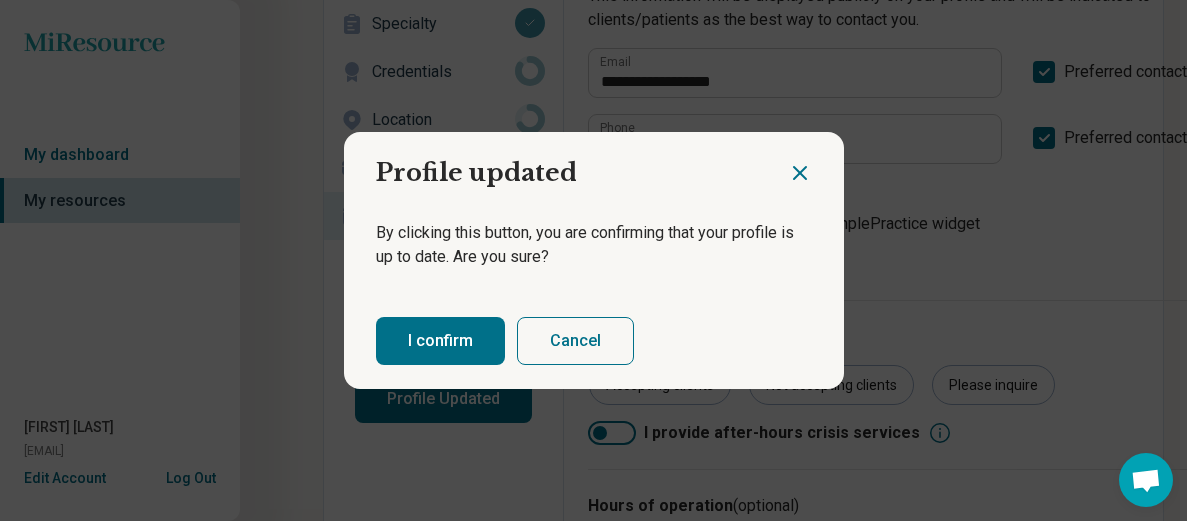 click on "I confirm" at bounding box center (440, 341) 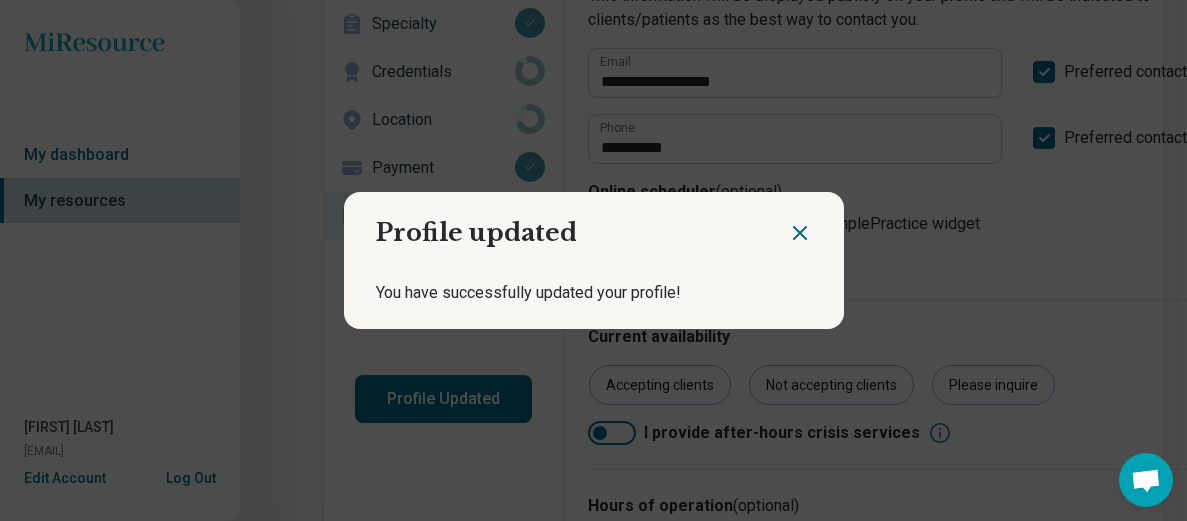 click 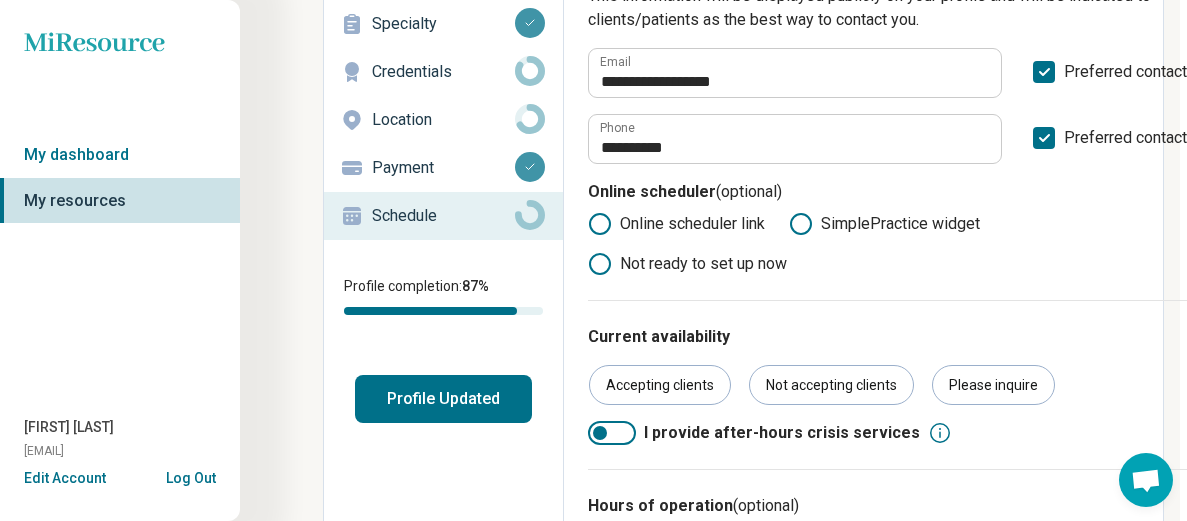 click on "Log Out" at bounding box center (191, 476) 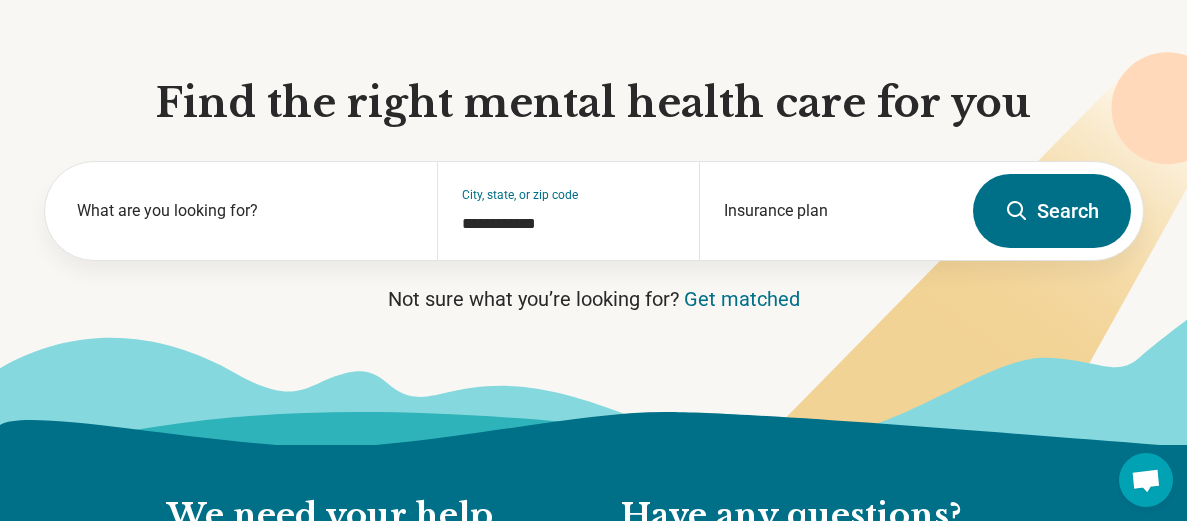 scroll, scrollTop: 0, scrollLeft: 0, axis: both 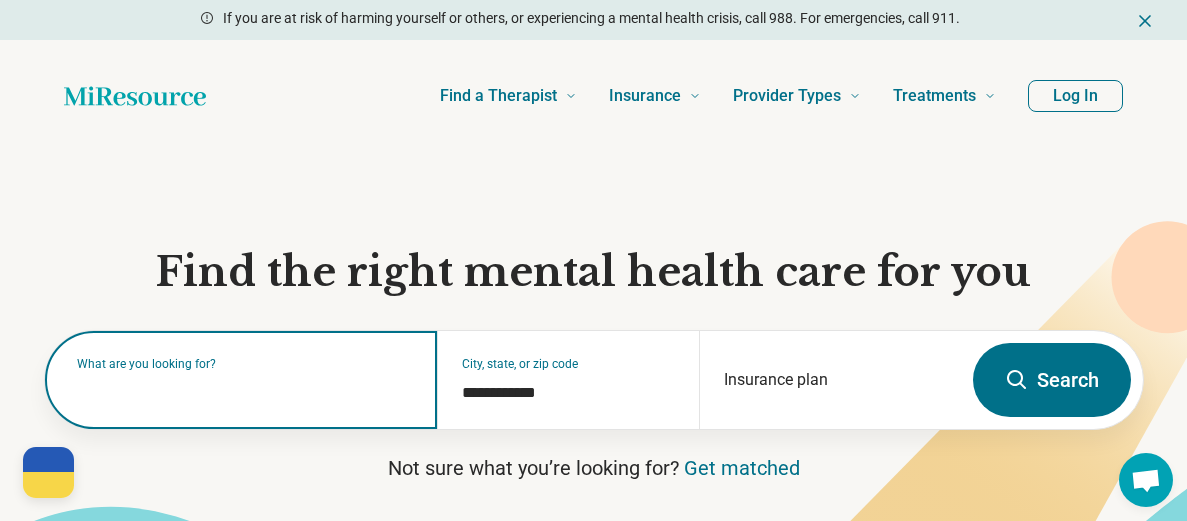 click at bounding box center (245, 390) 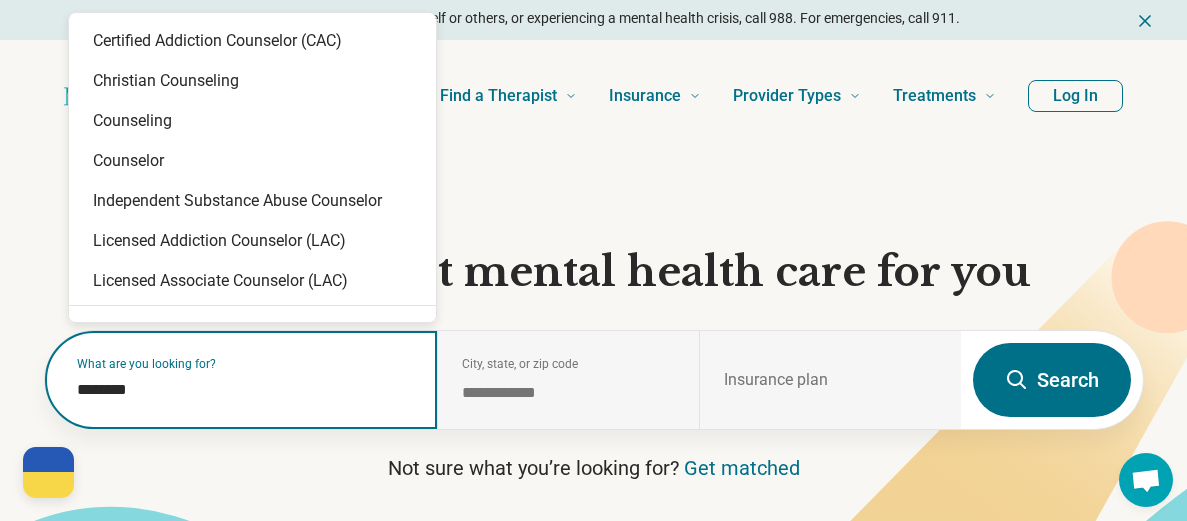 type on "*********" 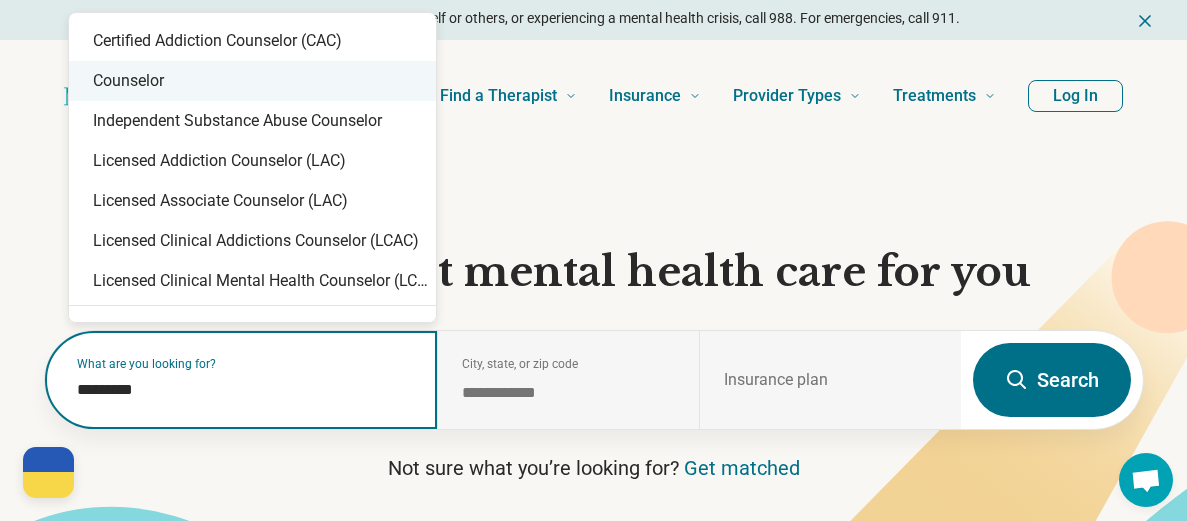 click on "Counselor" at bounding box center (252, 81) 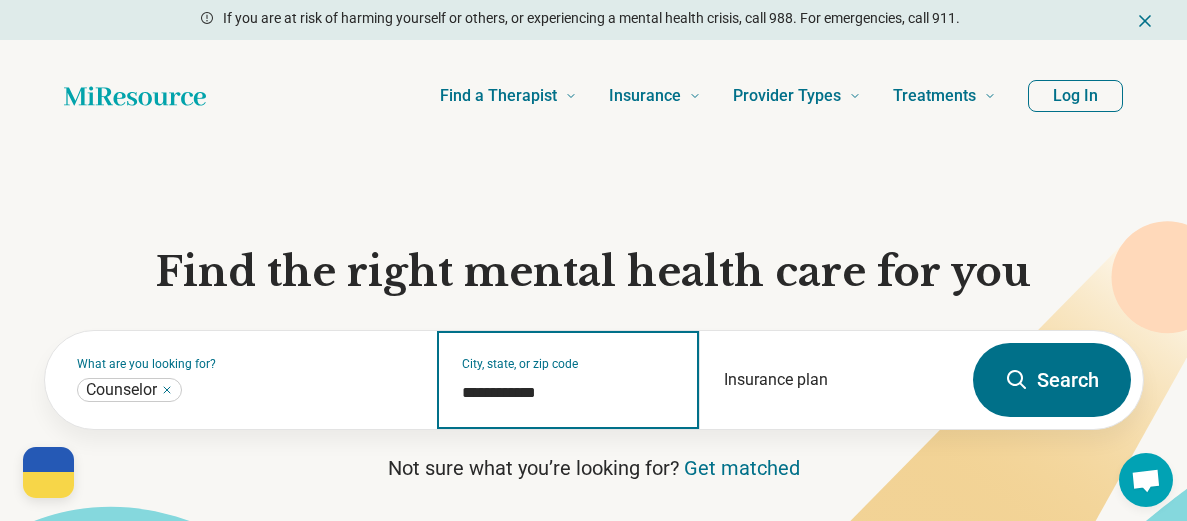 click on "**********" at bounding box center (568, 393) 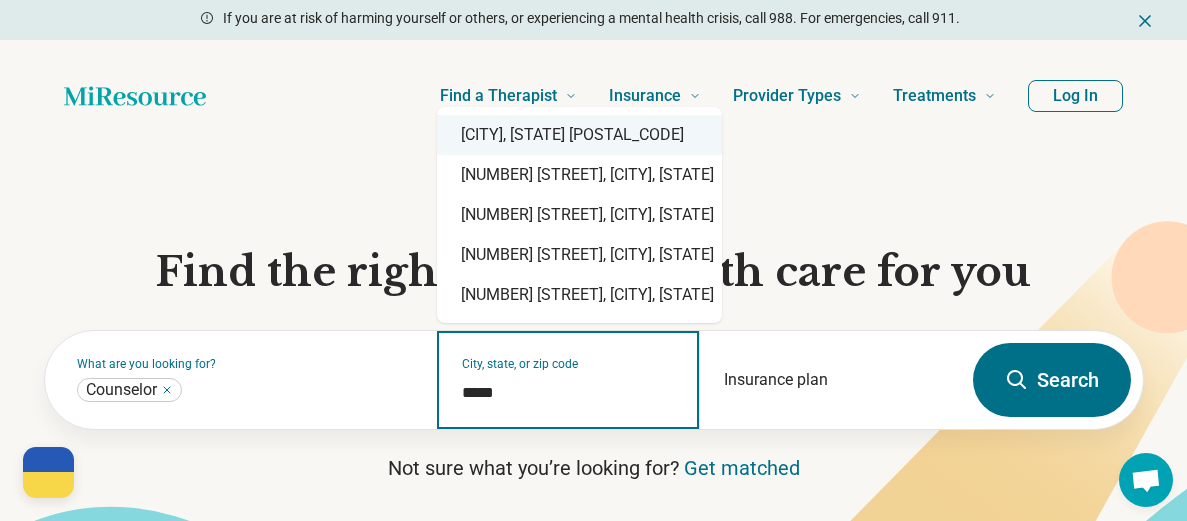 click on "Charlottesville, VA 22902" at bounding box center [579, 135] 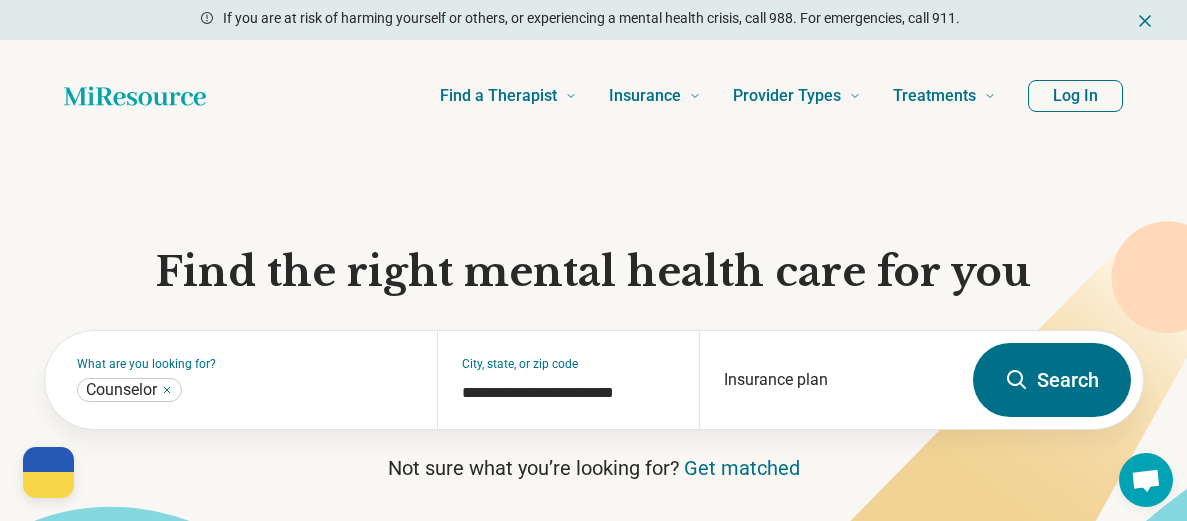 click 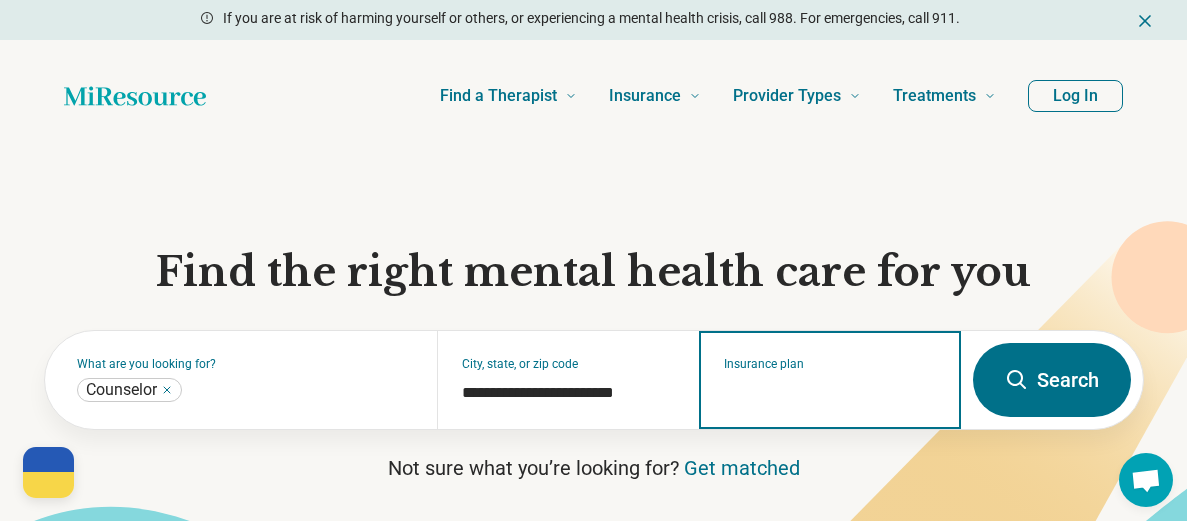 click on "Insurance plan" at bounding box center (830, 393) 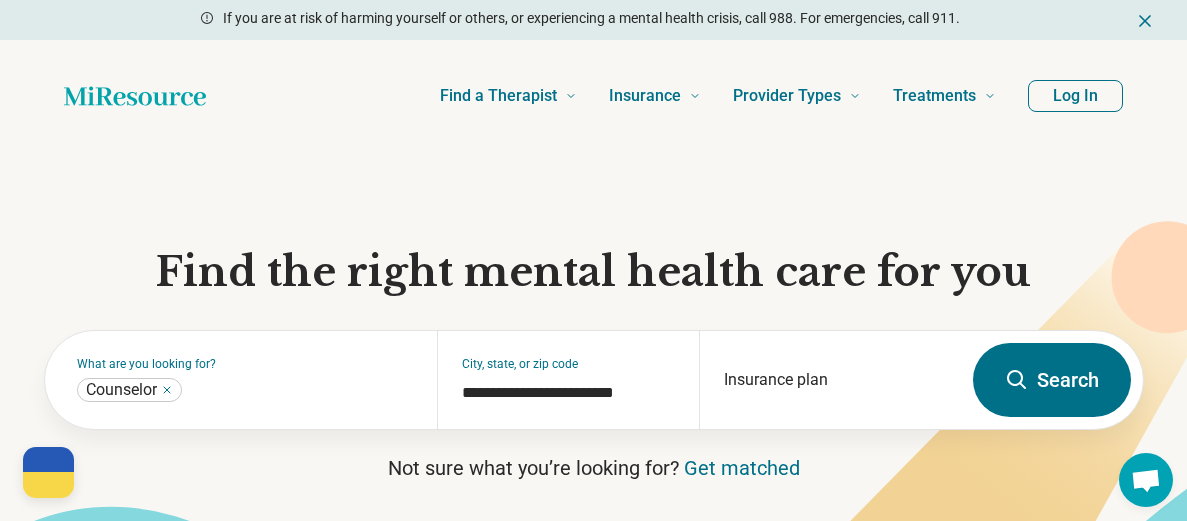 click on "Search" at bounding box center (1052, 380) 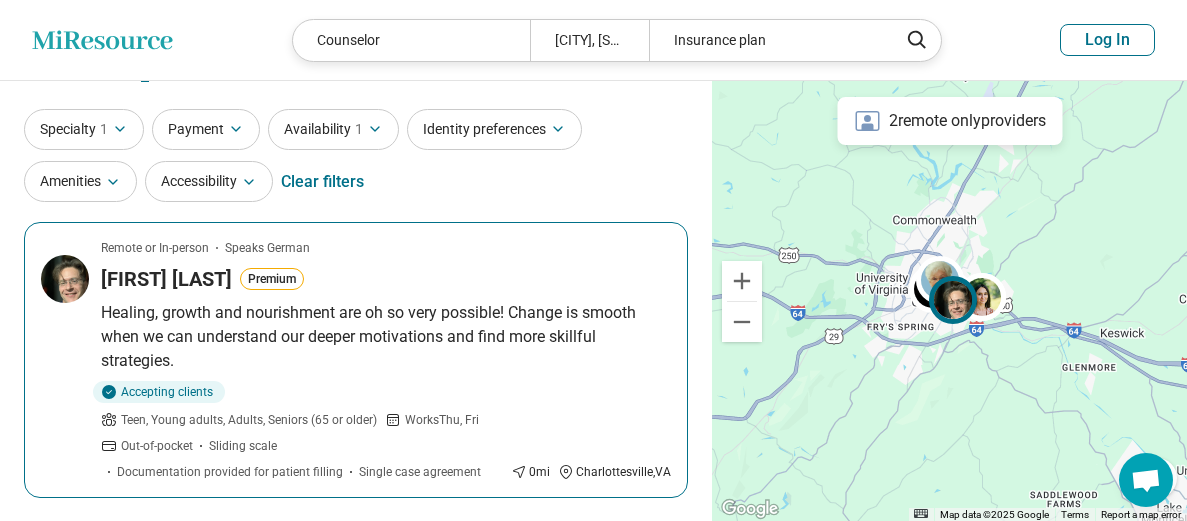 scroll, scrollTop: 46, scrollLeft: 0, axis: vertical 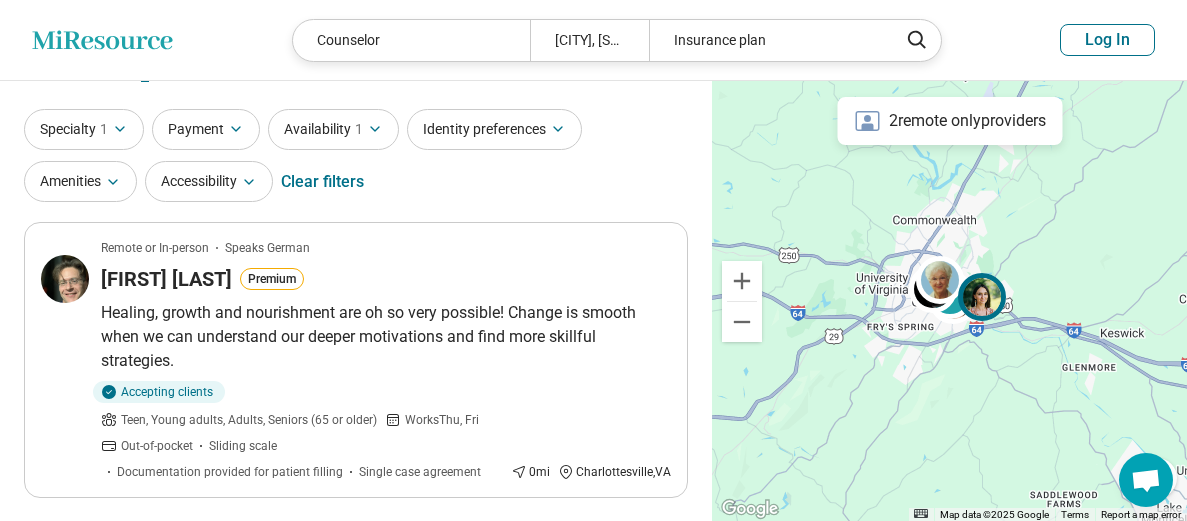 click at bounding box center [982, 297] 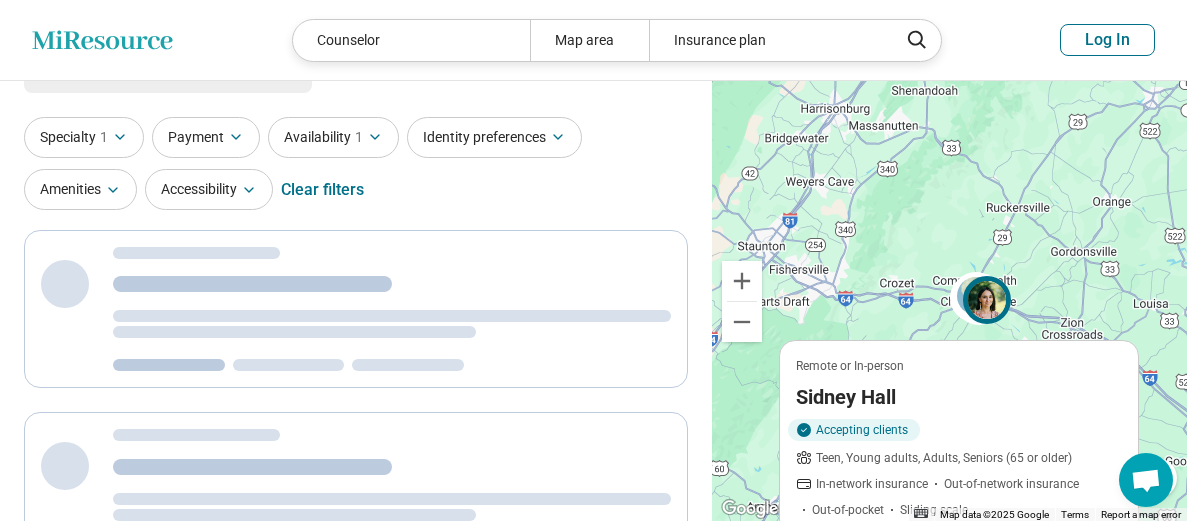 scroll, scrollTop: 0, scrollLeft: 0, axis: both 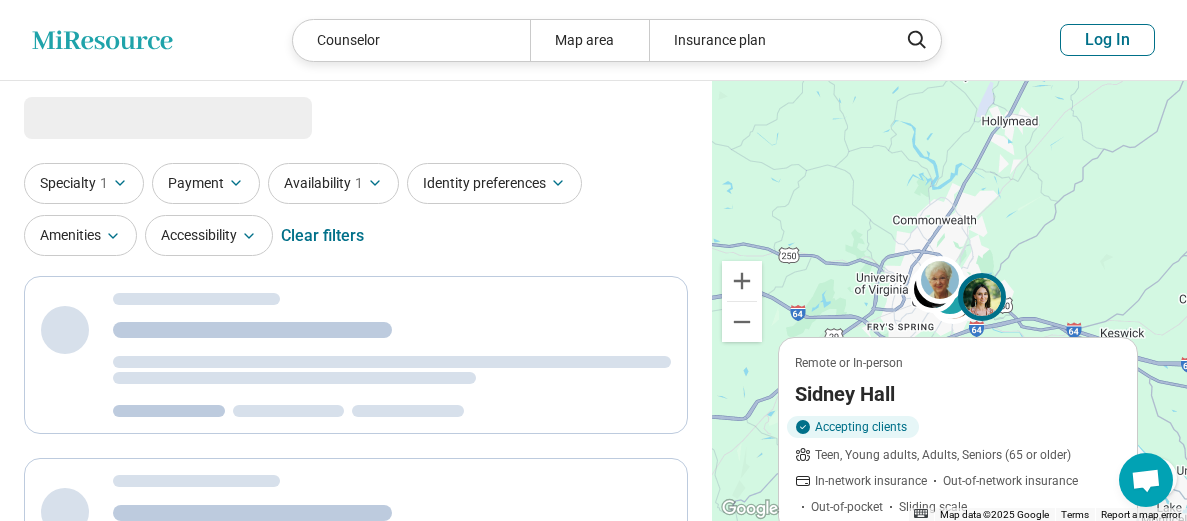 select on "***" 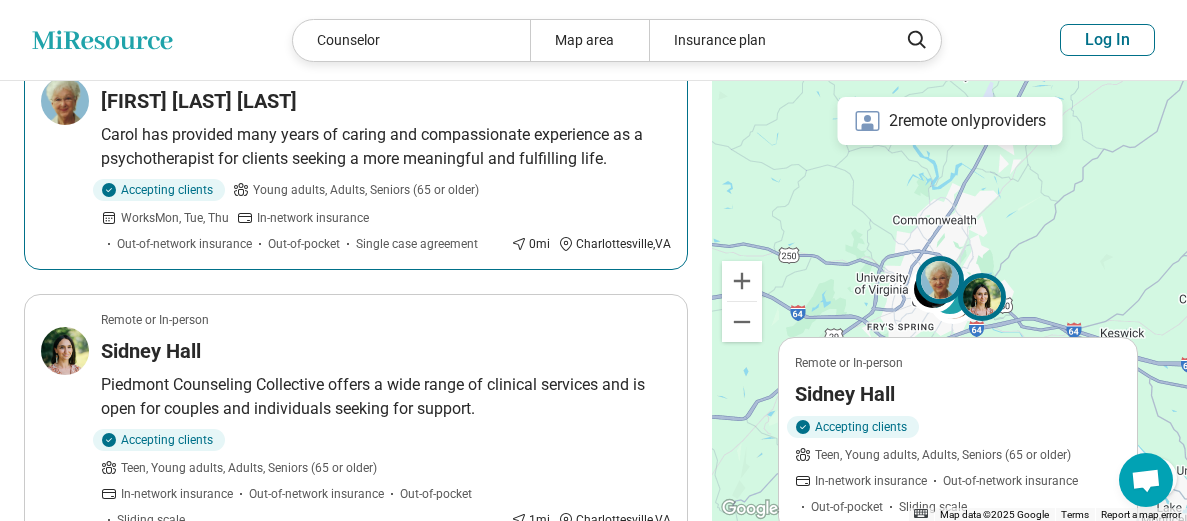 scroll, scrollTop: 2155, scrollLeft: 0, axis: vertical 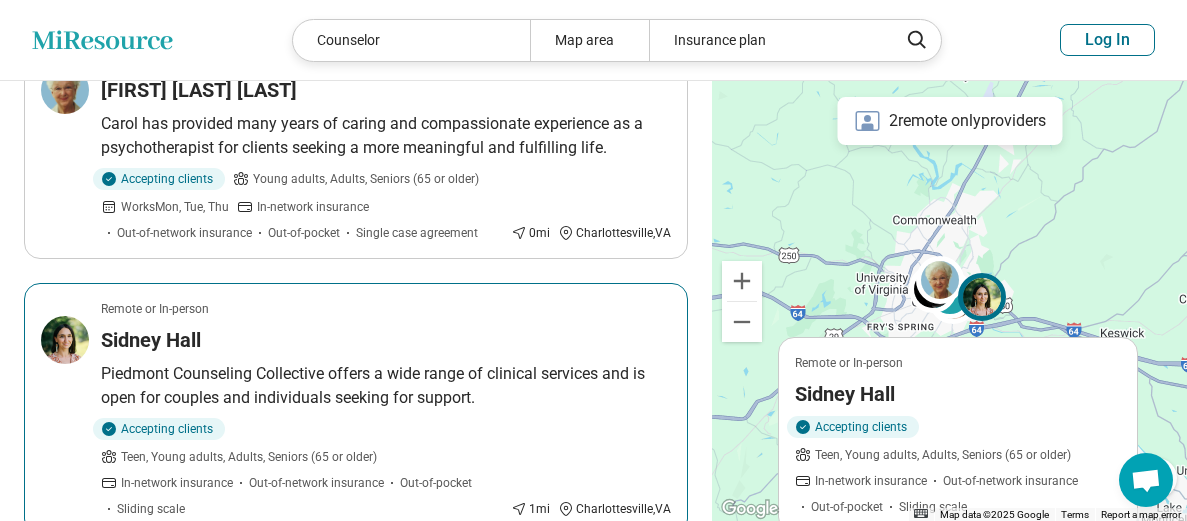 click on "Sidney Hall" at bounding box center [151, 340] 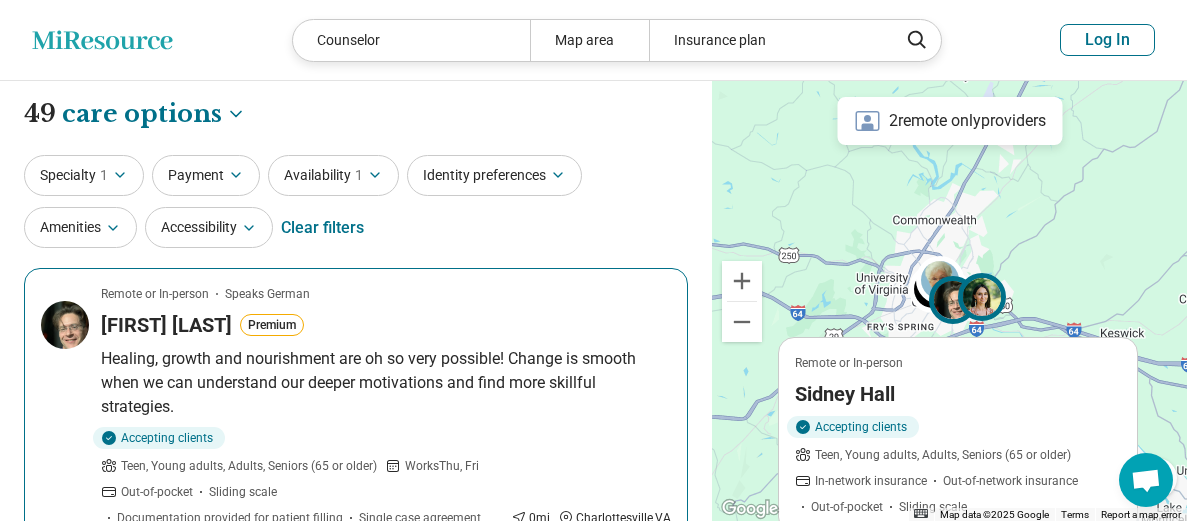 scroll, scrollTop: 0, scrollLeft: 0, axis: both 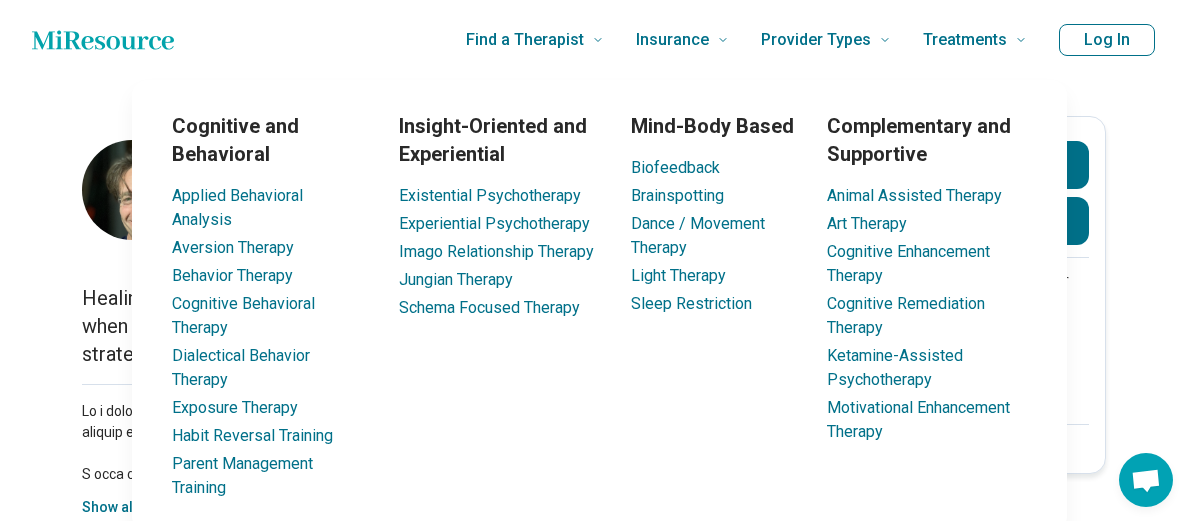 click on "Log In" at bounding box center (1107, 40) 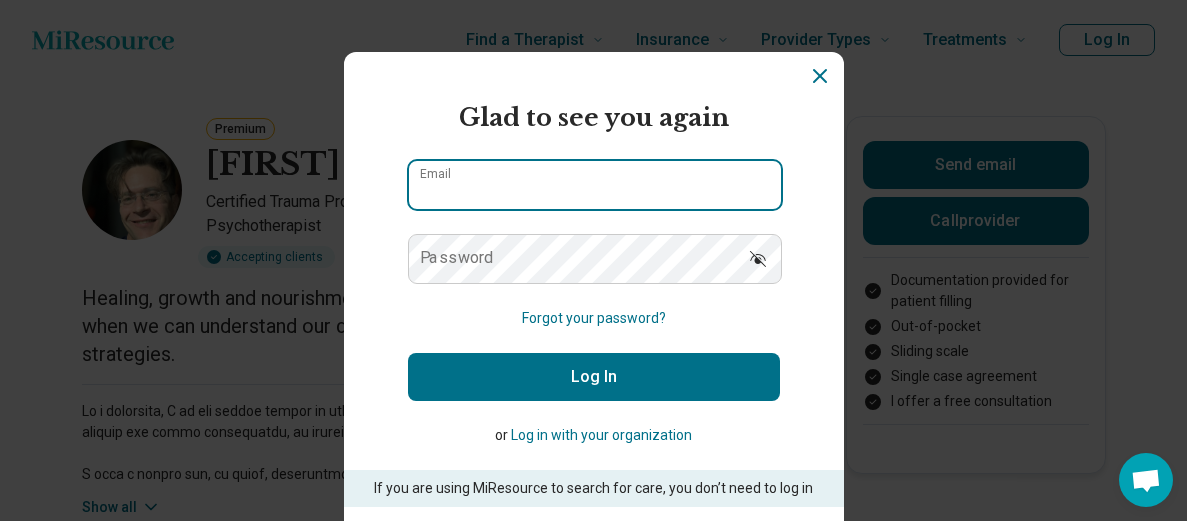 type on "**********" 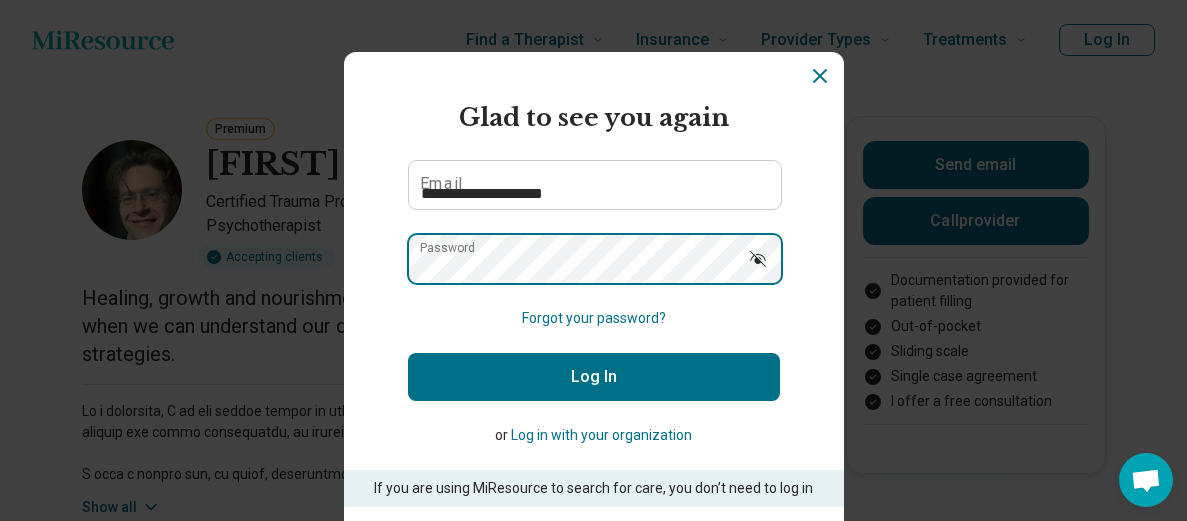 click on "Log In" at bounding box center (594, 377) 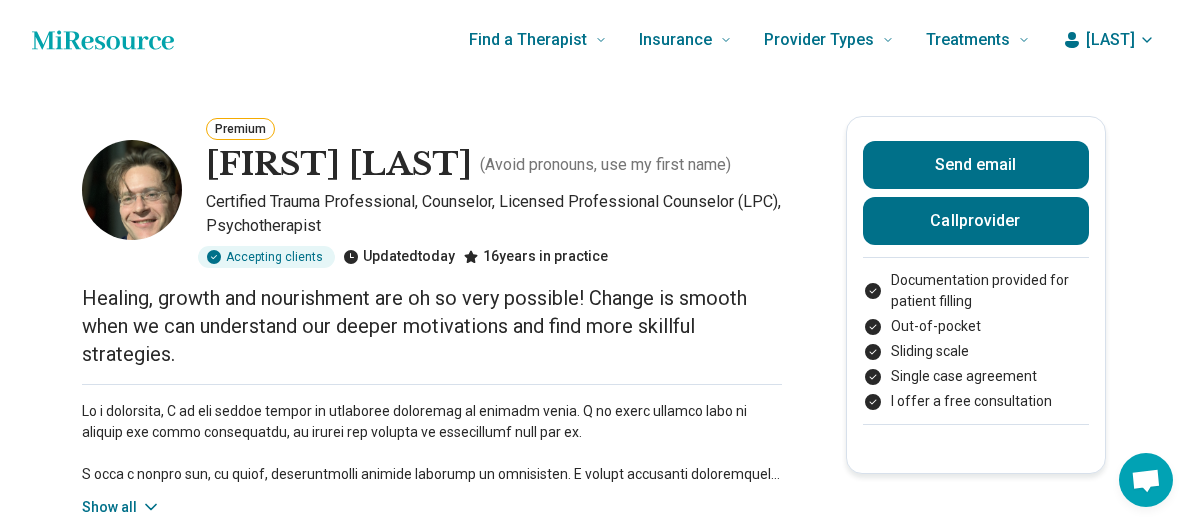 scroll, scrollTop: 0, scrollLeft: 0, axis: both 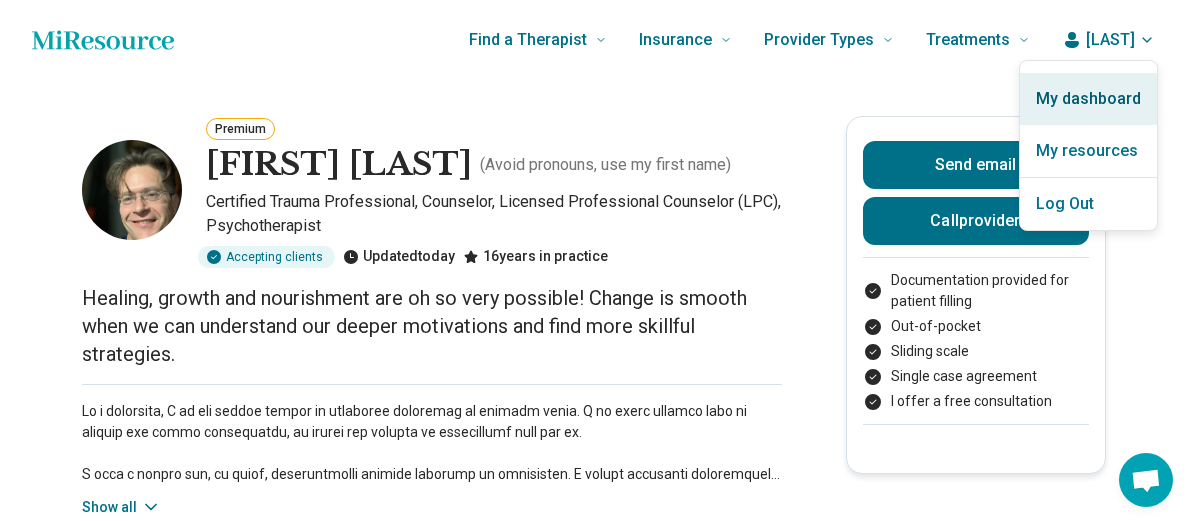 click on "My dashboard" at bounding box center [1088, 99] 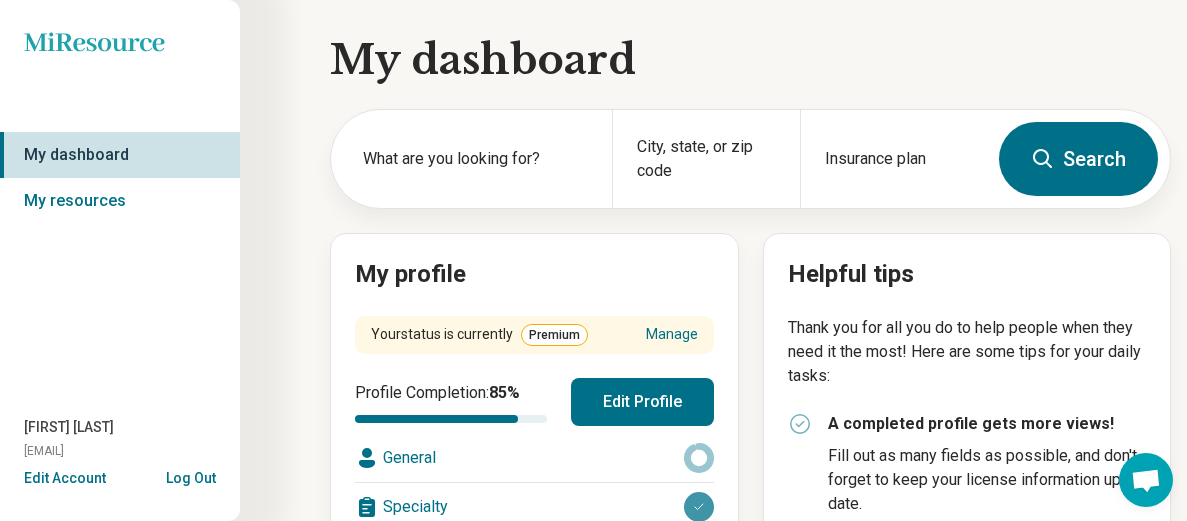click on "Edit Profile" at bounding box center (642, 402) 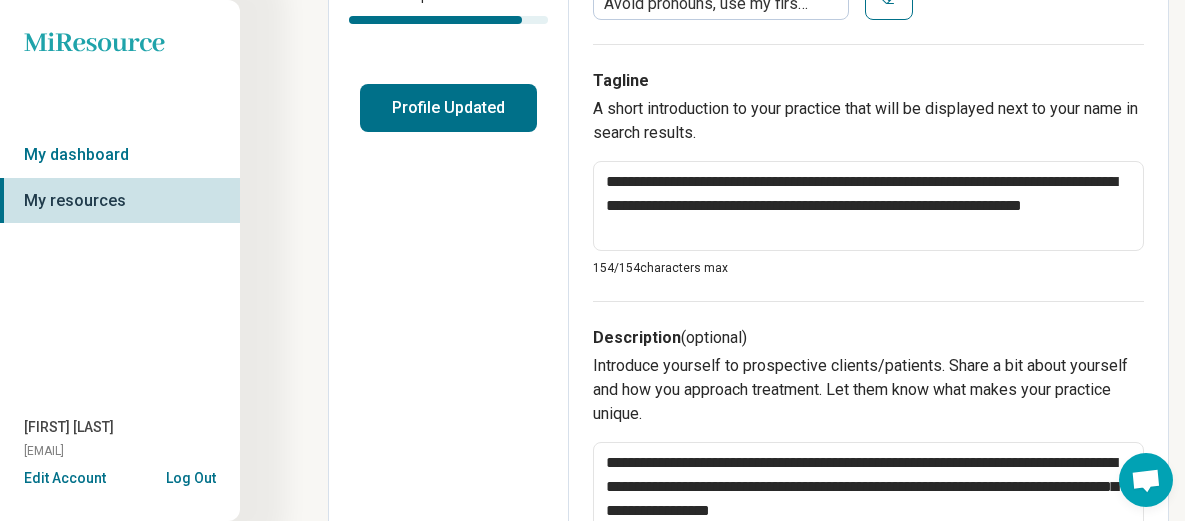 scroll, scrollTop: 467, scrollLeft: 2, axis: both 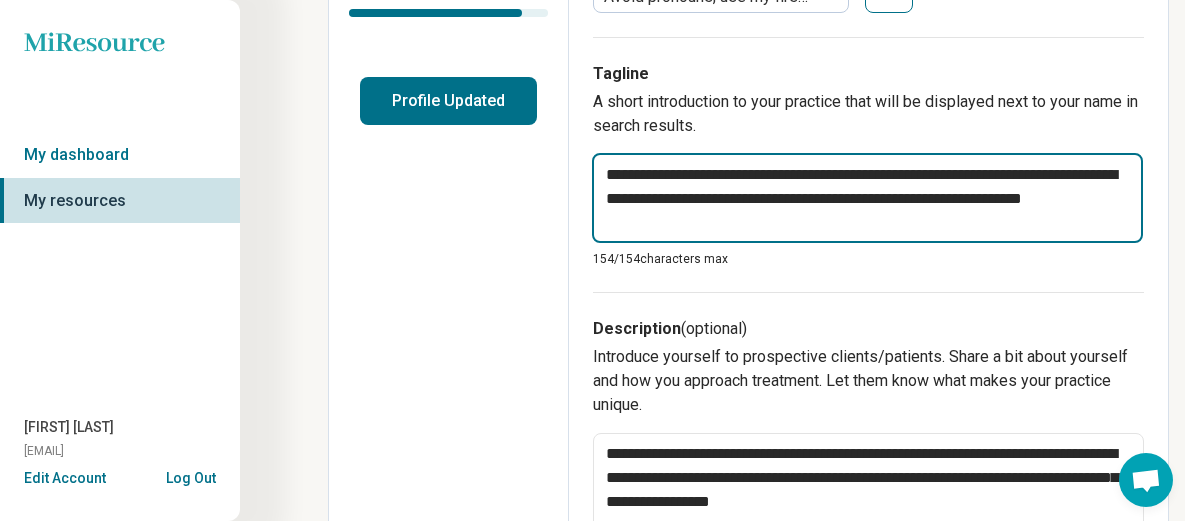drag, startPoint x: 1006, startPoint y: 180, endPoint x: 875, endPoint y: 172, distance: 131.24405 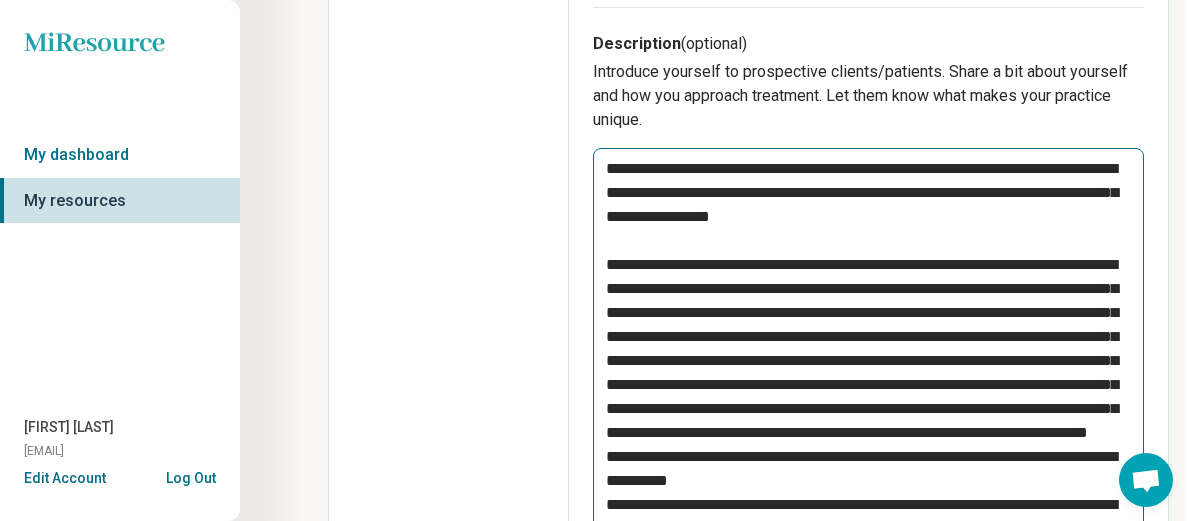 scroll, scrollTop: 757, scrollLeft: 3, axis: both 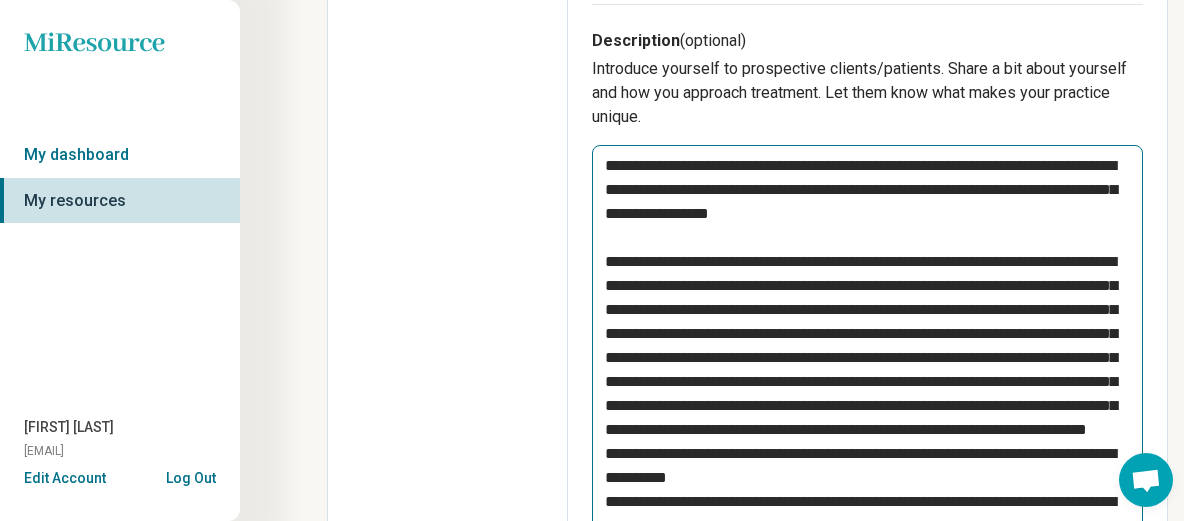 type on "**********" 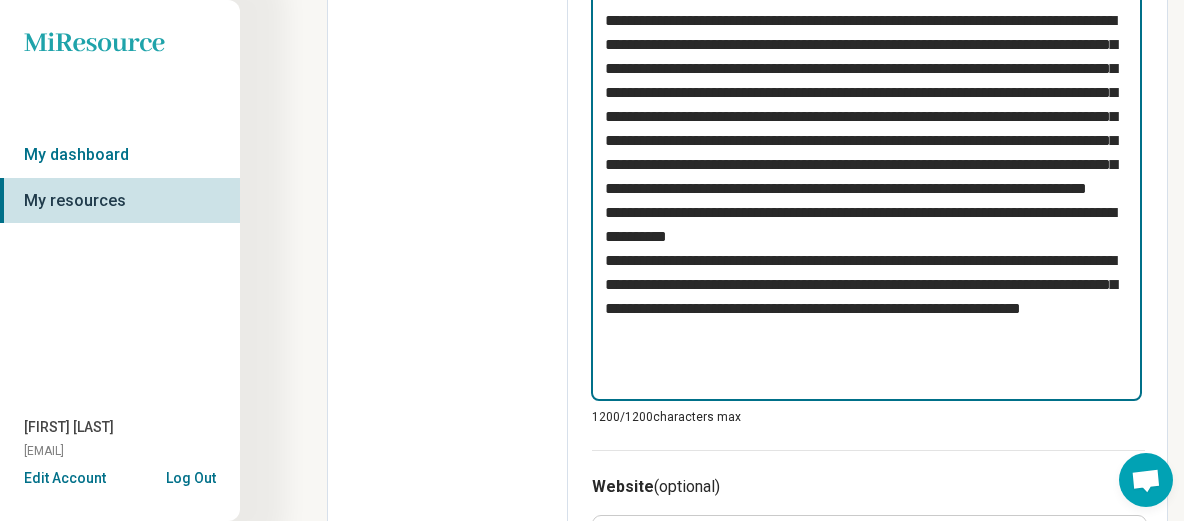scroll, scrollTop: 1006, scrollLeft: 3, axis: both 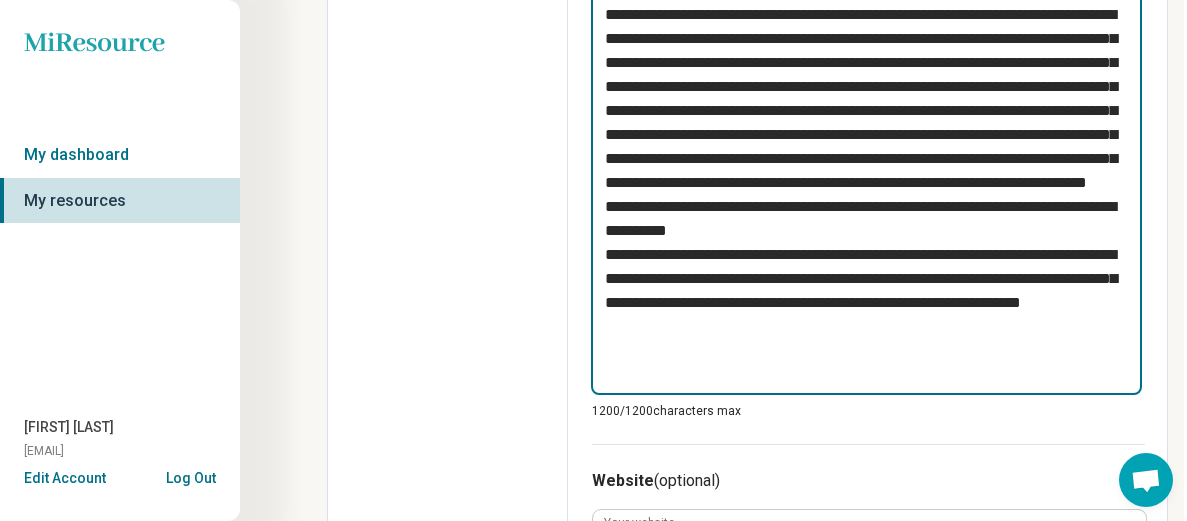 drag, startPoint x: 602, startPoint y: 169, endPoint x: 1017, endPoint y: 383, distance: 466.9272 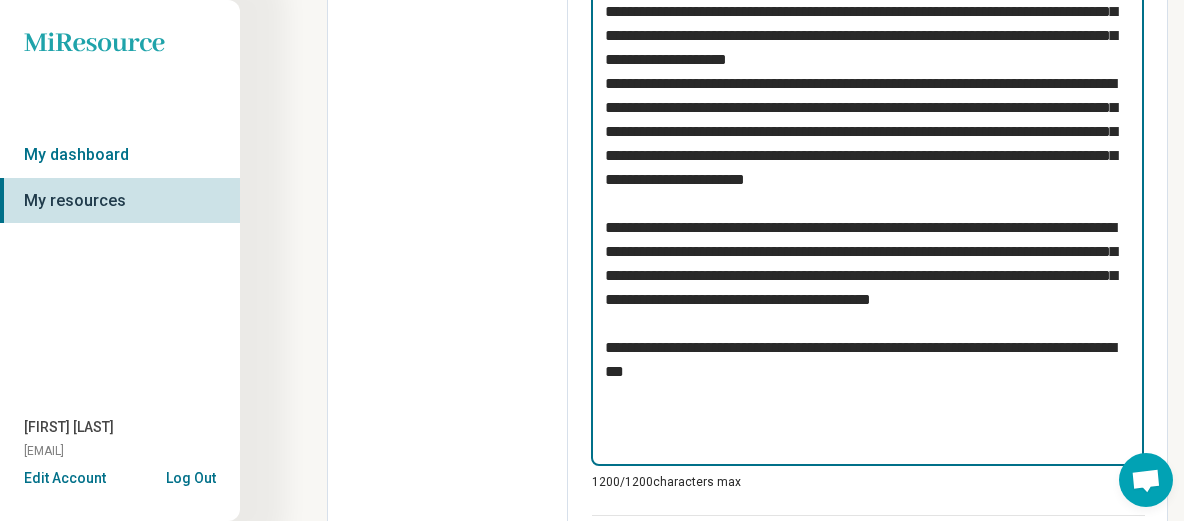 scroll, scrollTop: 976, scrollLeft: 3, axis: both 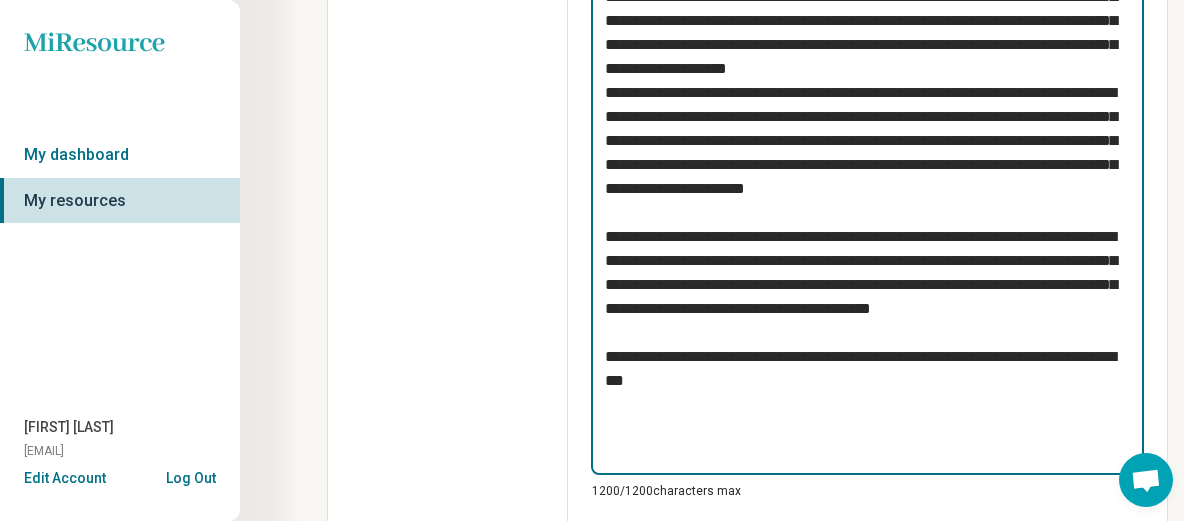 click at bounding box center (867, 201) 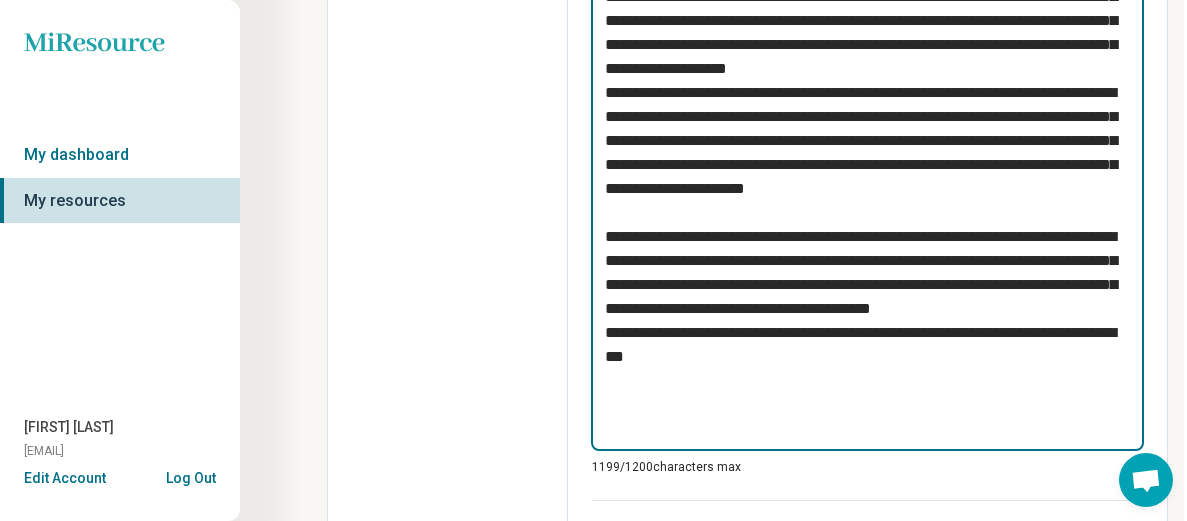 type on "*" 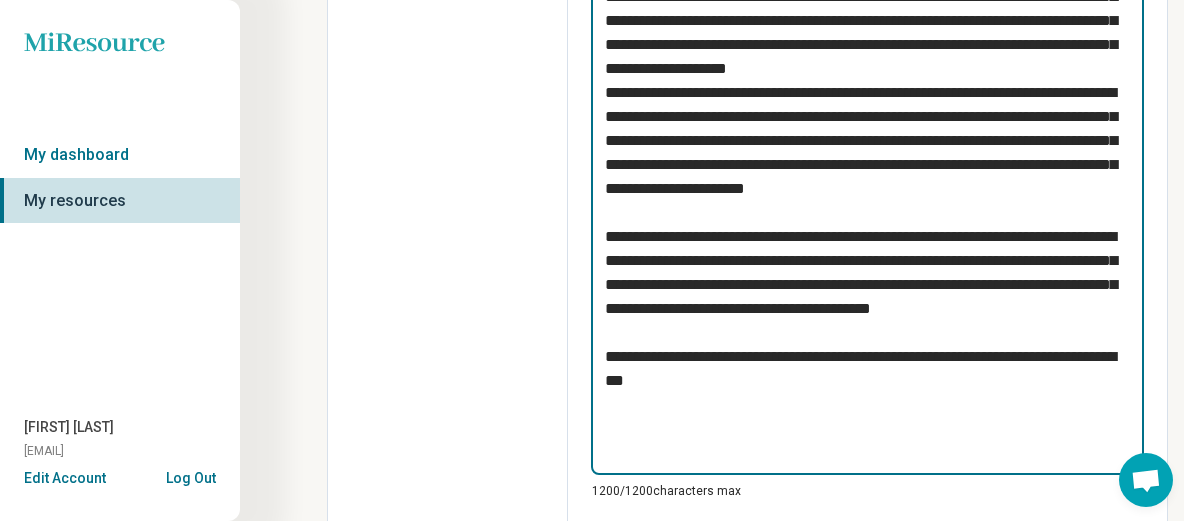 paste on "**********" 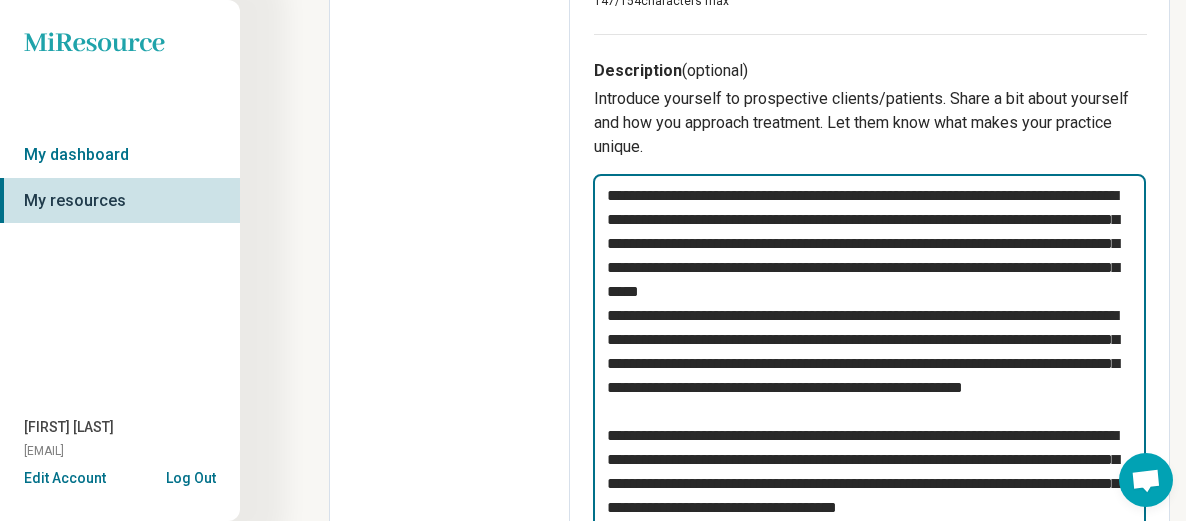 scroll, scrollTop: 715, scrollLeft: 1, axis: both 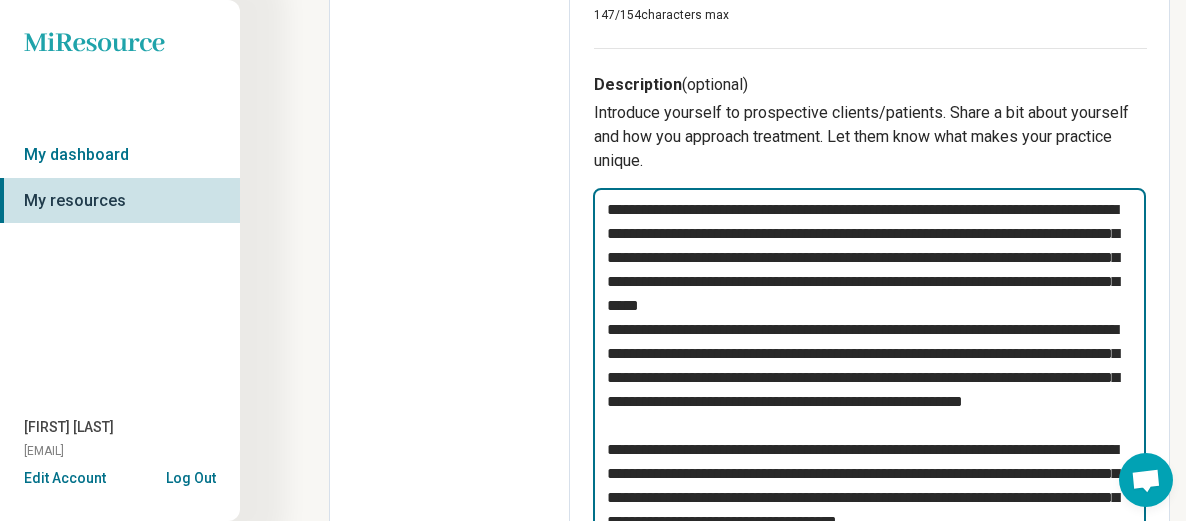 drag, startPoint x: 809, startPoint y: 232, endPoint x: 781, endPoint y: 232, distance: 28 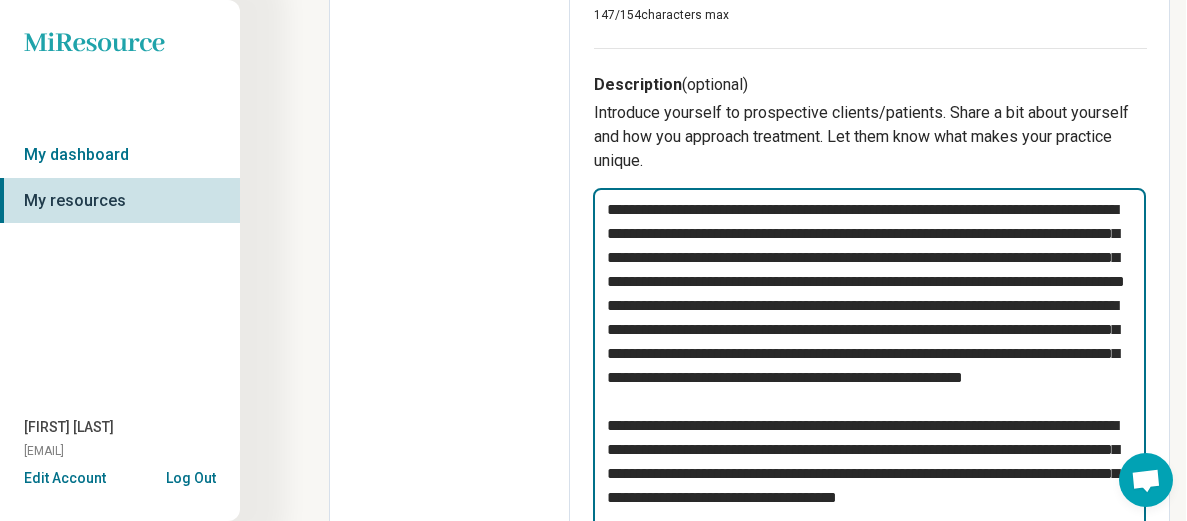 type on "*" 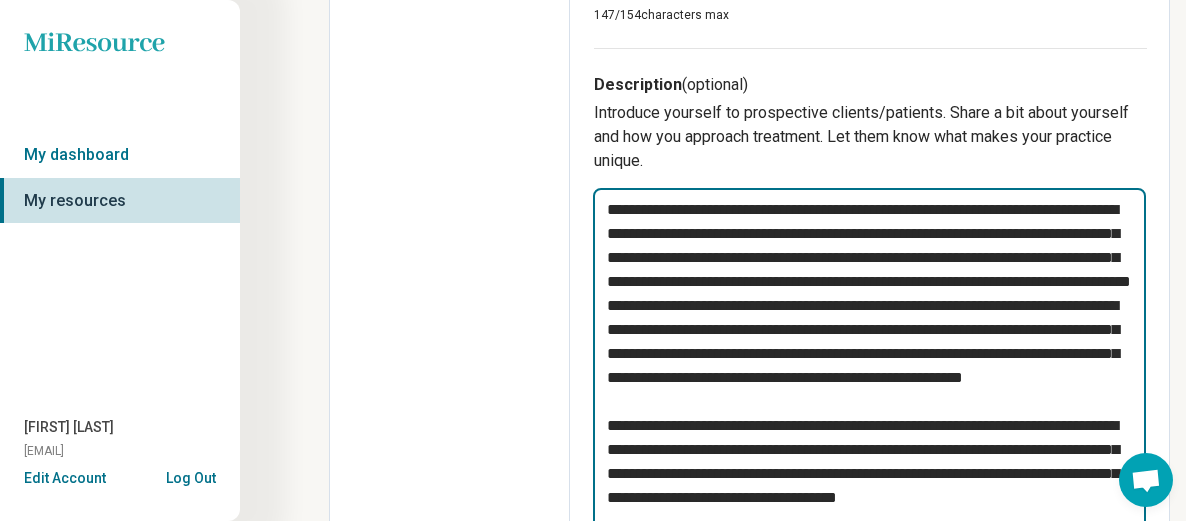 type on "*" 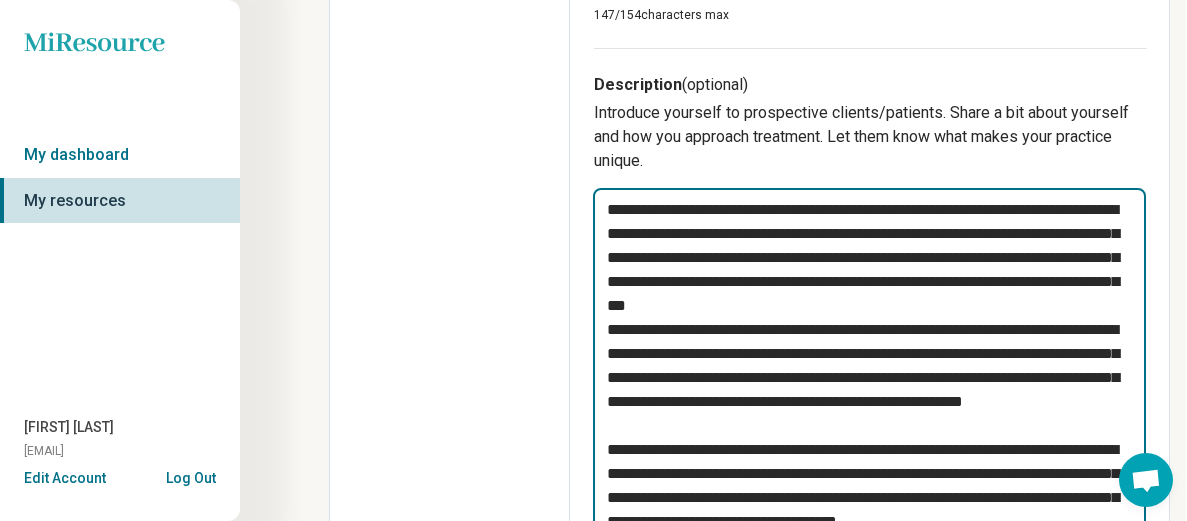 type on "*" 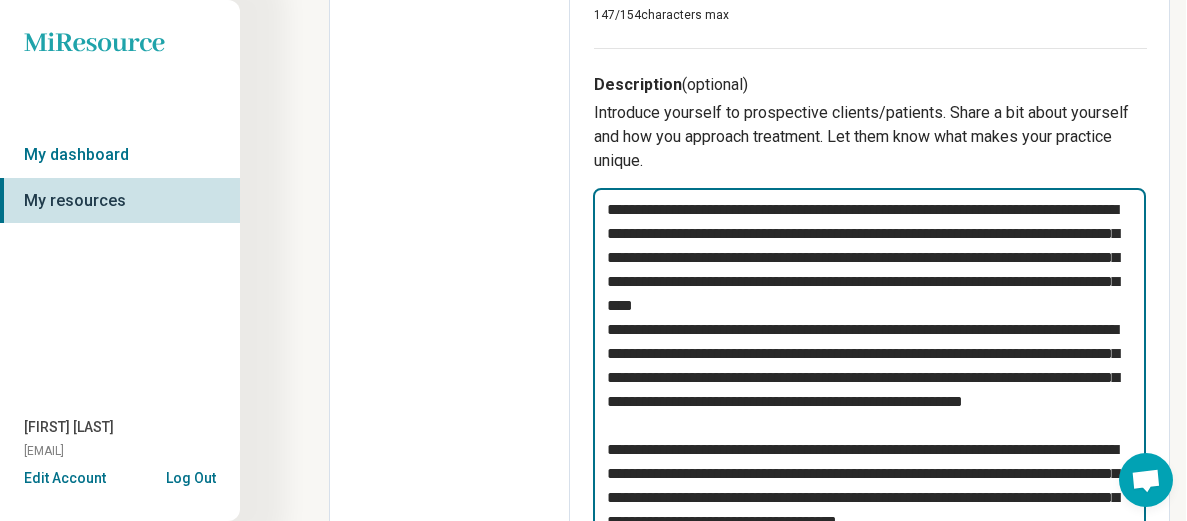 type on "*" 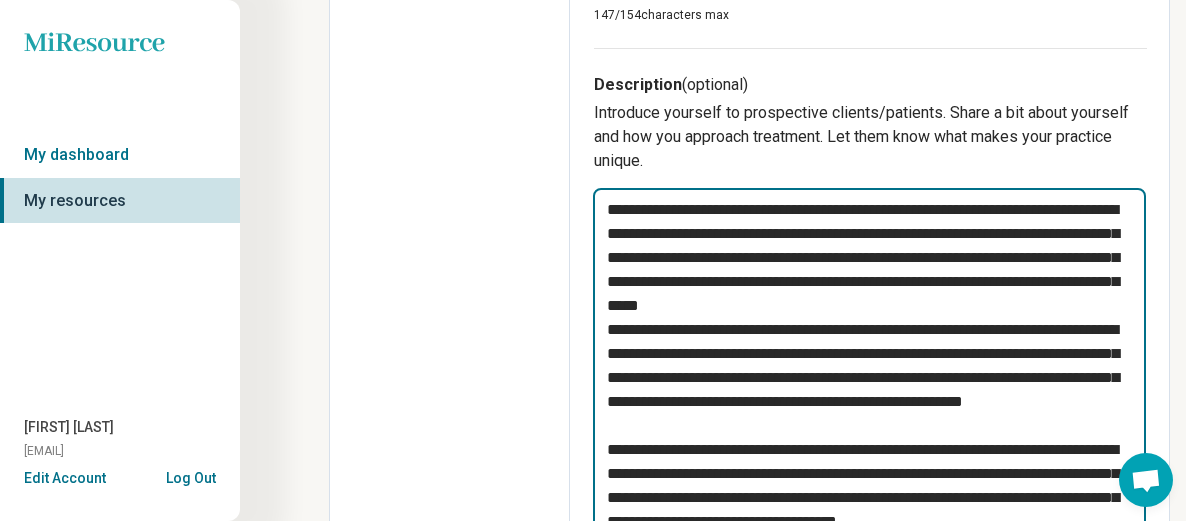 type on "*" 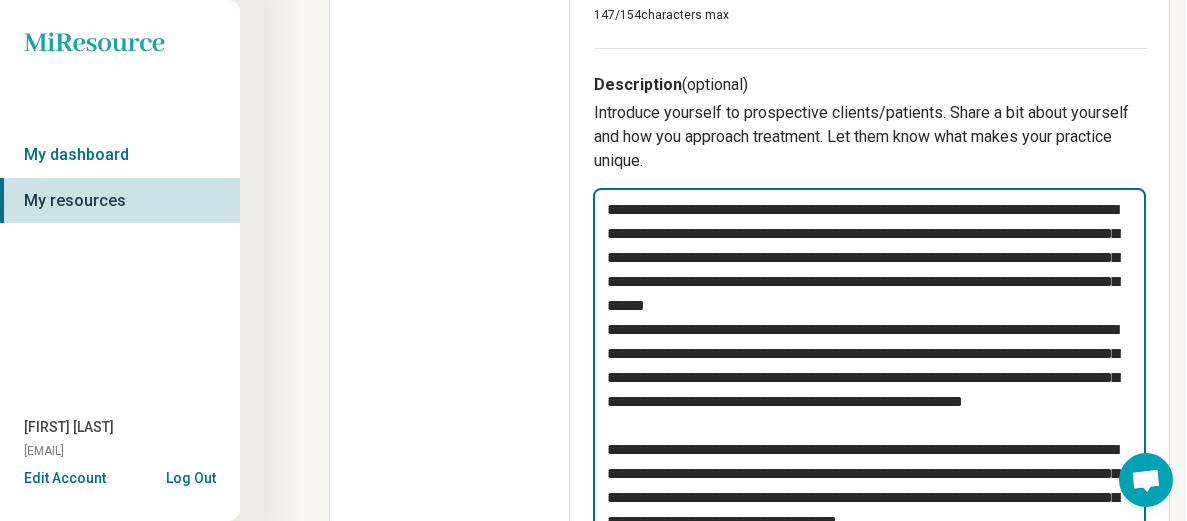 type on "*" 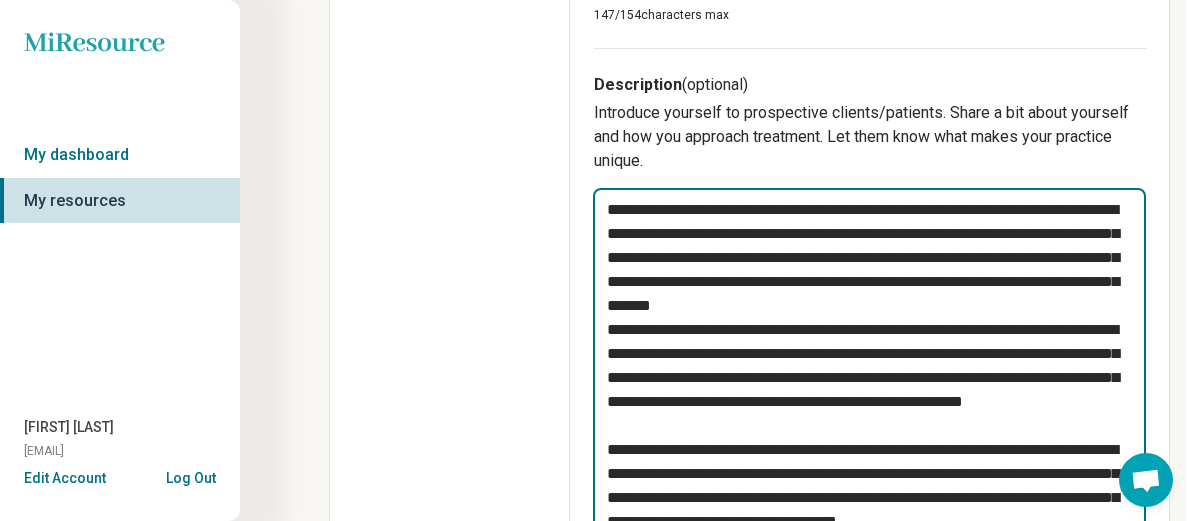 drag, startPoint x: 738, startPoint y: 257, endPoint x: 610, endPoint y: 255, distance: 128.01562 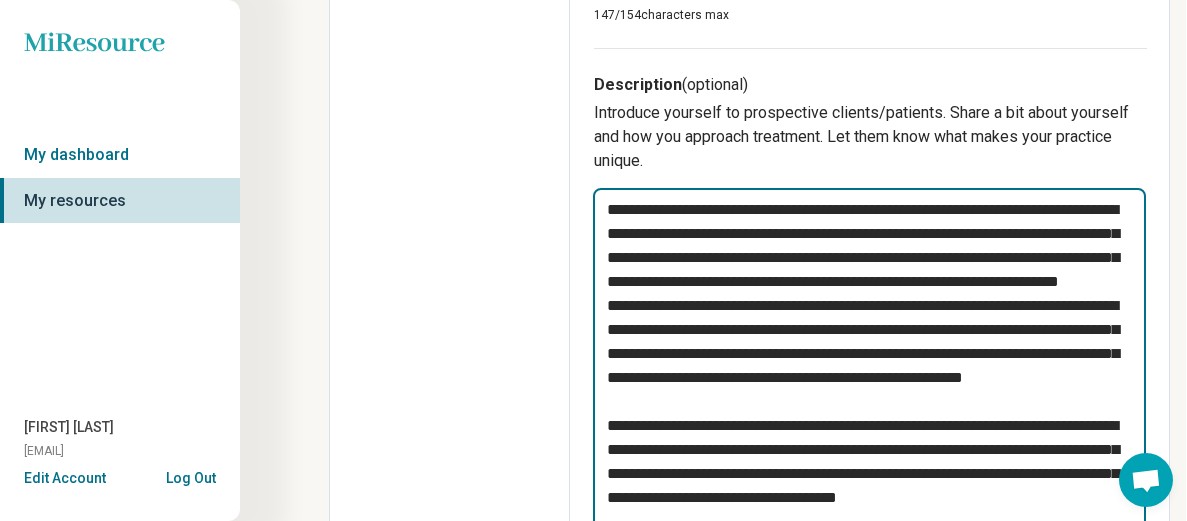 type on "*" 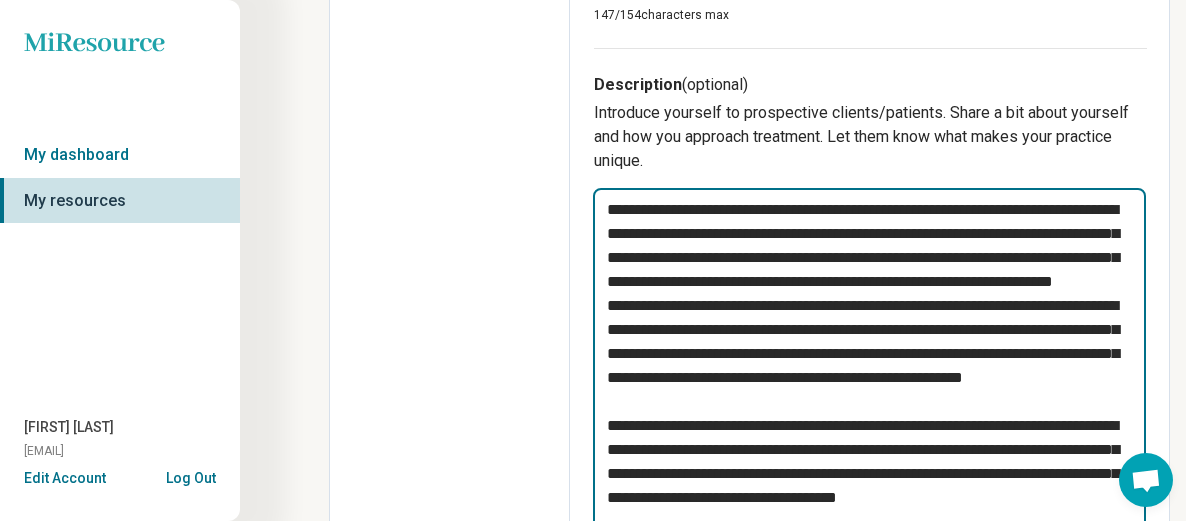 type on "*" 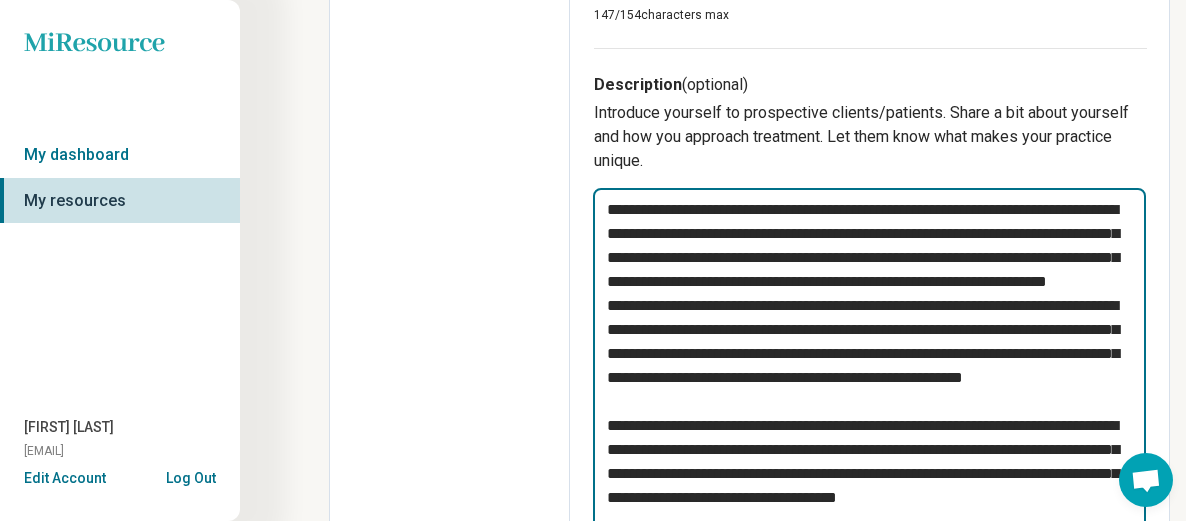 type on "*" 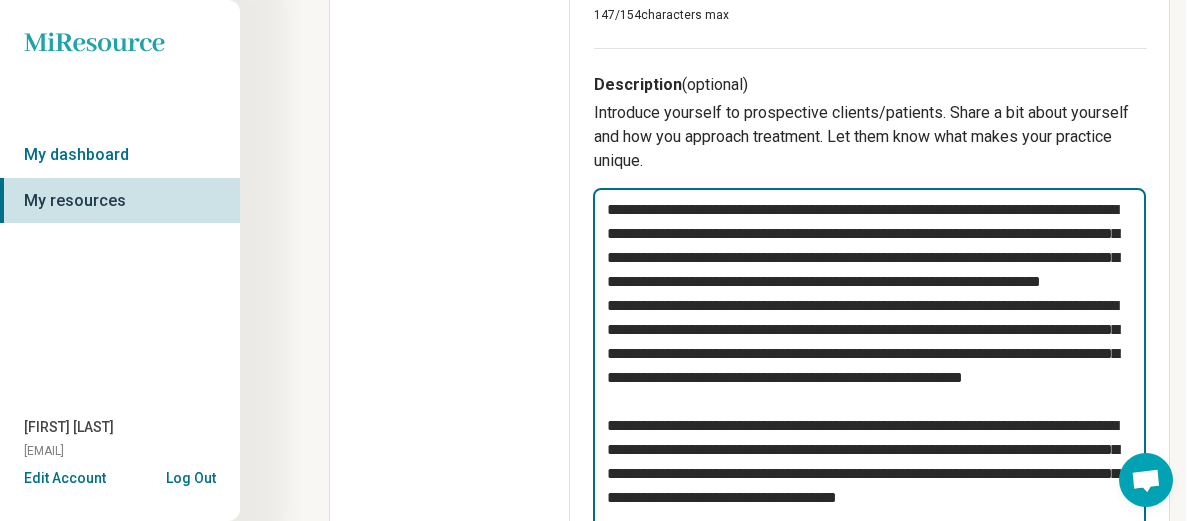 type on "*" 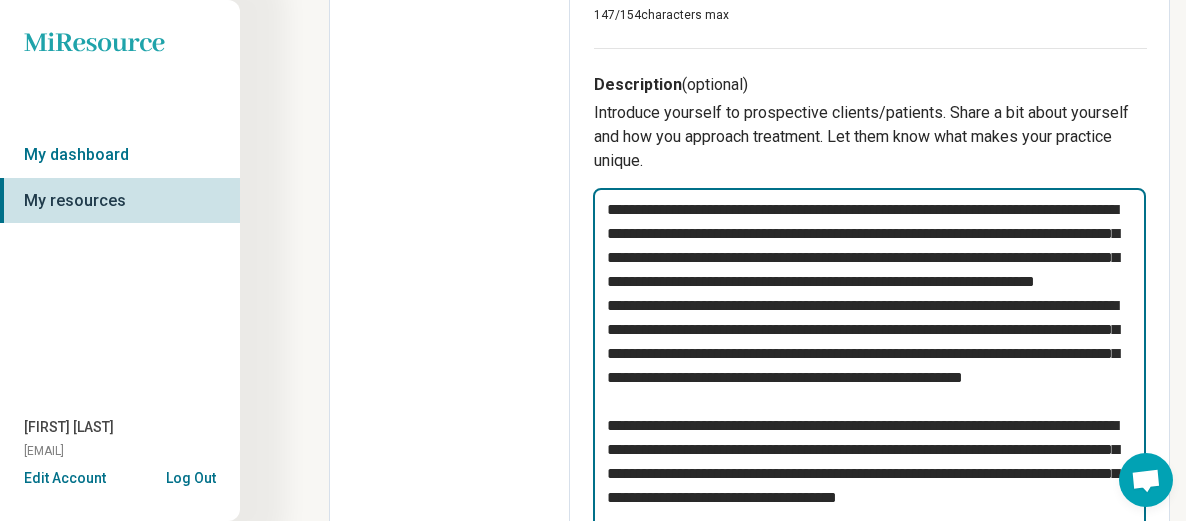 type on "*" 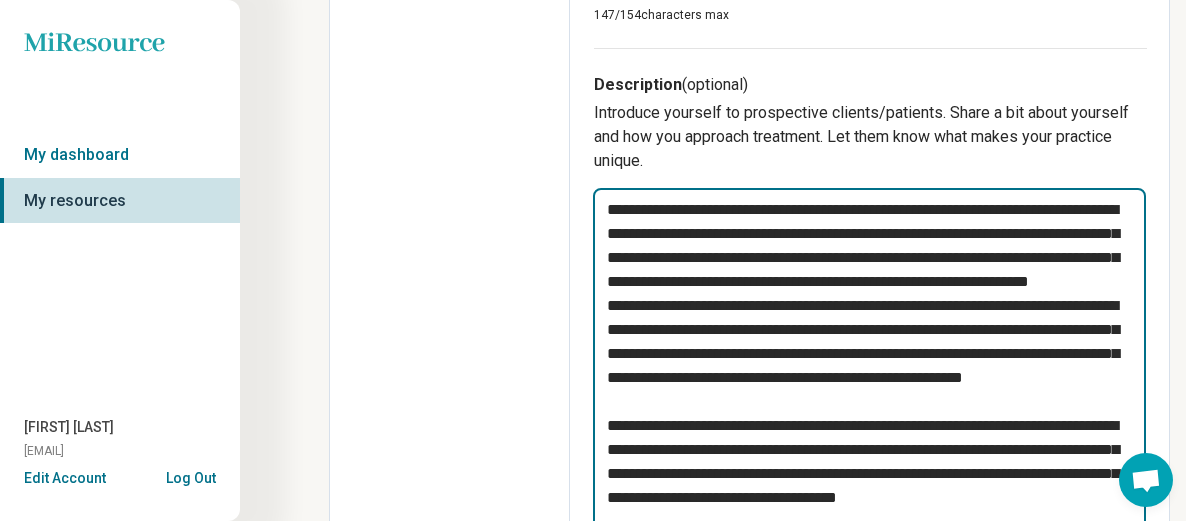 type on "*" 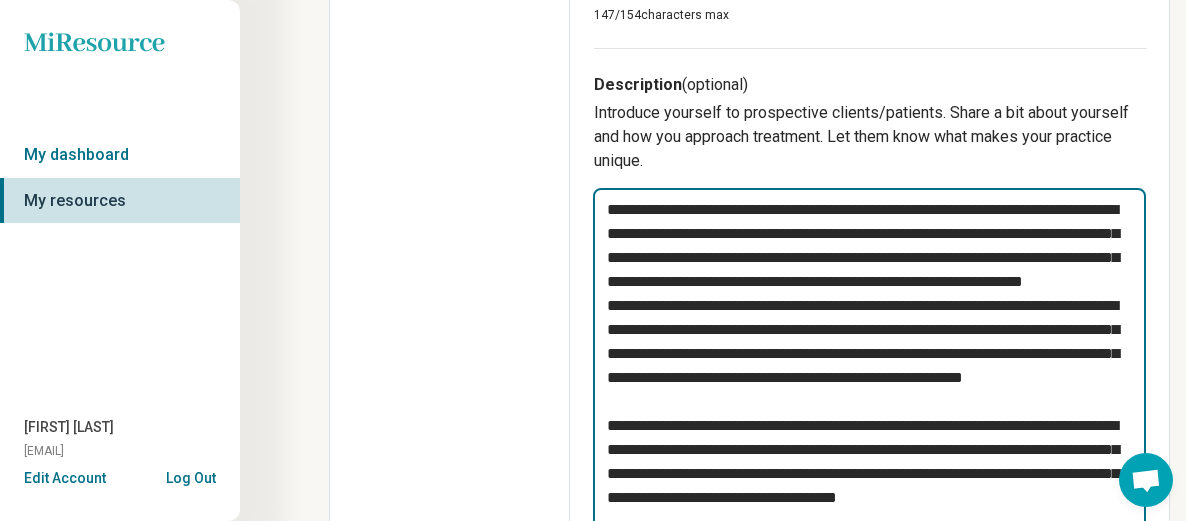 type on "*" 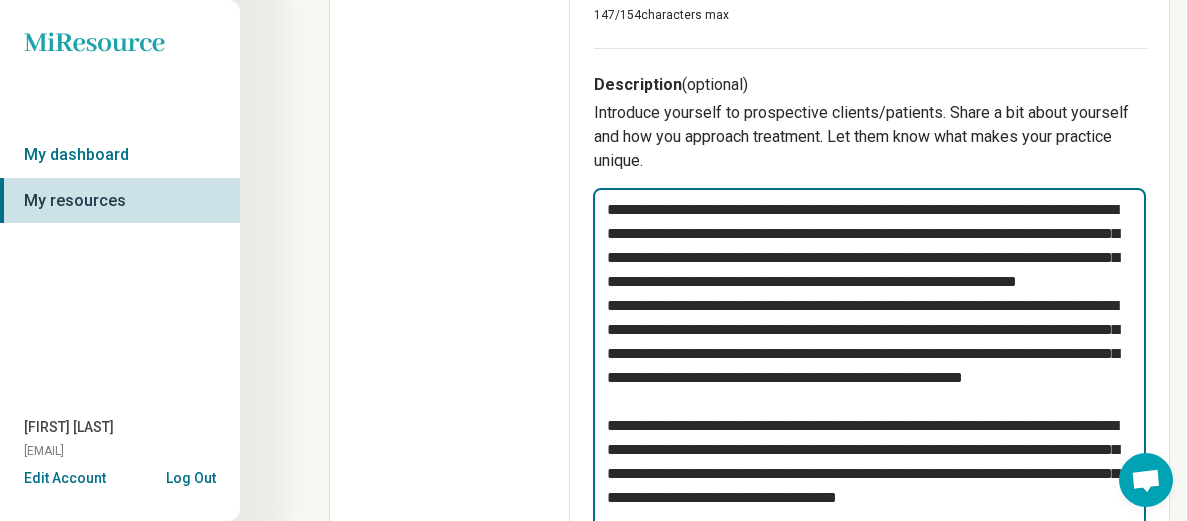 type on "*" 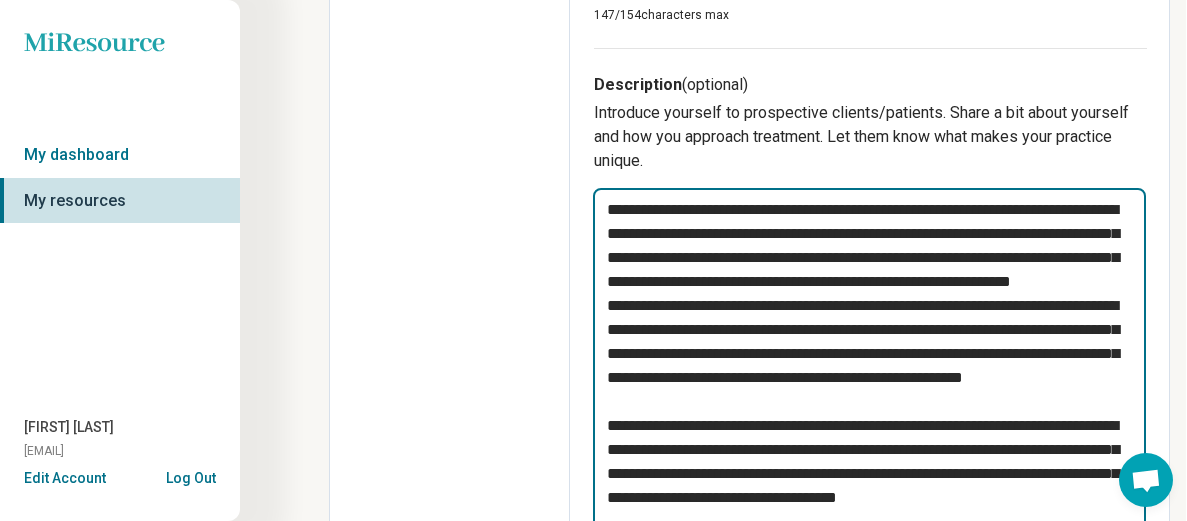type on "*" 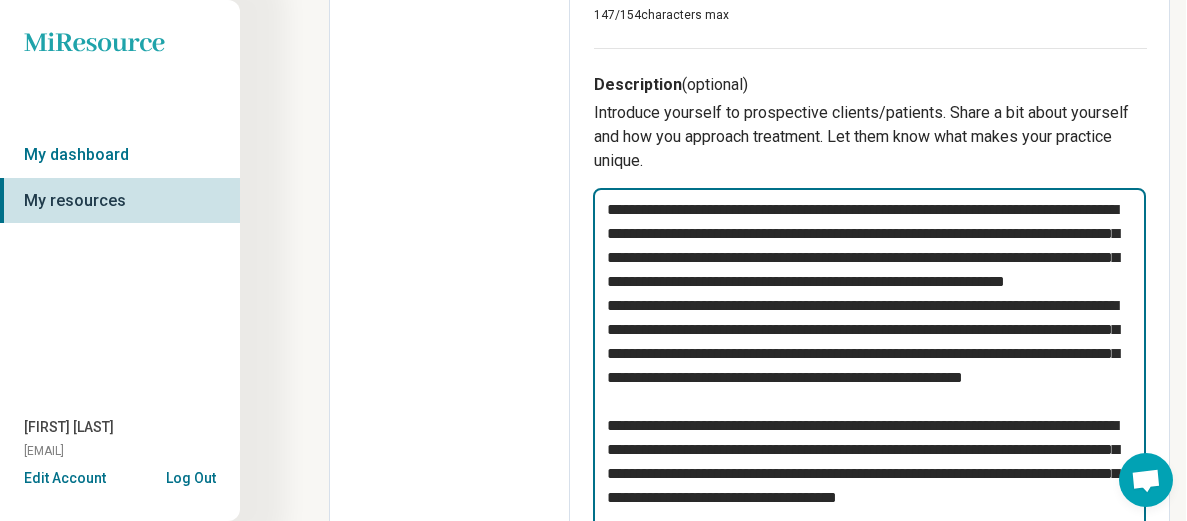 type on "*" 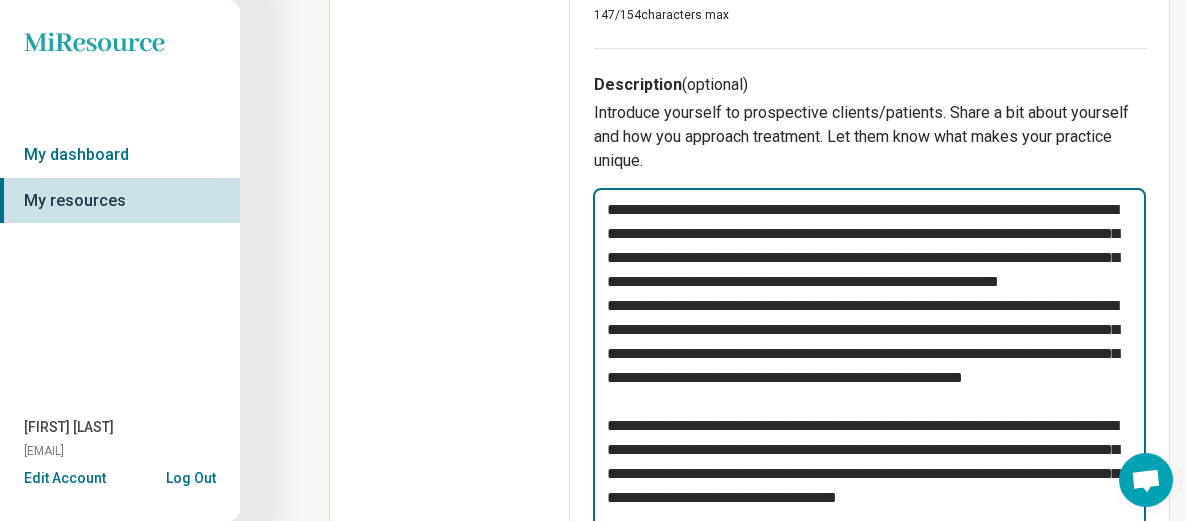 type on "*" 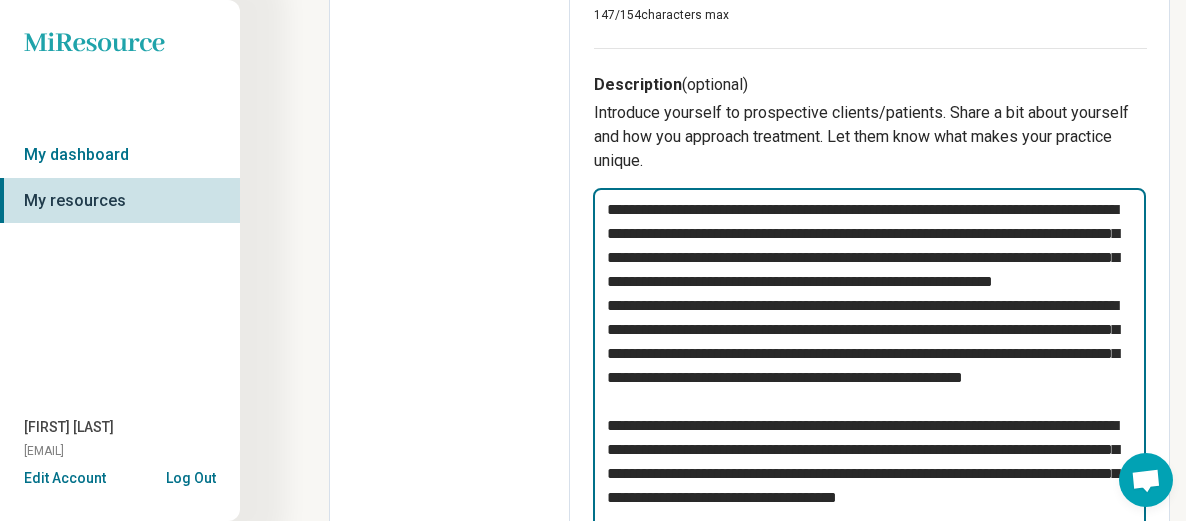 type on "*" 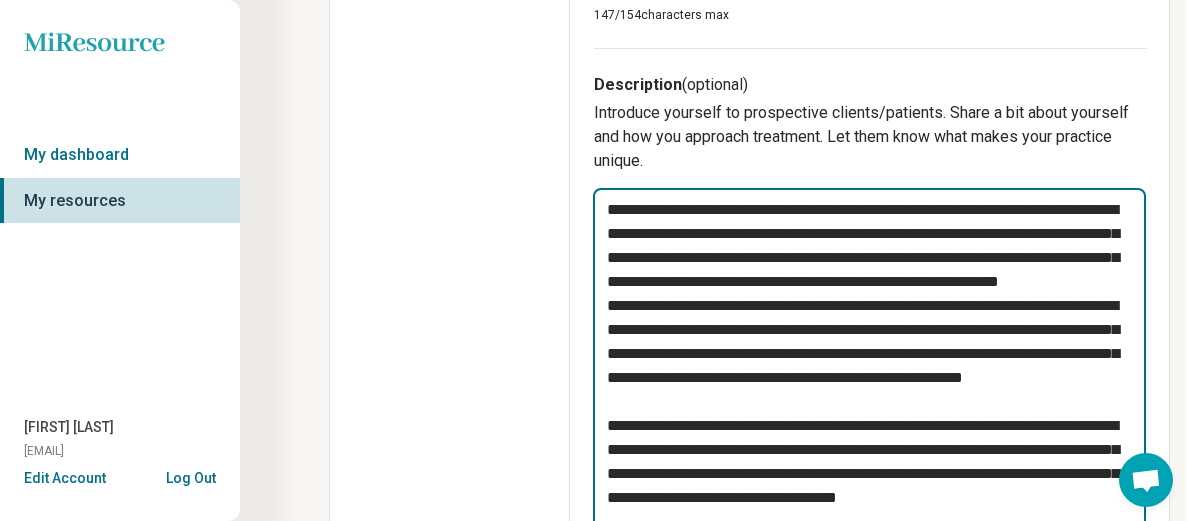 type on "*" 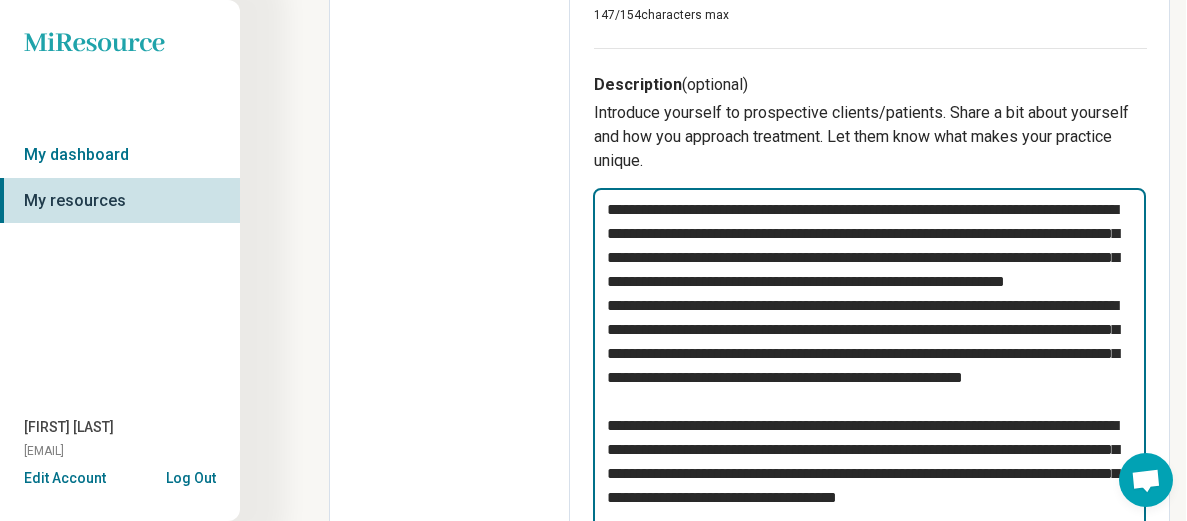 type on "*" 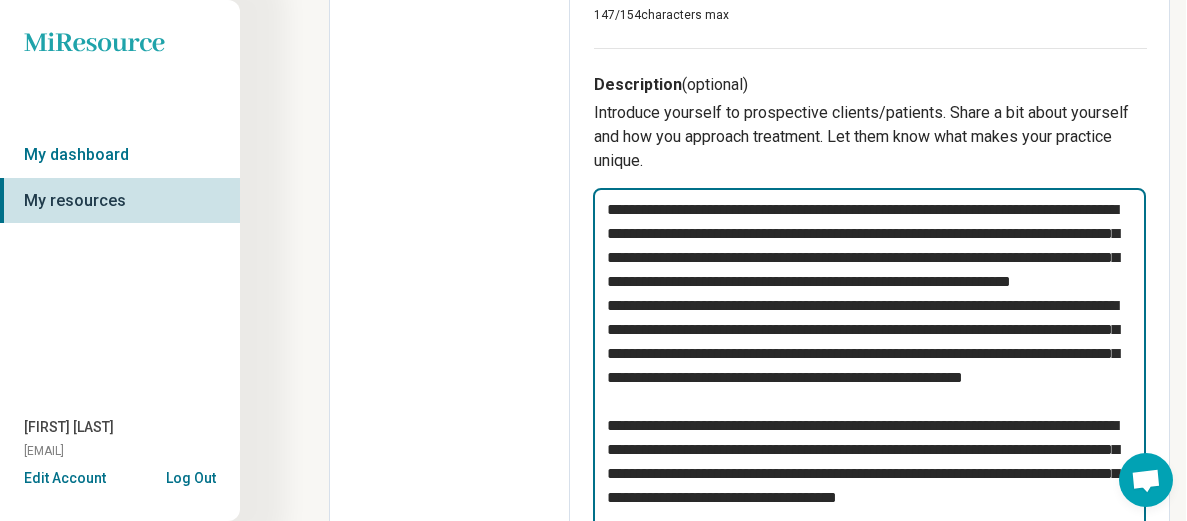 type on "*" 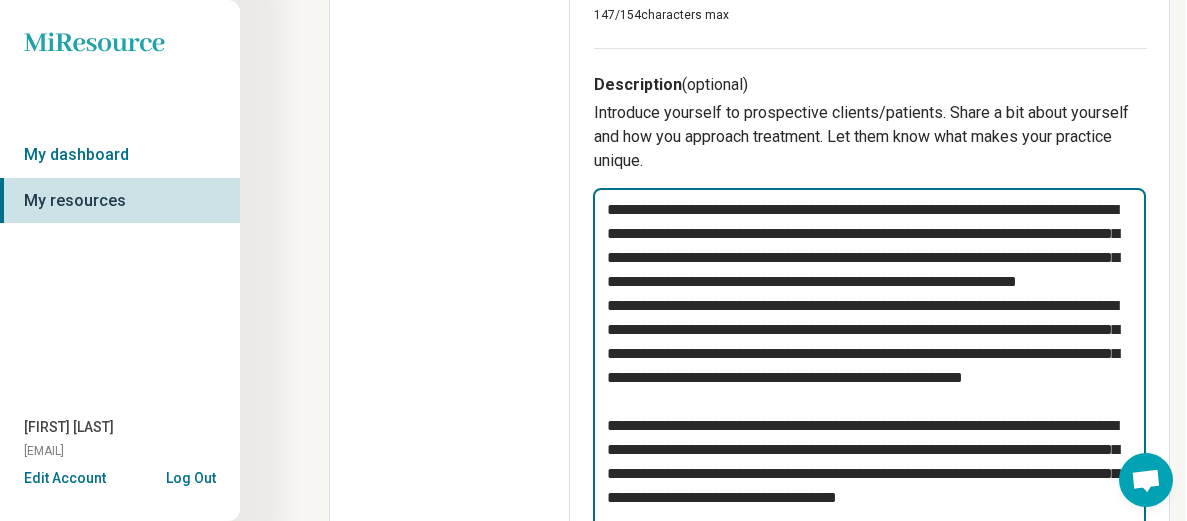 type on "*" 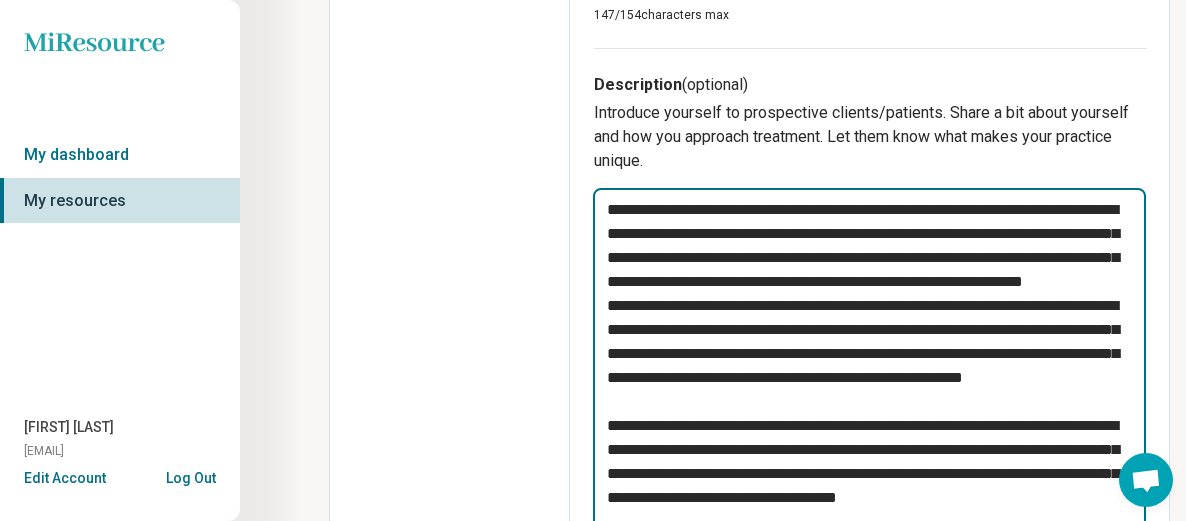 type on "*" 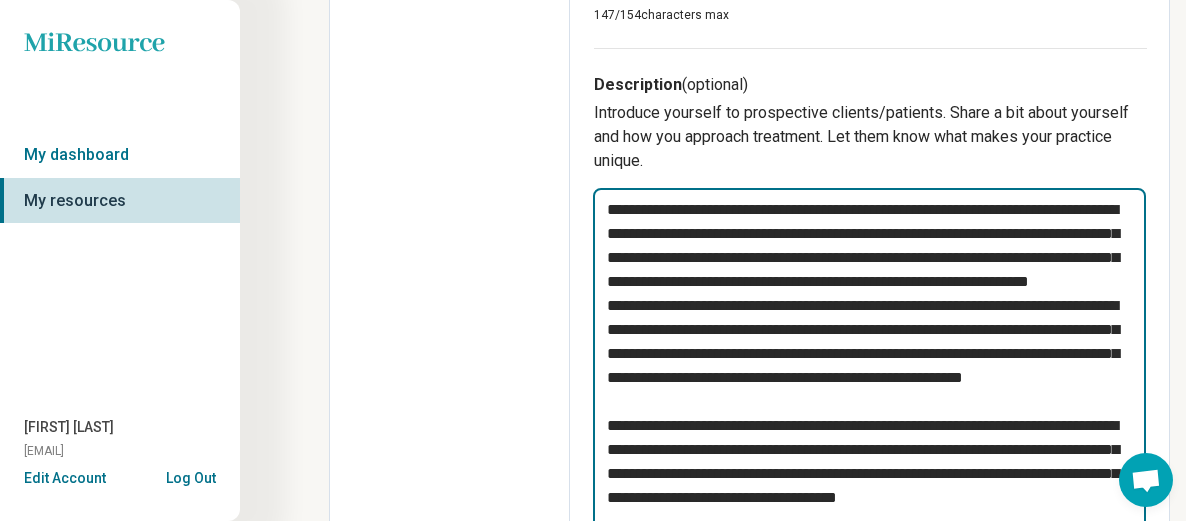 type on "*" 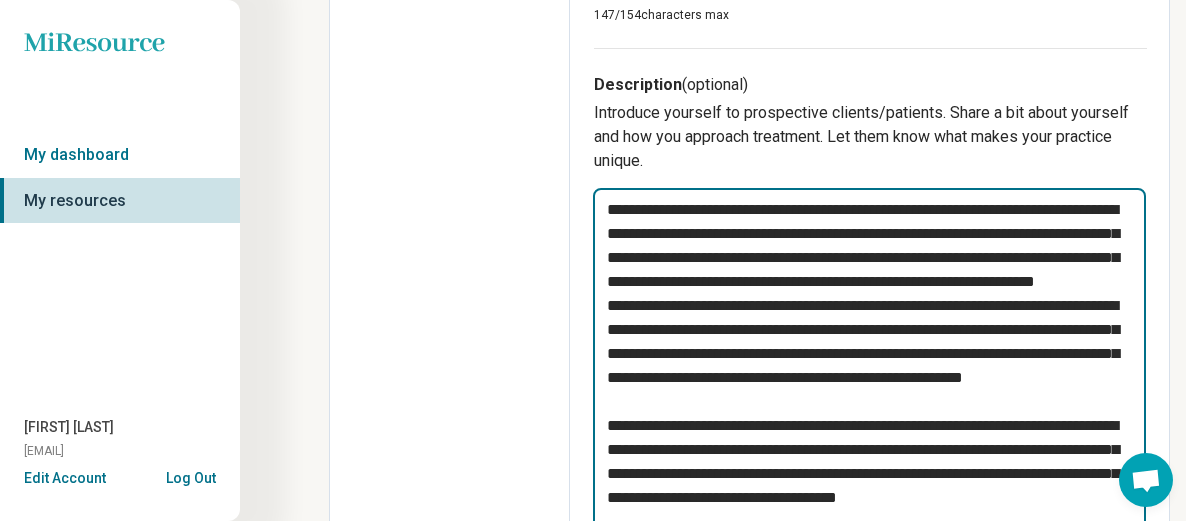 type on "*" 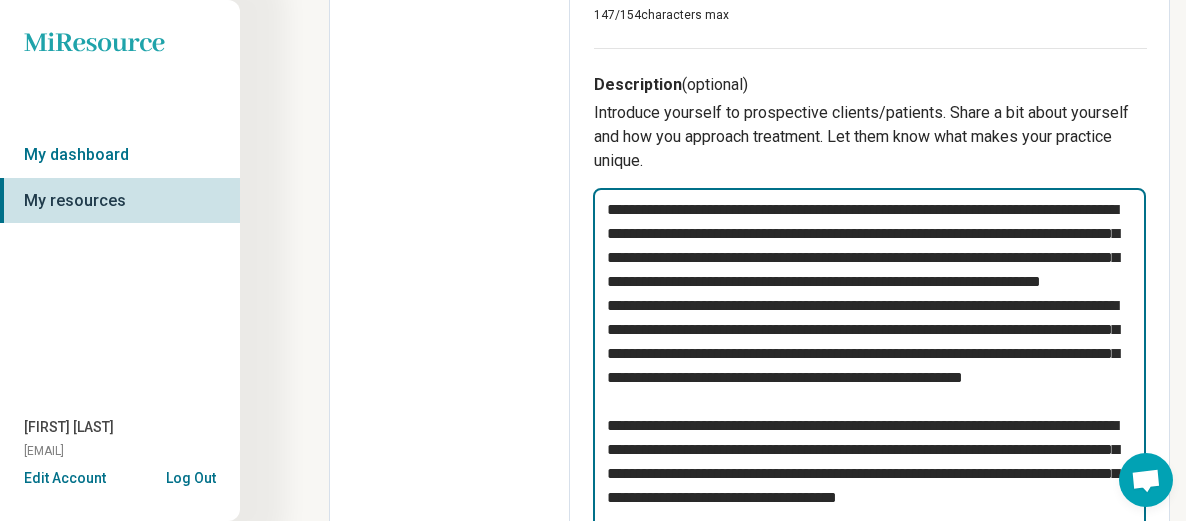 type on "*" 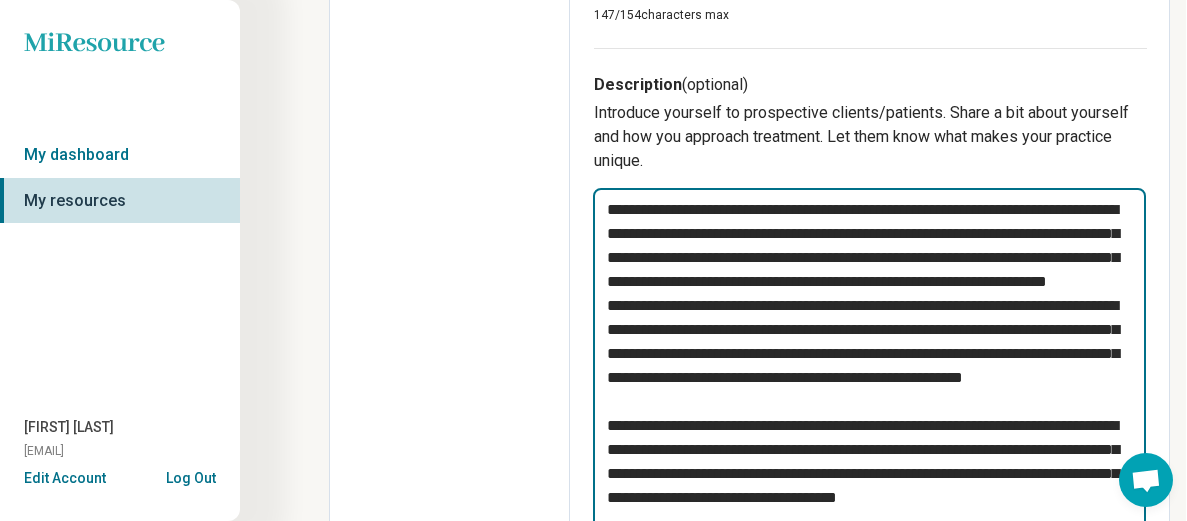 type on "*" 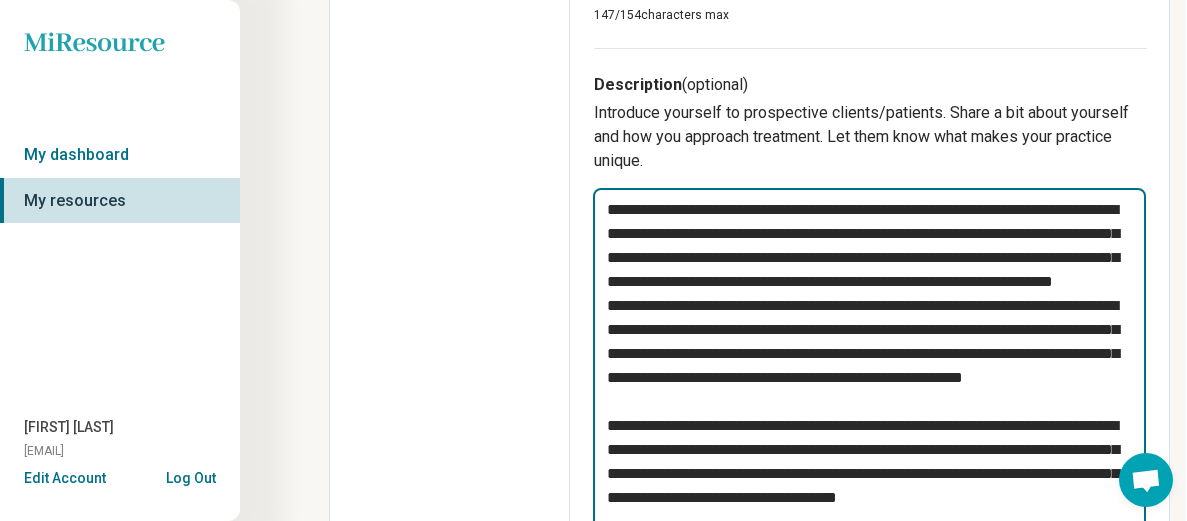 type on "*" 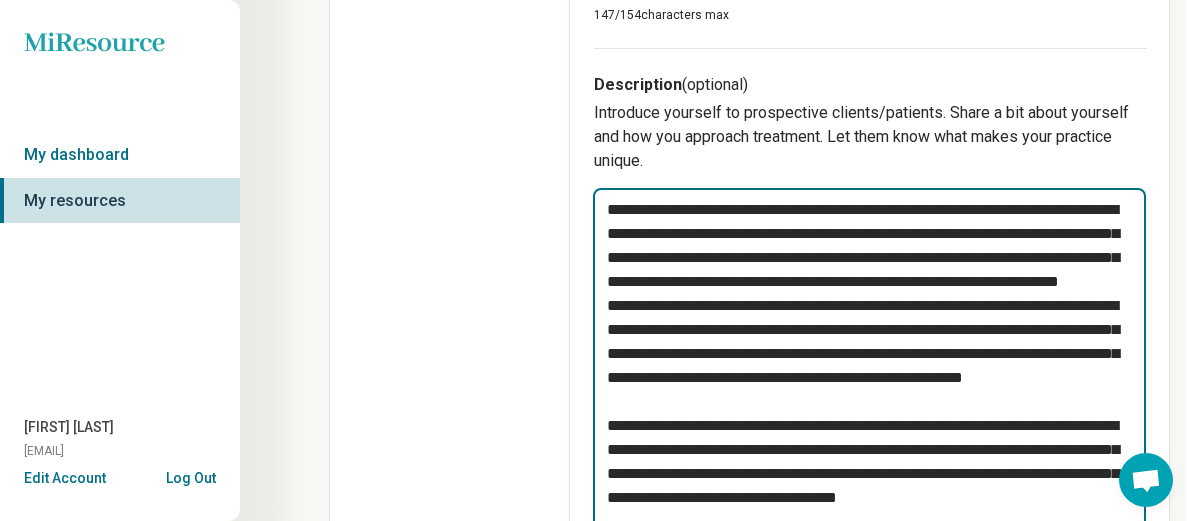 type on "*" 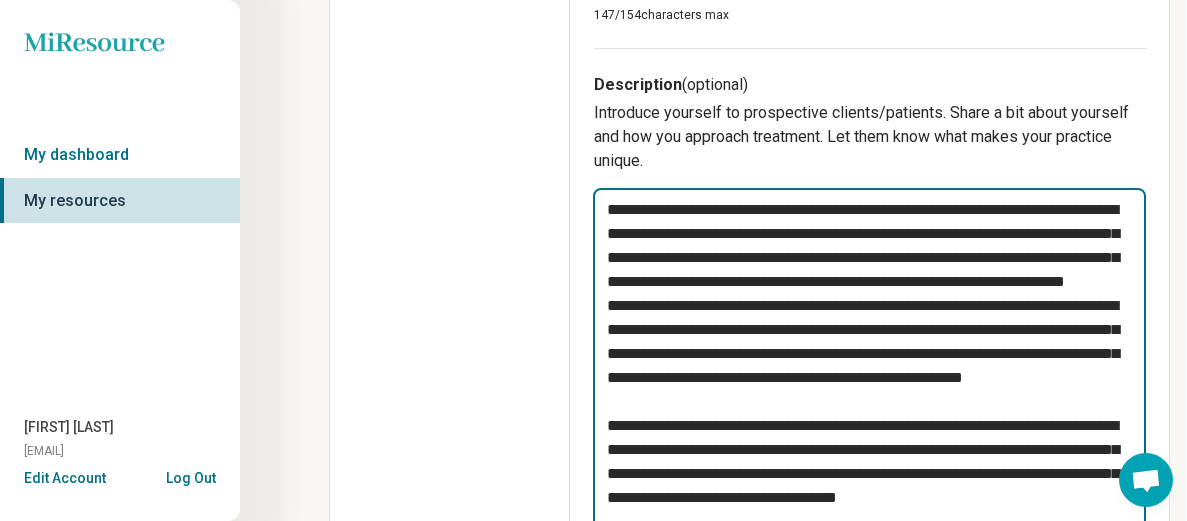 type on "*" 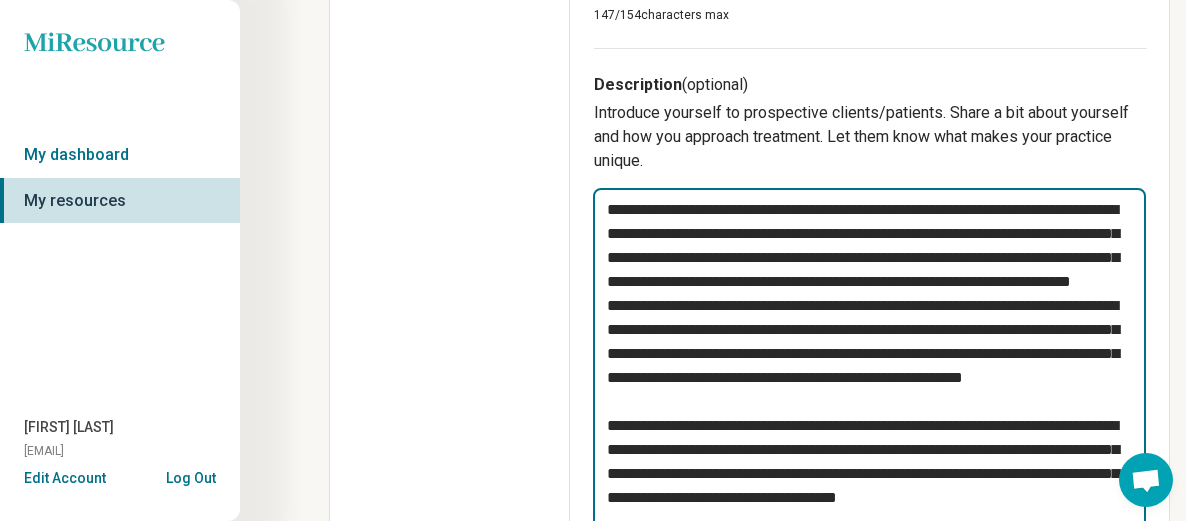 type on "*" 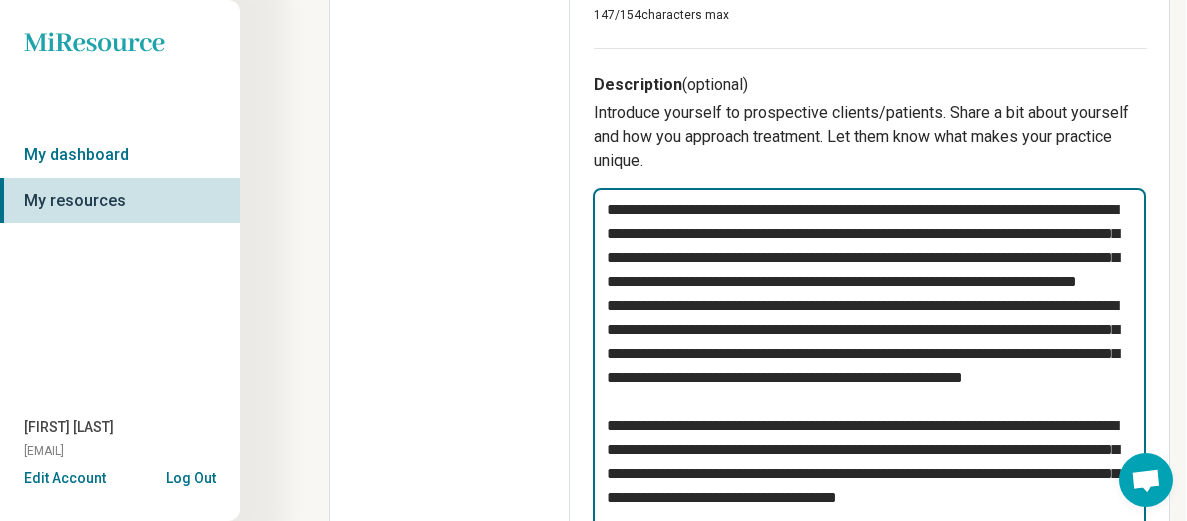 type on "*" 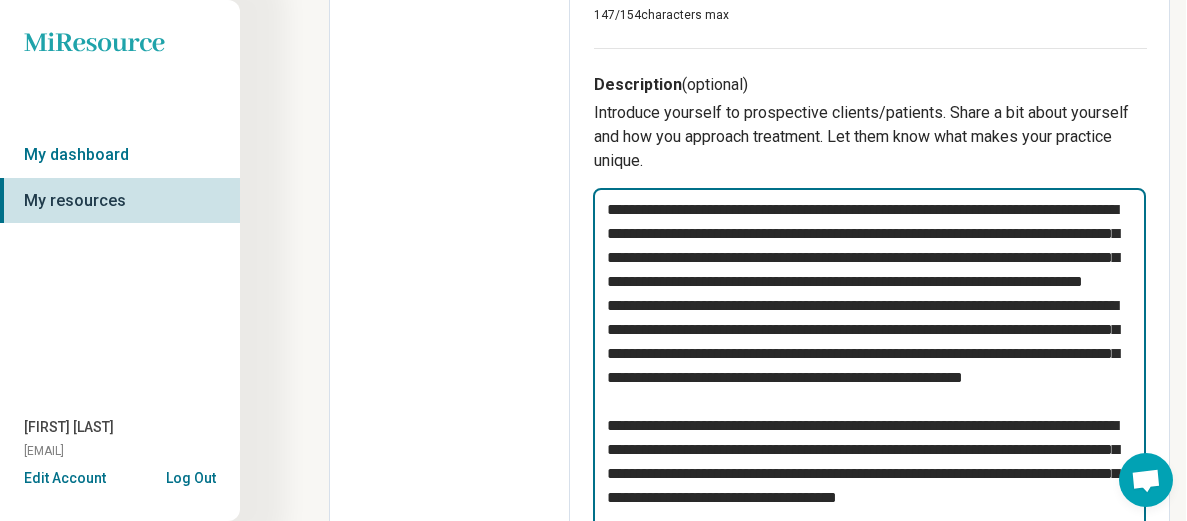 type on "*" 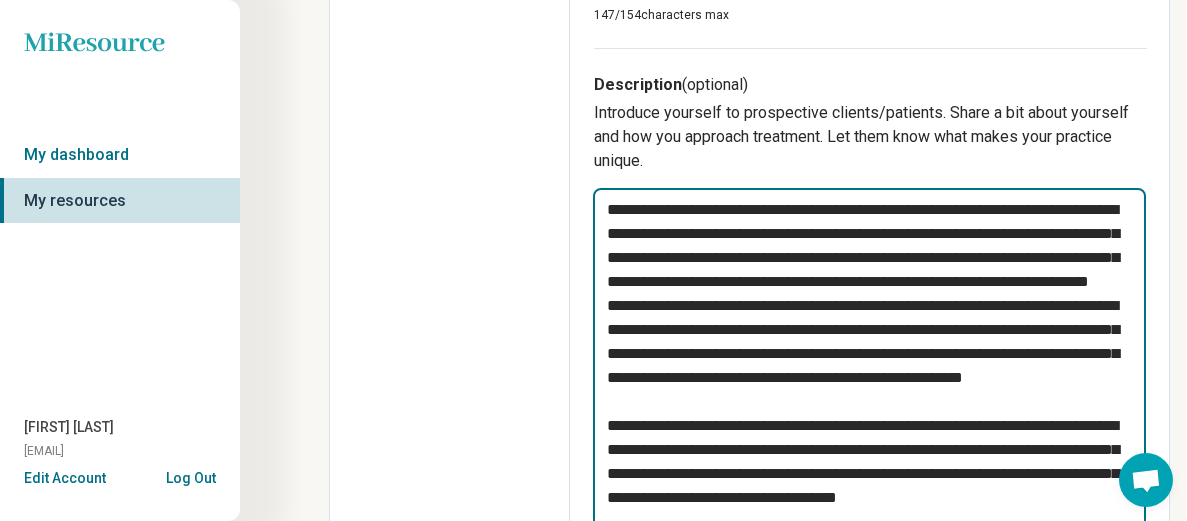 type on "*" 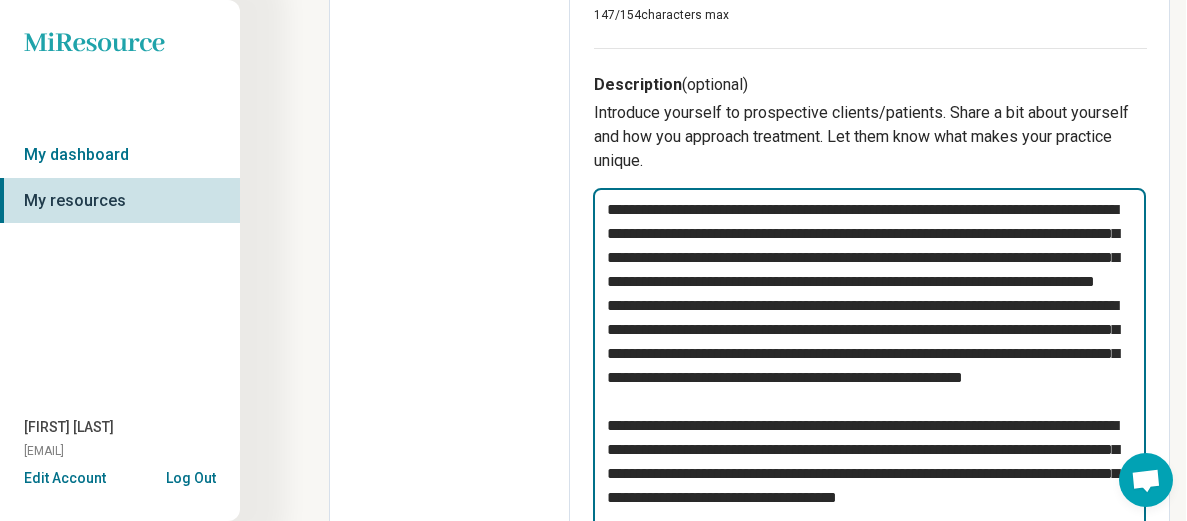 type on "*" 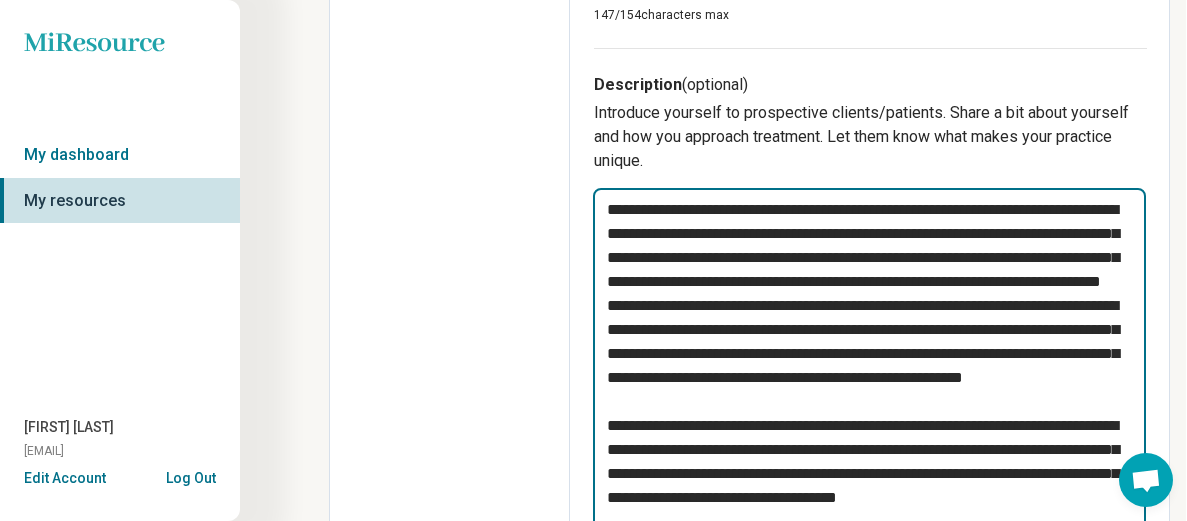 type on "*" 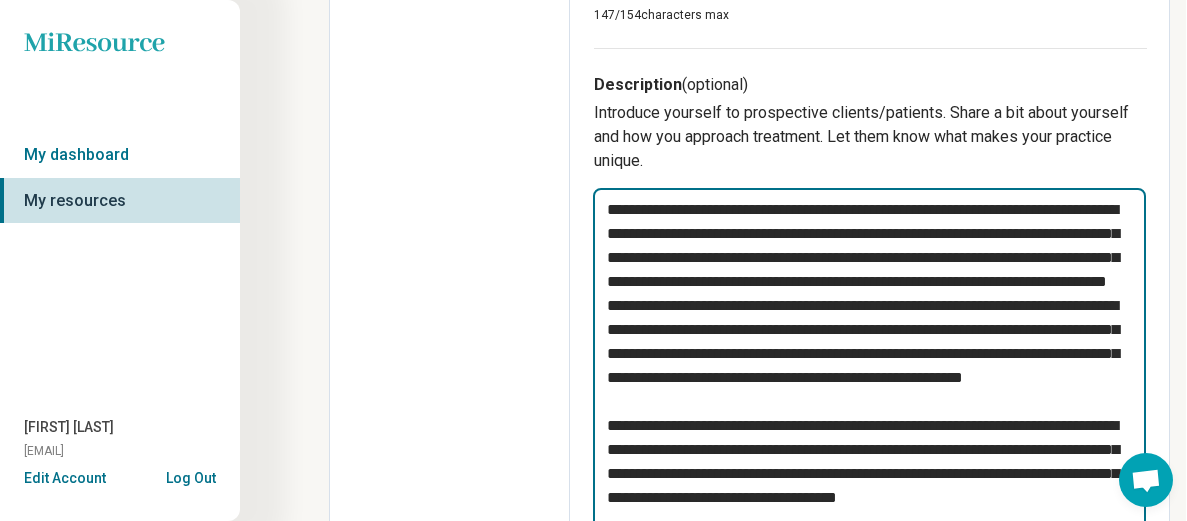 type on "*" 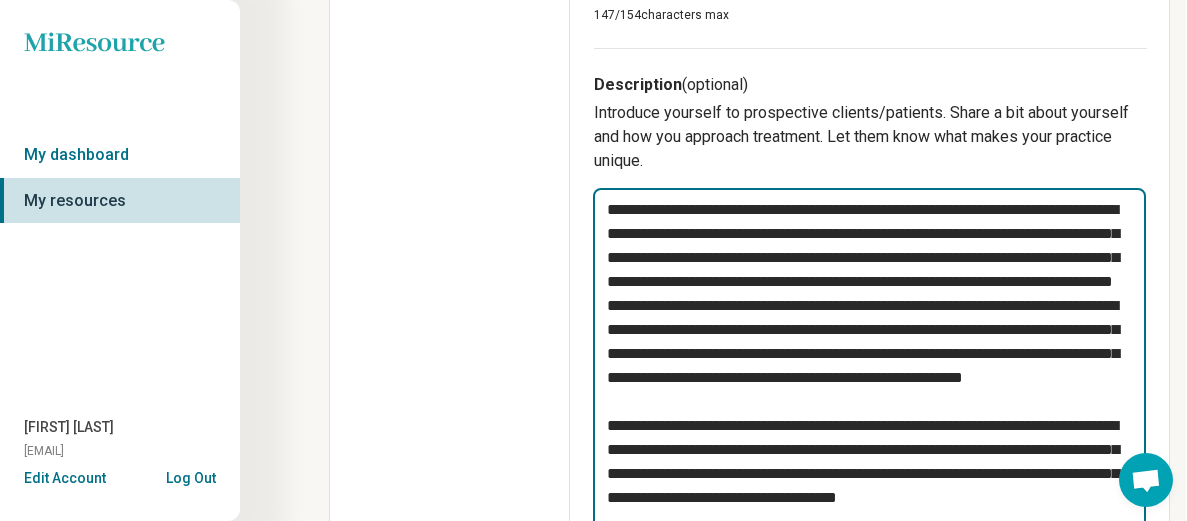 type on "*" 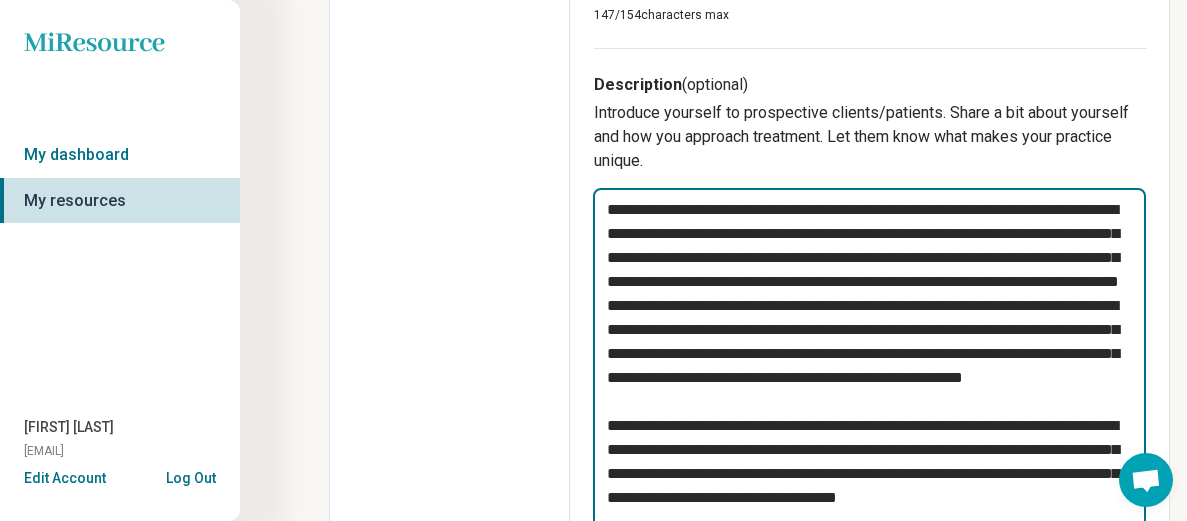 type on "*" 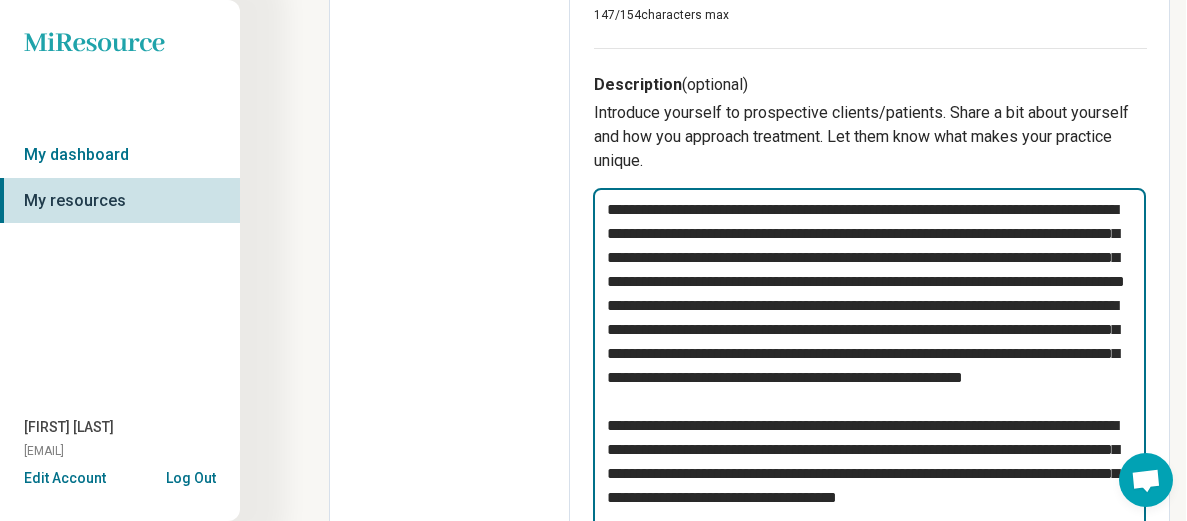 type on "*" 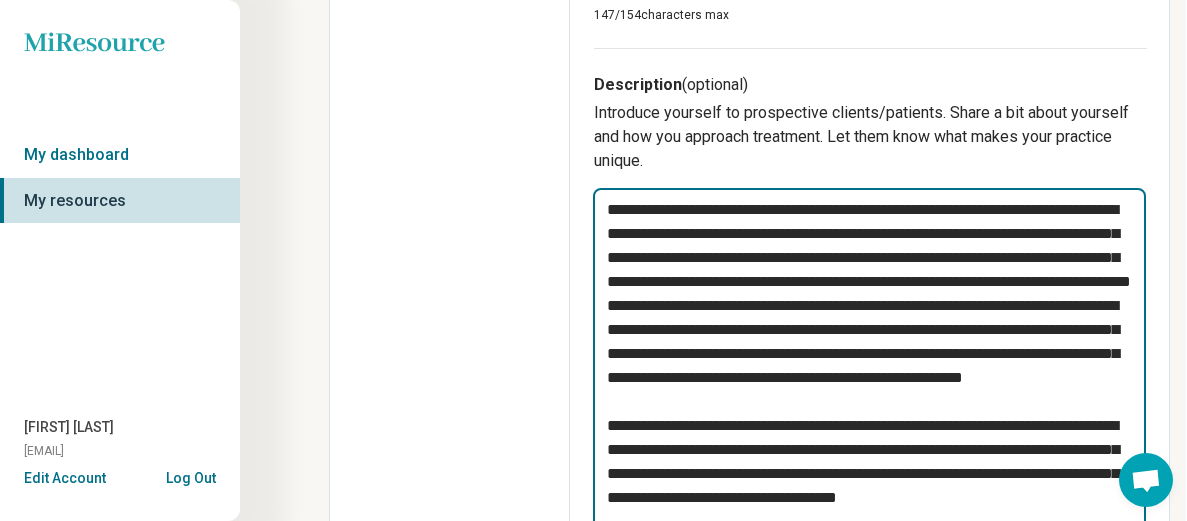 type on "*" 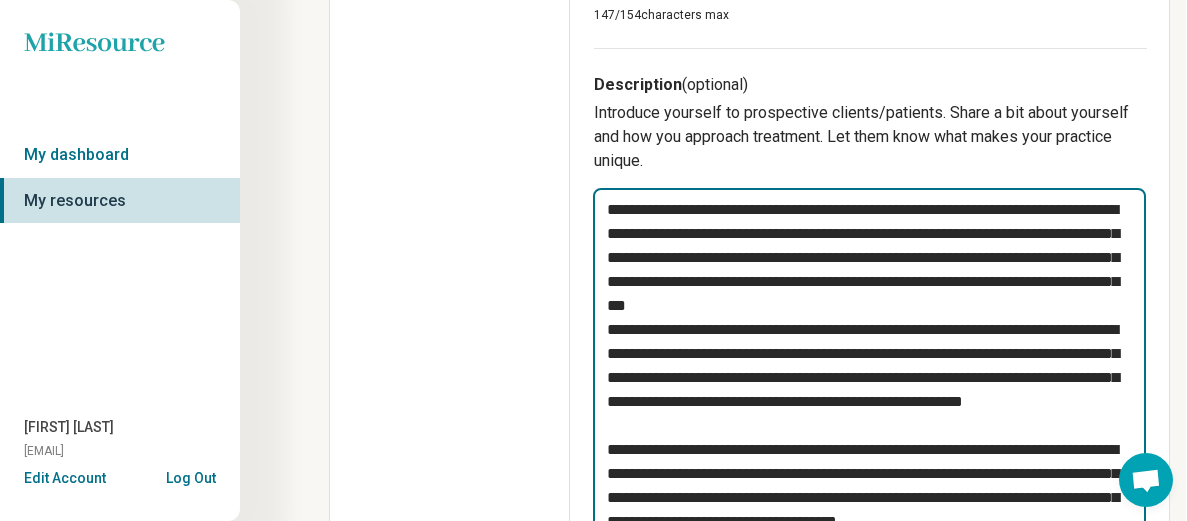 type on "*" 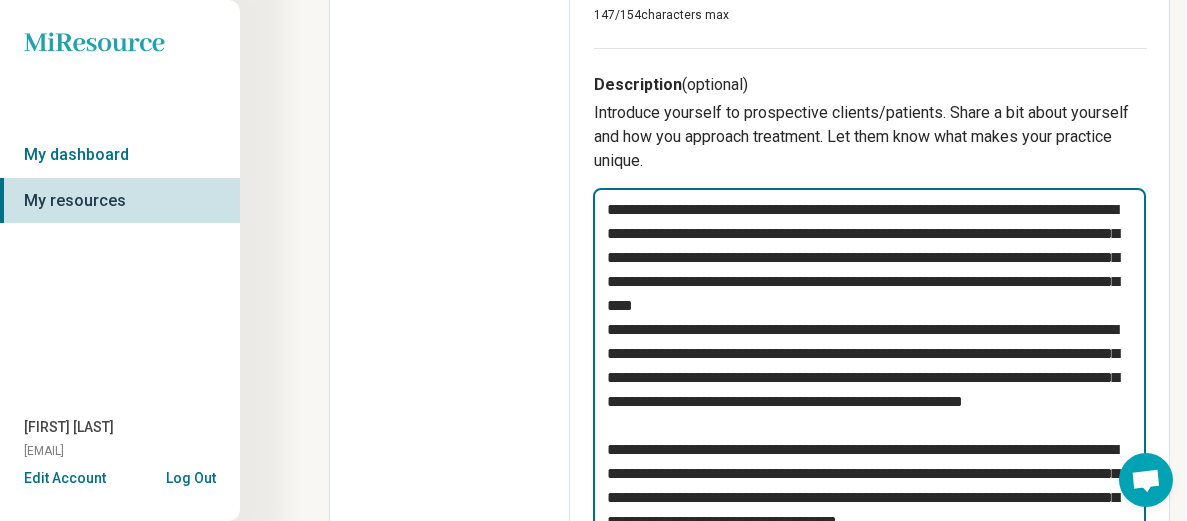 type on "*" 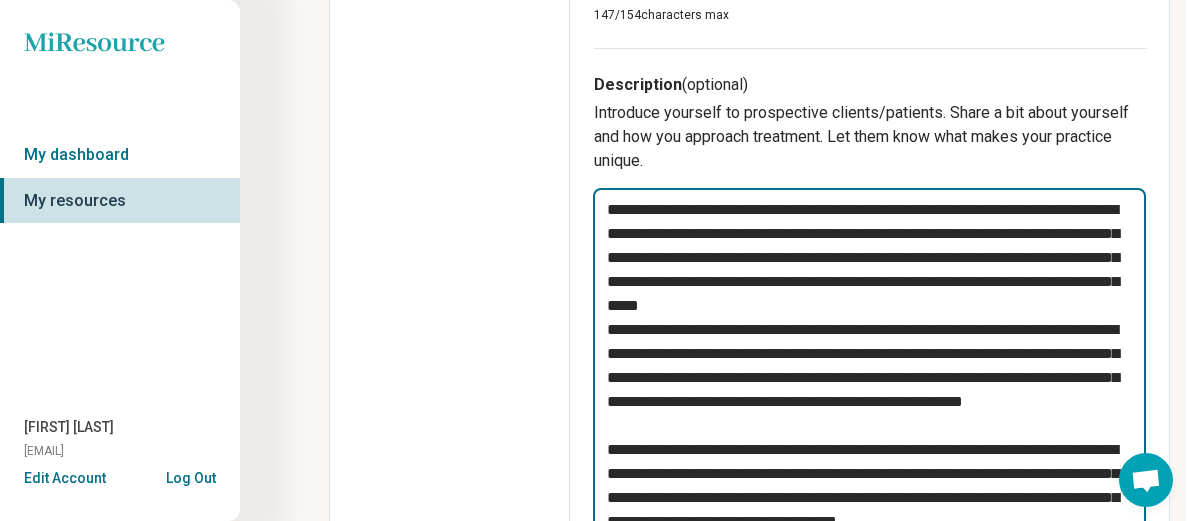 type on "*" 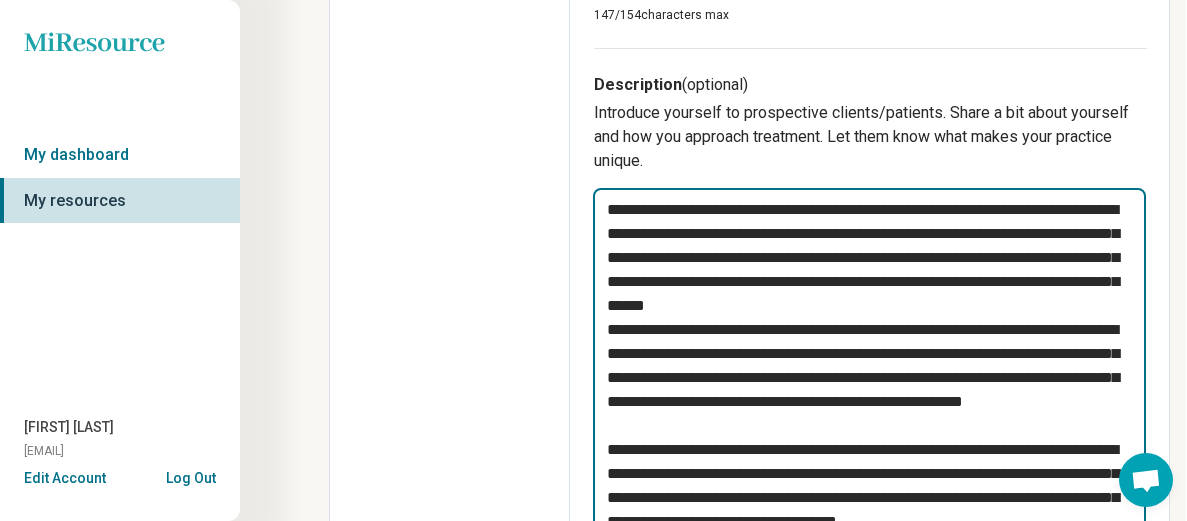 type on "*" 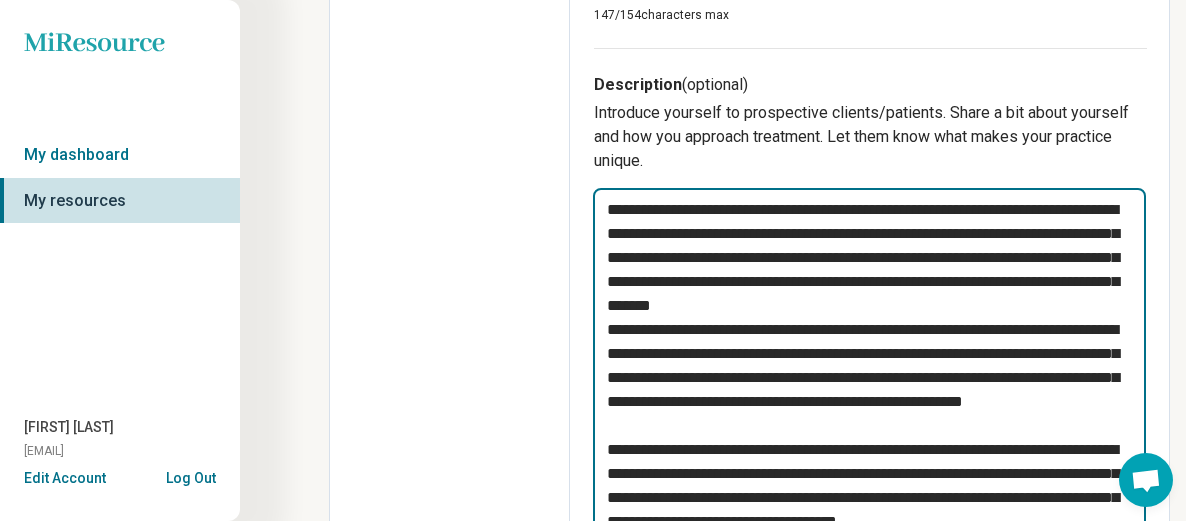 type on "*" 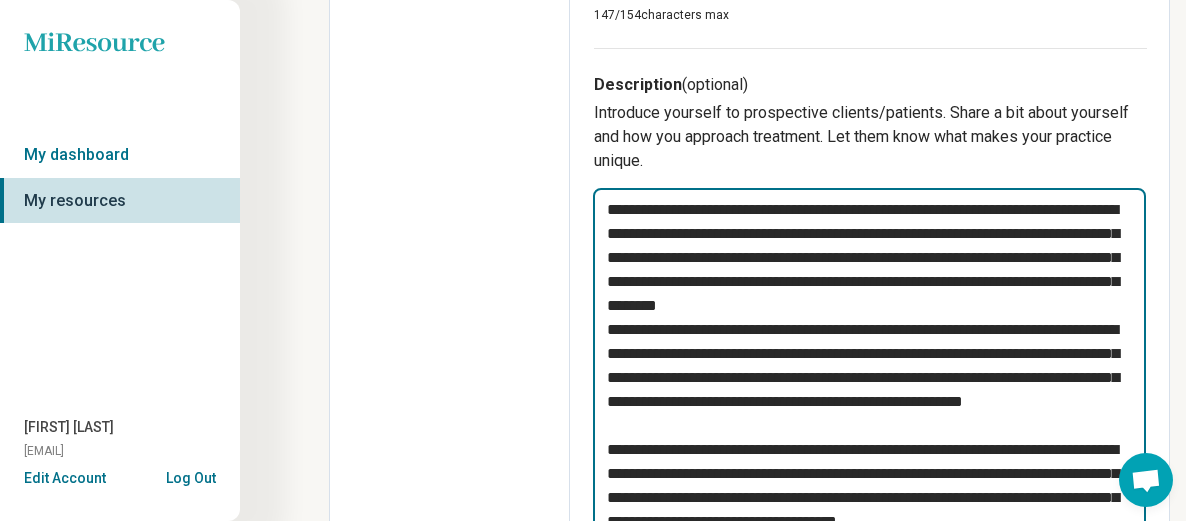 type on "*" 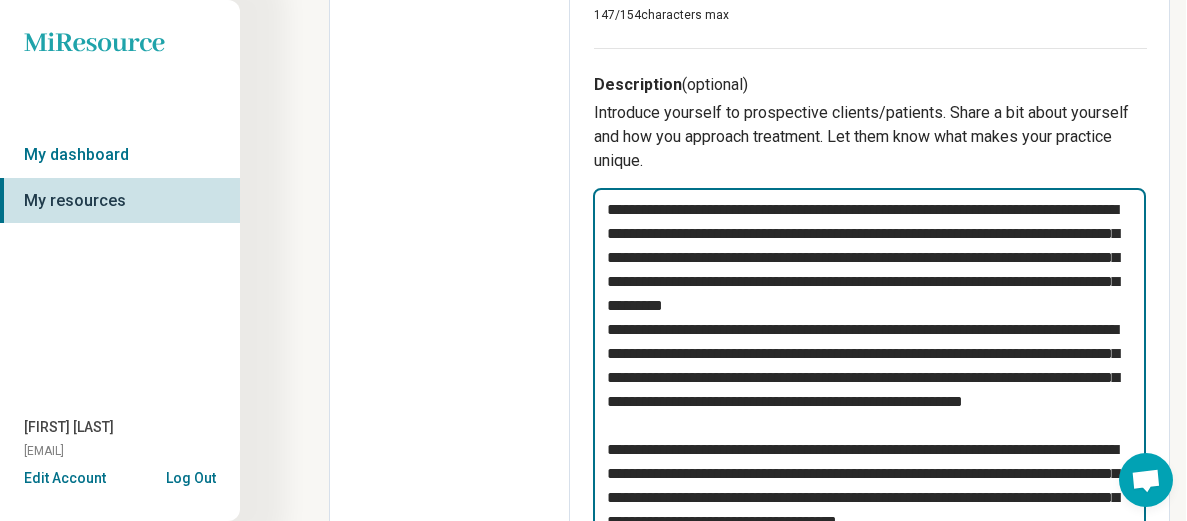 type on "*" 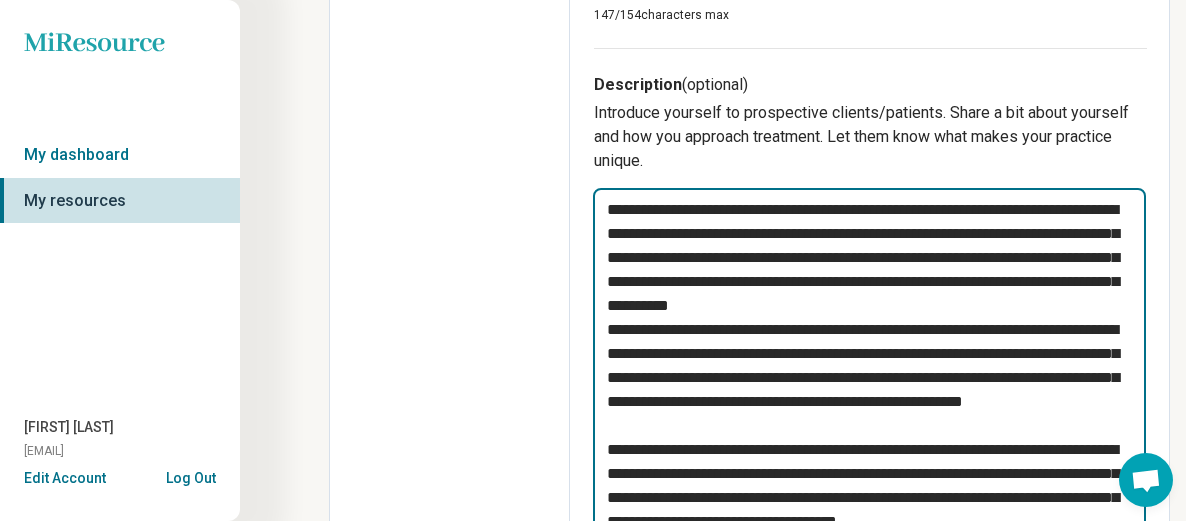 type on "*" 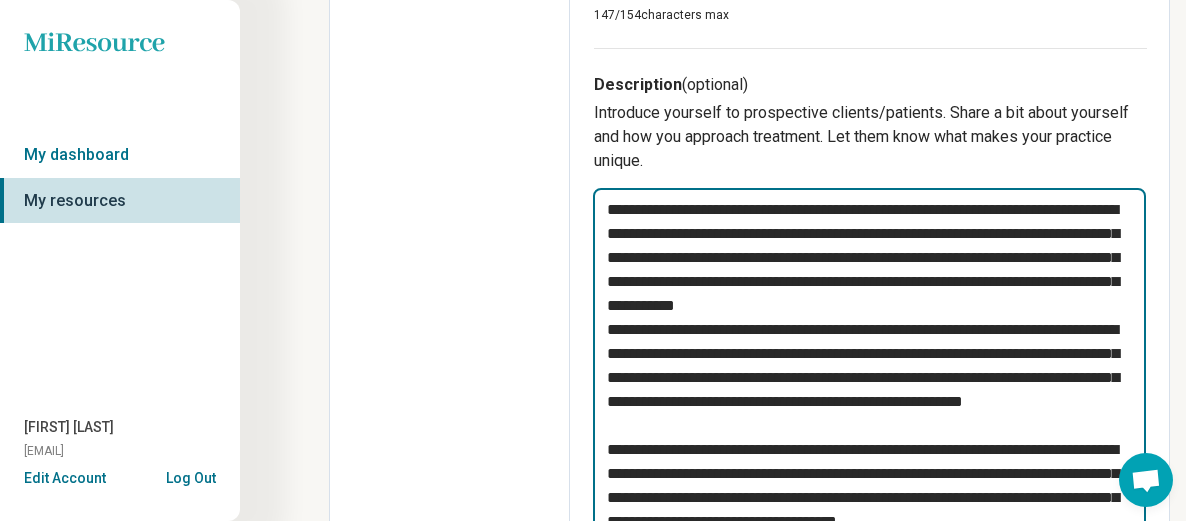 type on "*" 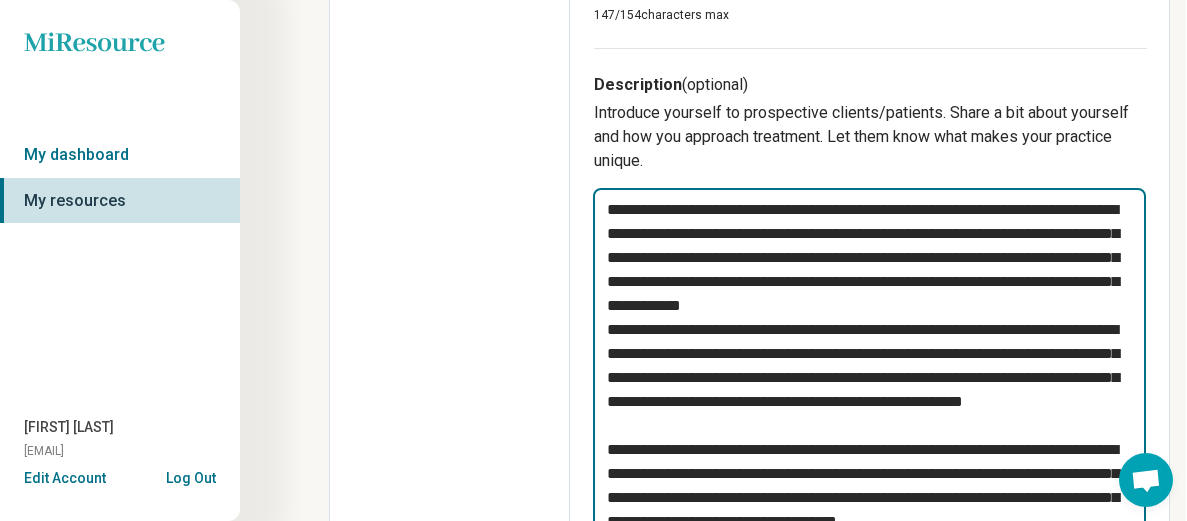 type on "*" 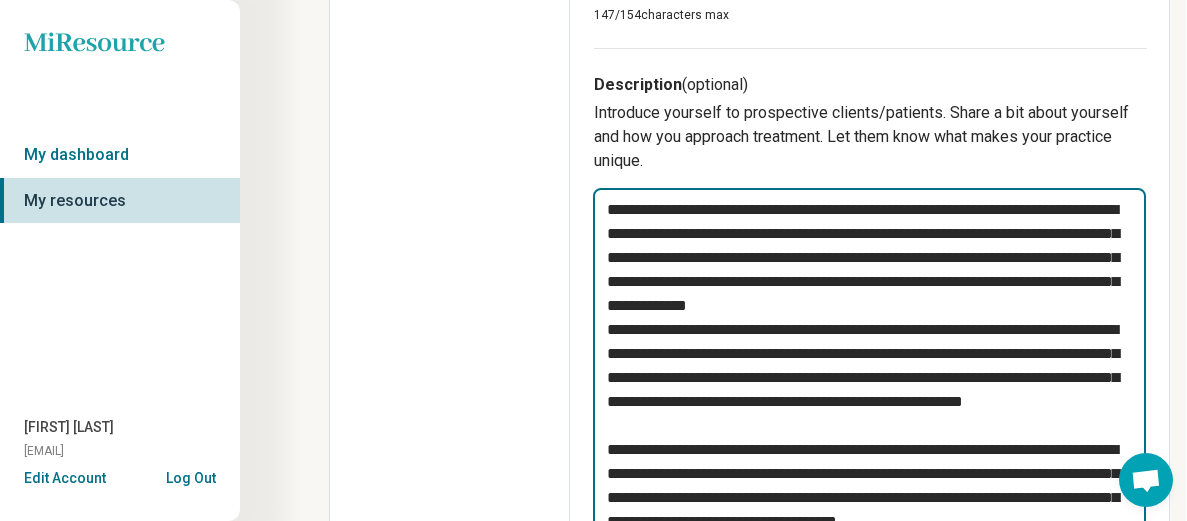 type on "*" 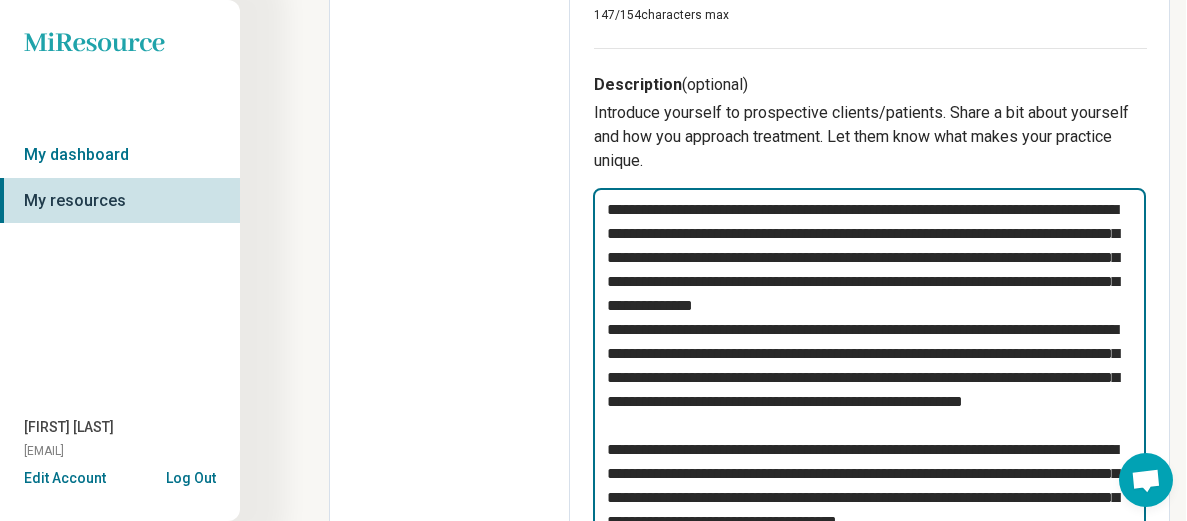 type on "*" 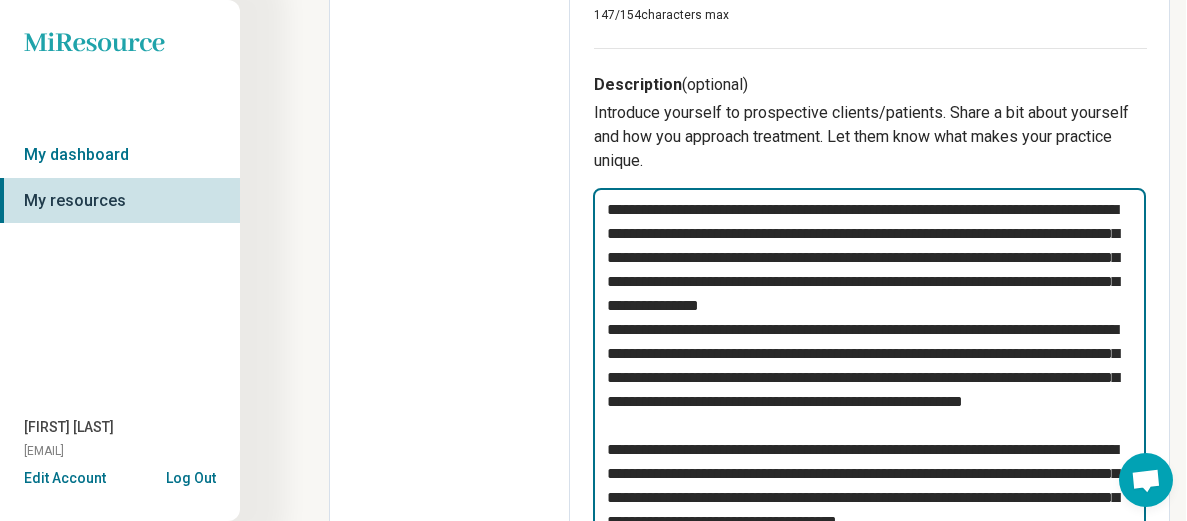 type on "*" 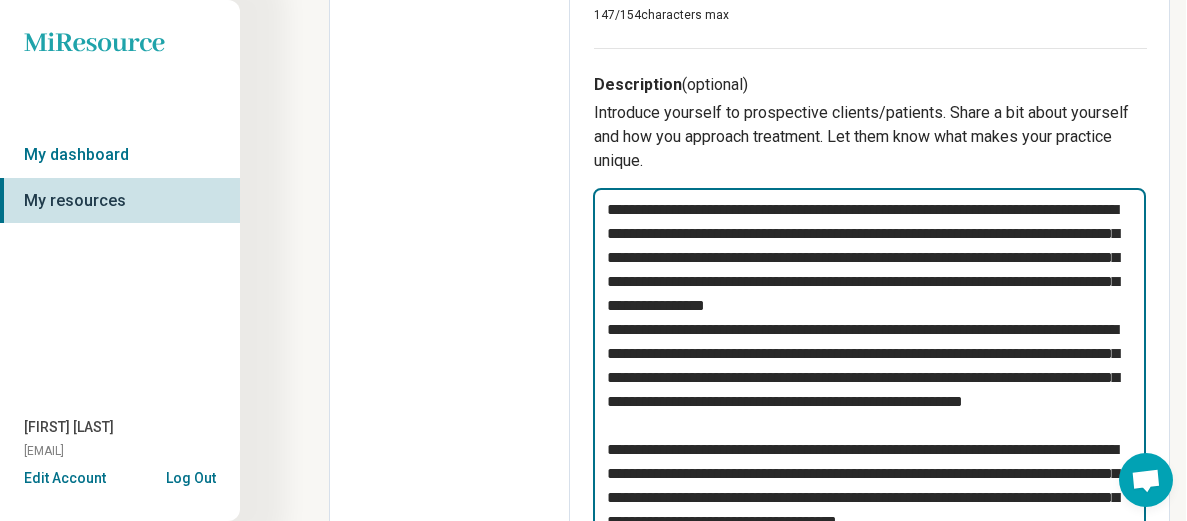 click on "**********" at bounding box center [869, 390] 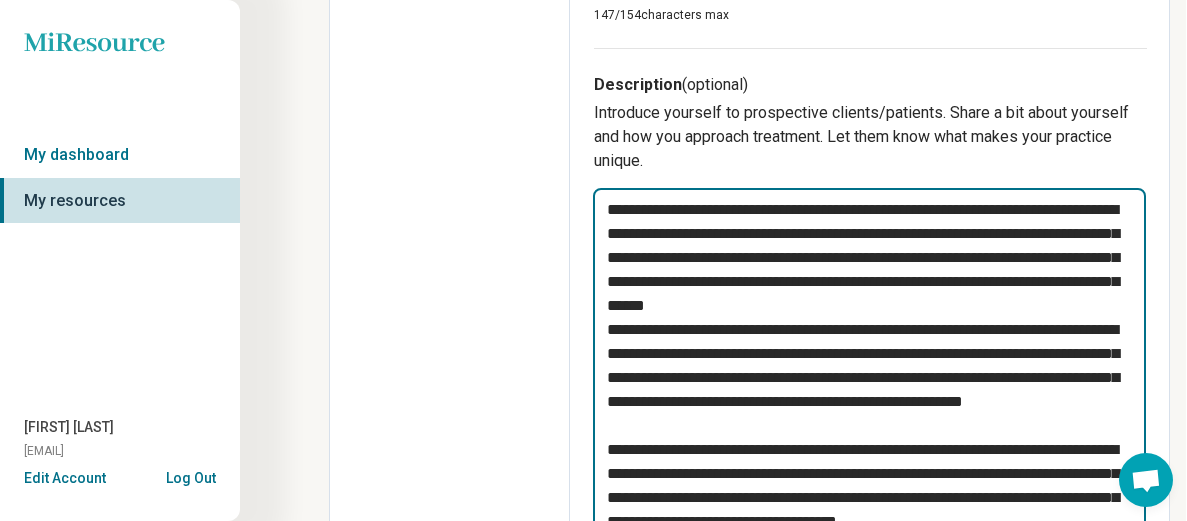 type on "*" 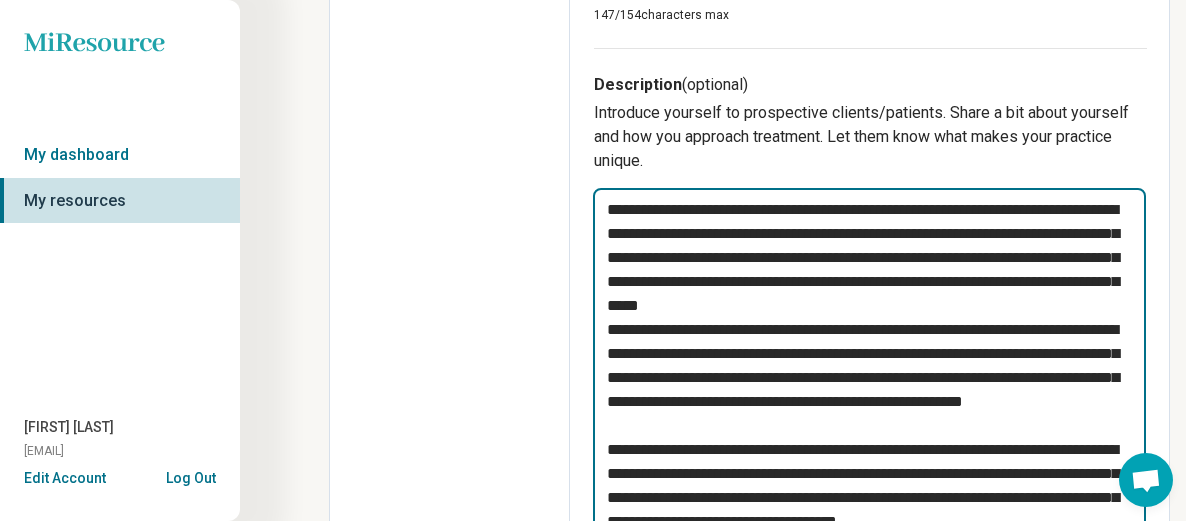 type on "*" 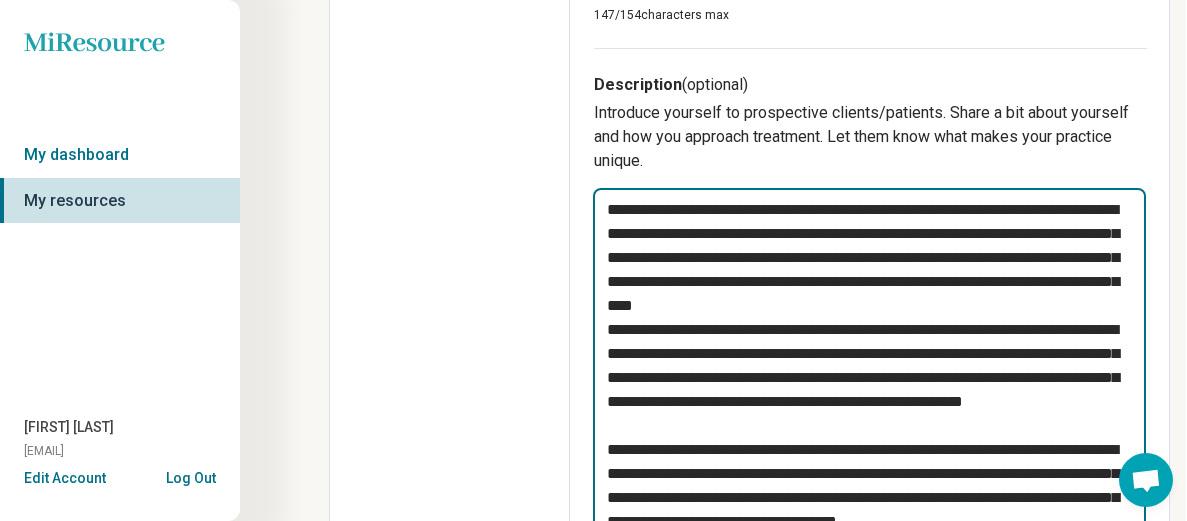 type on "*" 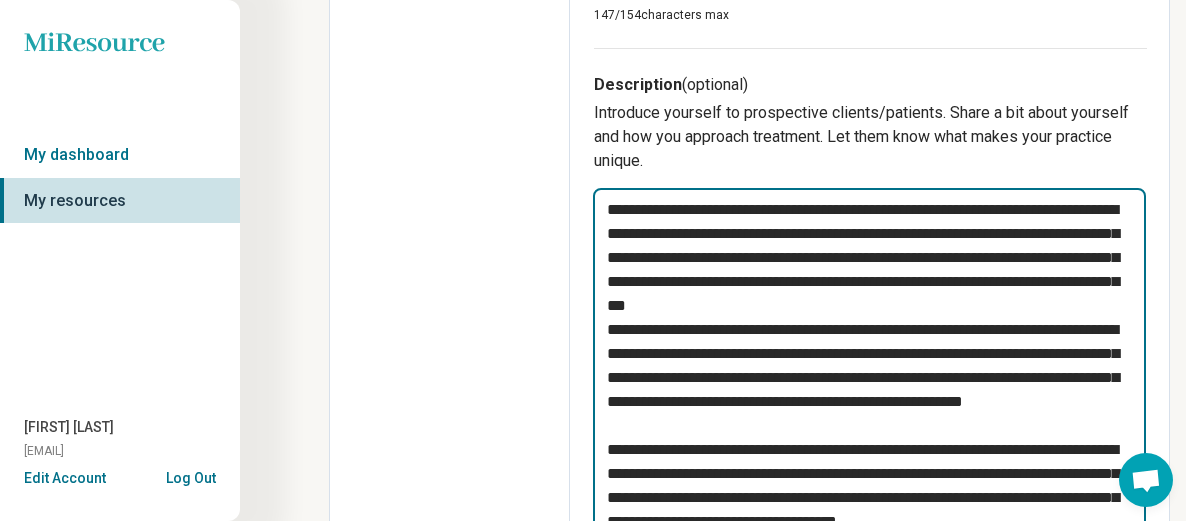 type on "*" 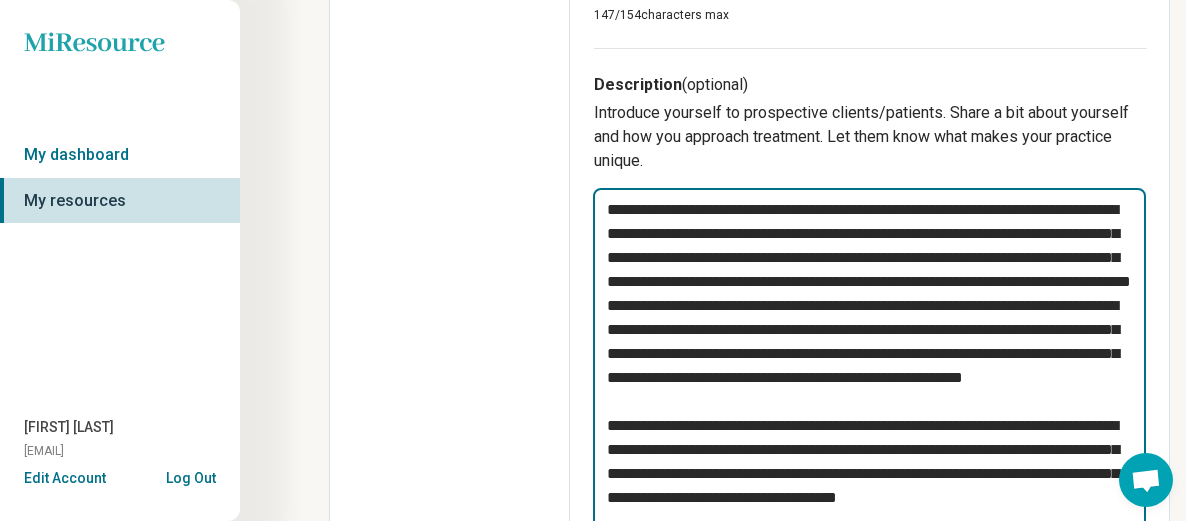 type on "*" 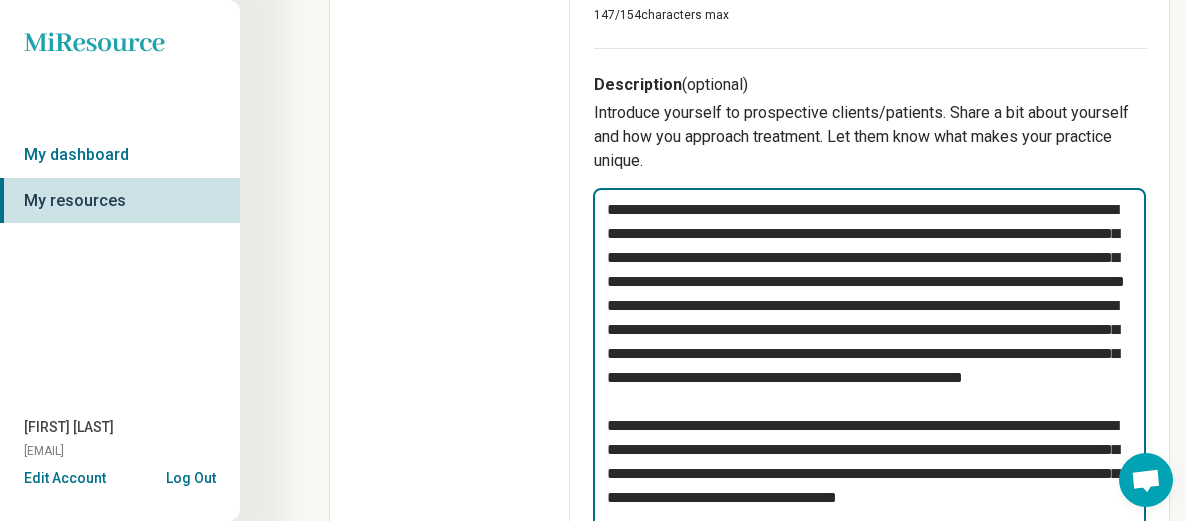 type on "*" 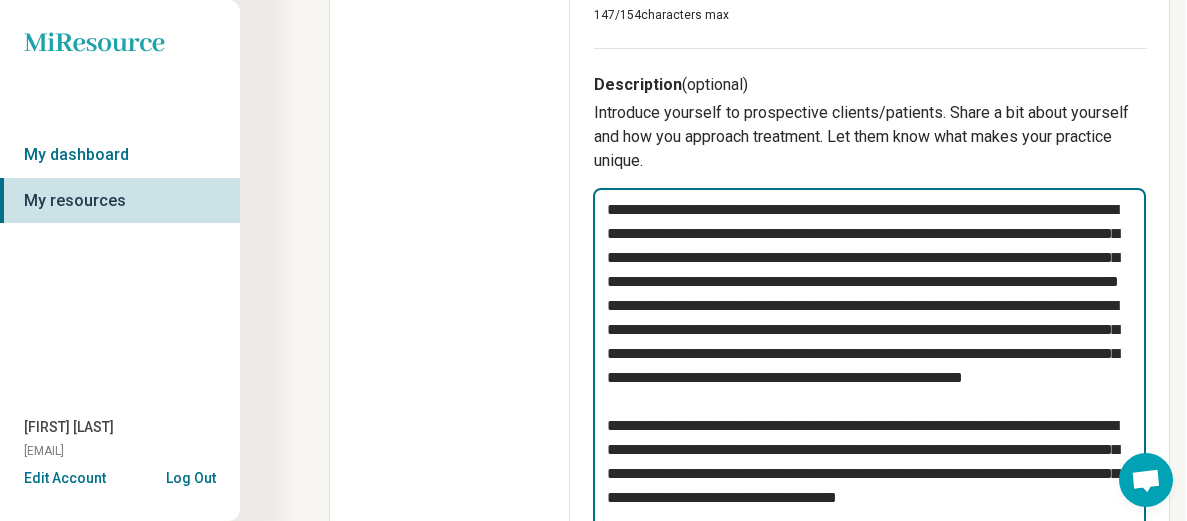 type on "*" 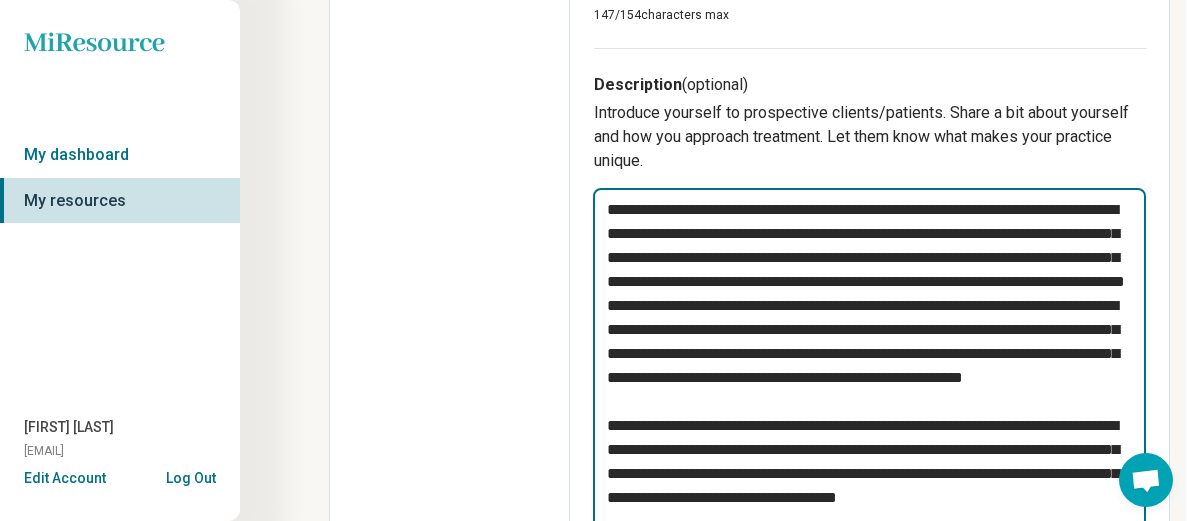 type on "*" 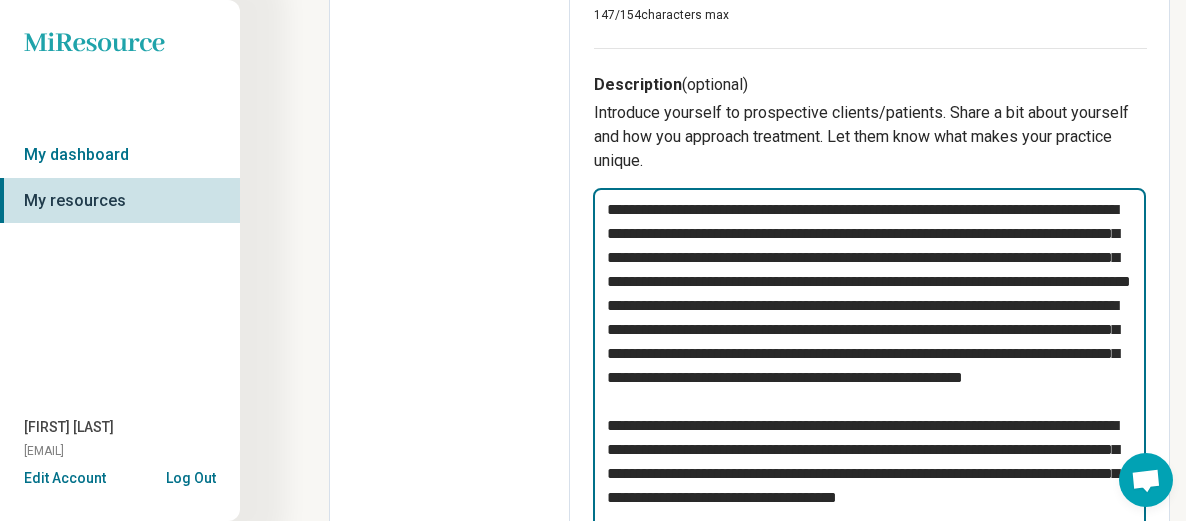 type on "*" 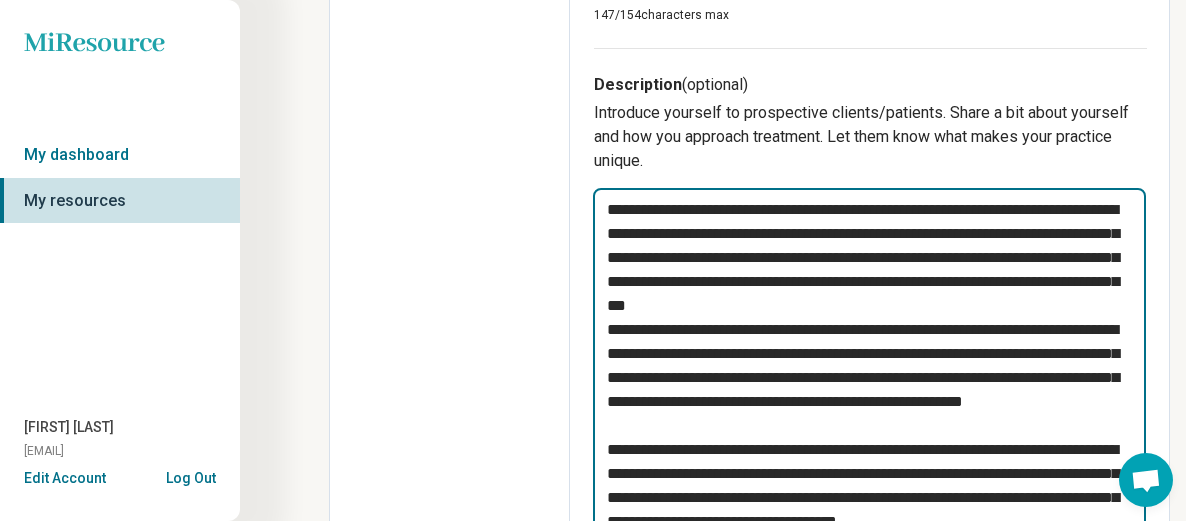 type on "*" 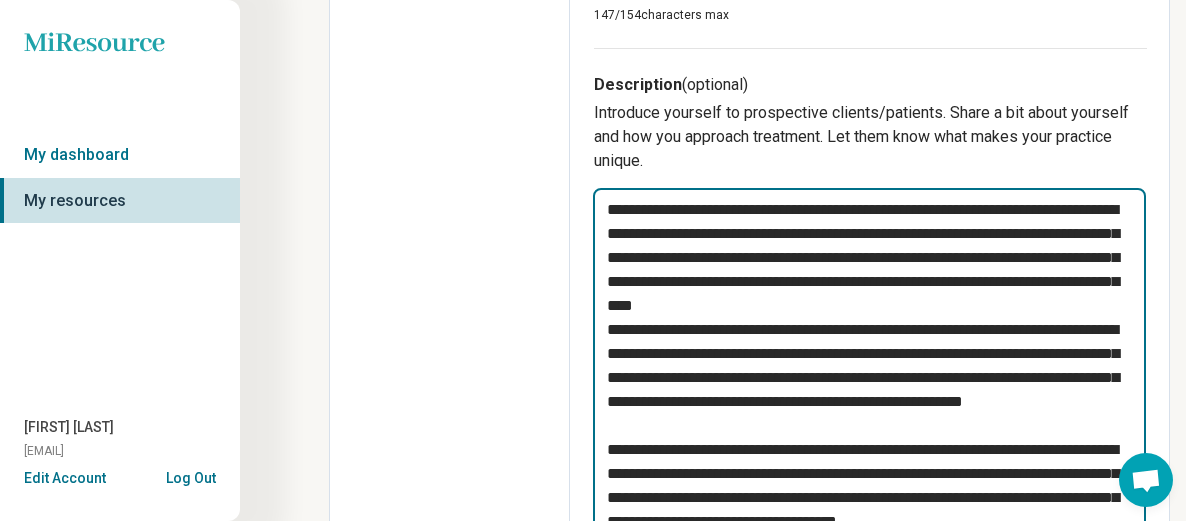 click on "**********" at bounding box center (869, 390) 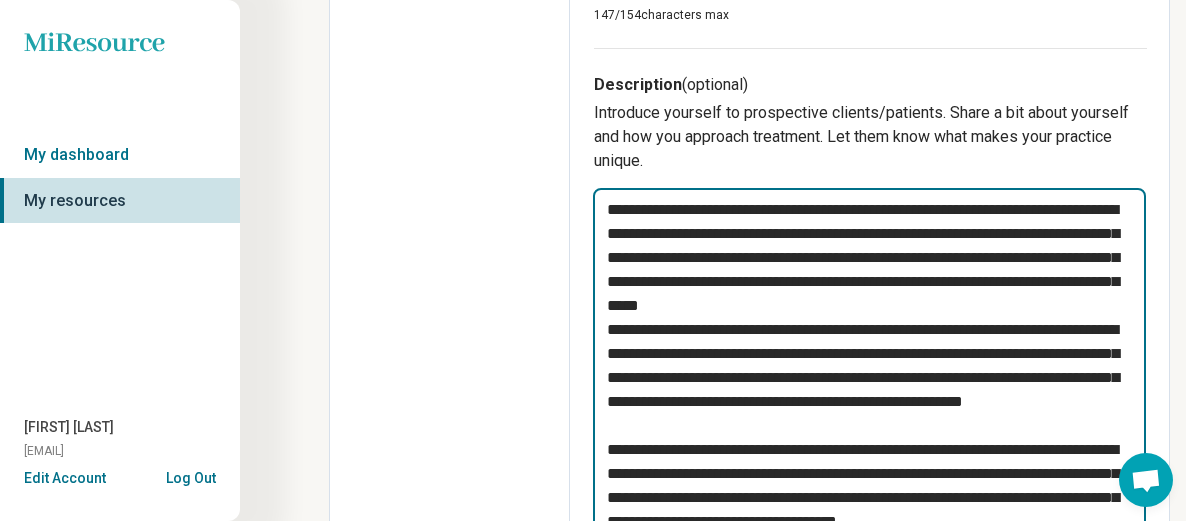type on "*" 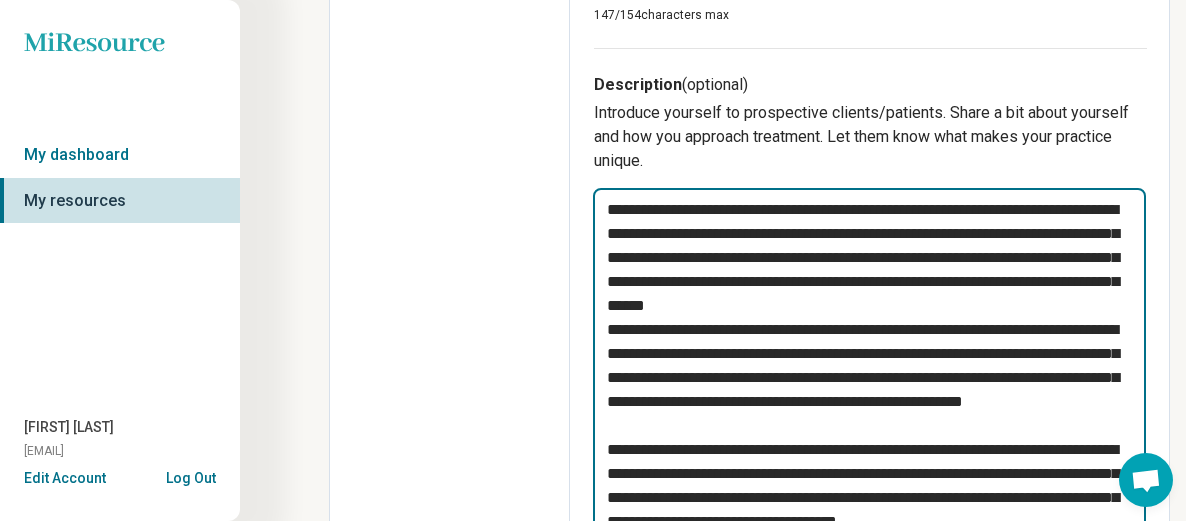 type on "*" 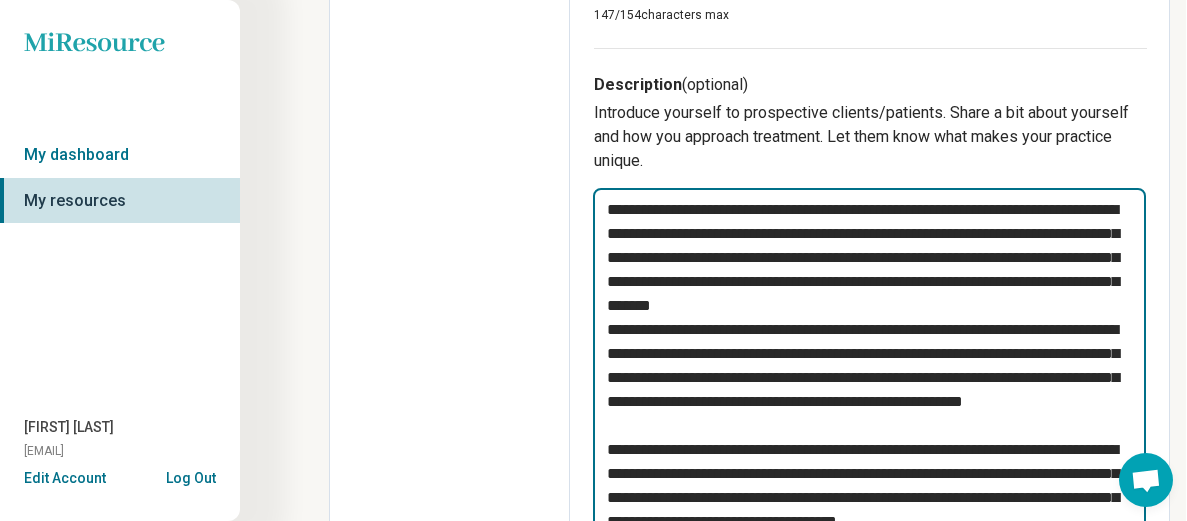 type on "*" 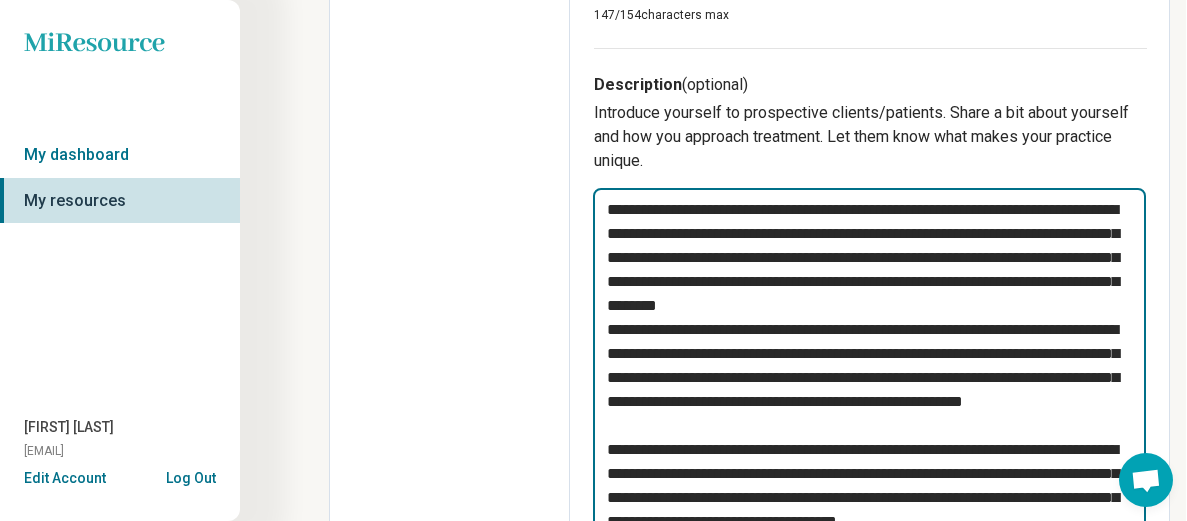 type on "*" 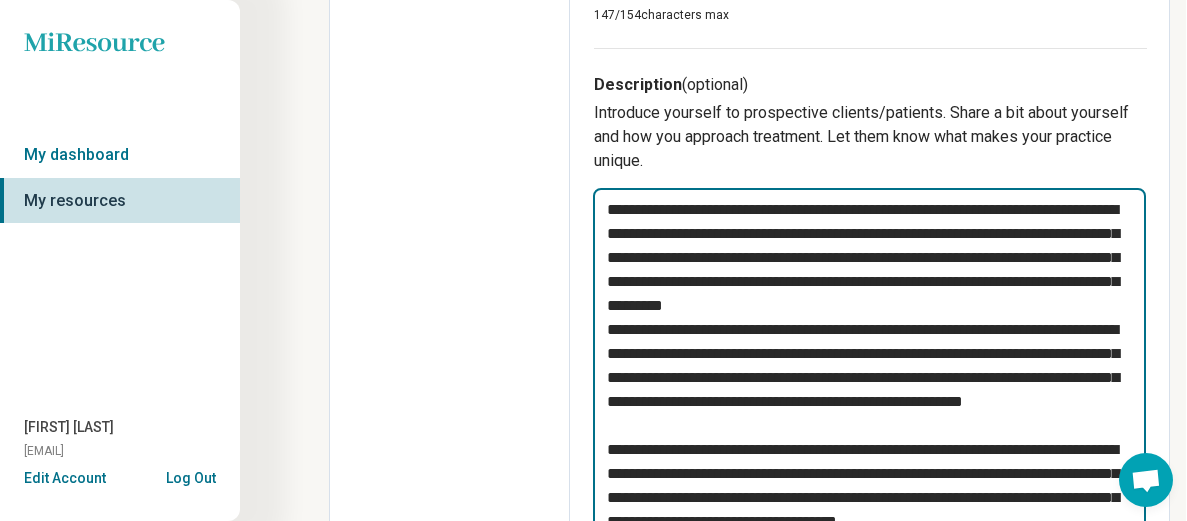 type on "*" 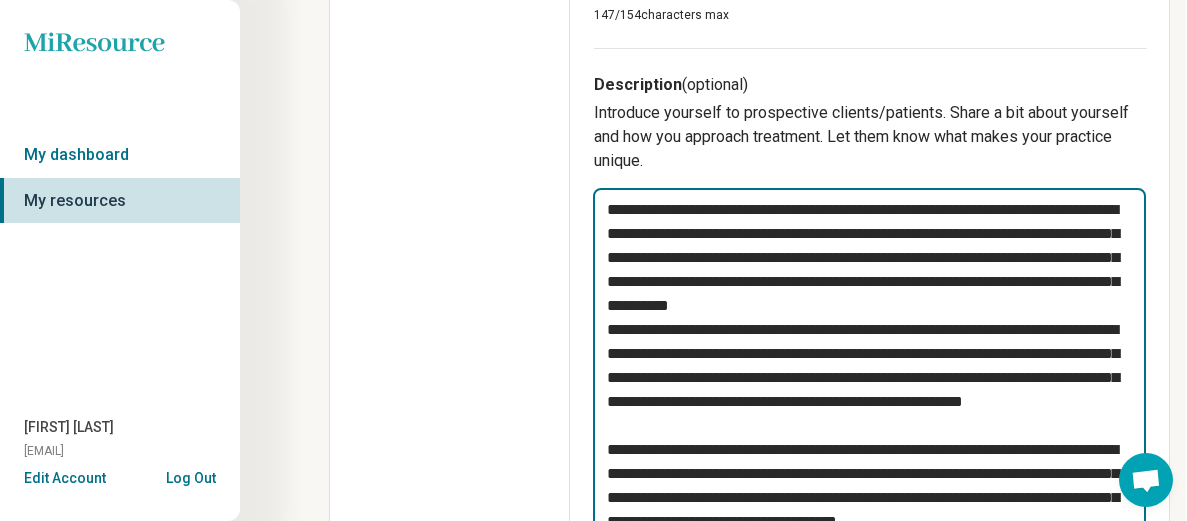 type on "*" 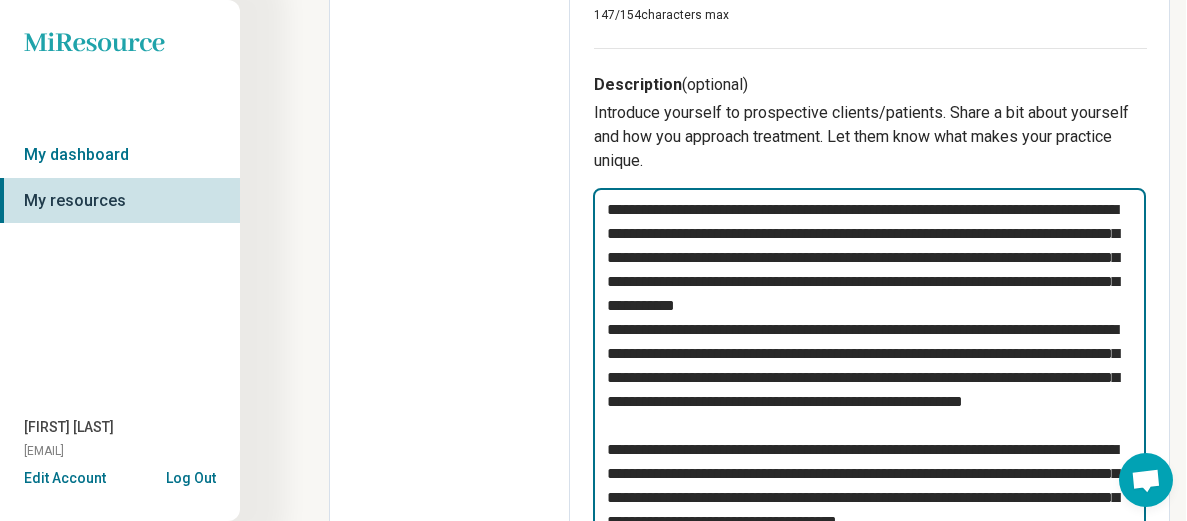 type on "*" 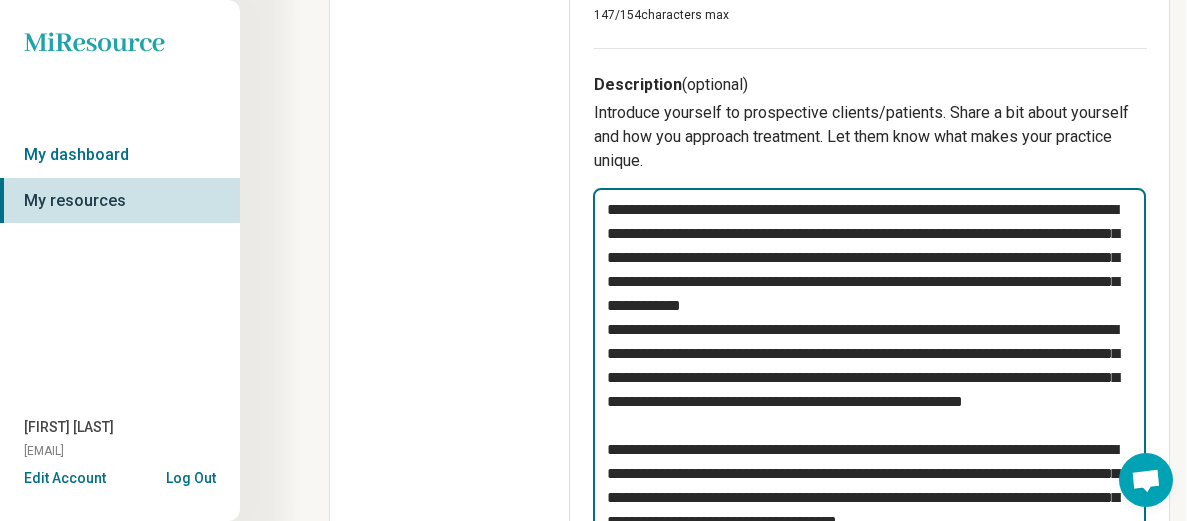 type on "*" 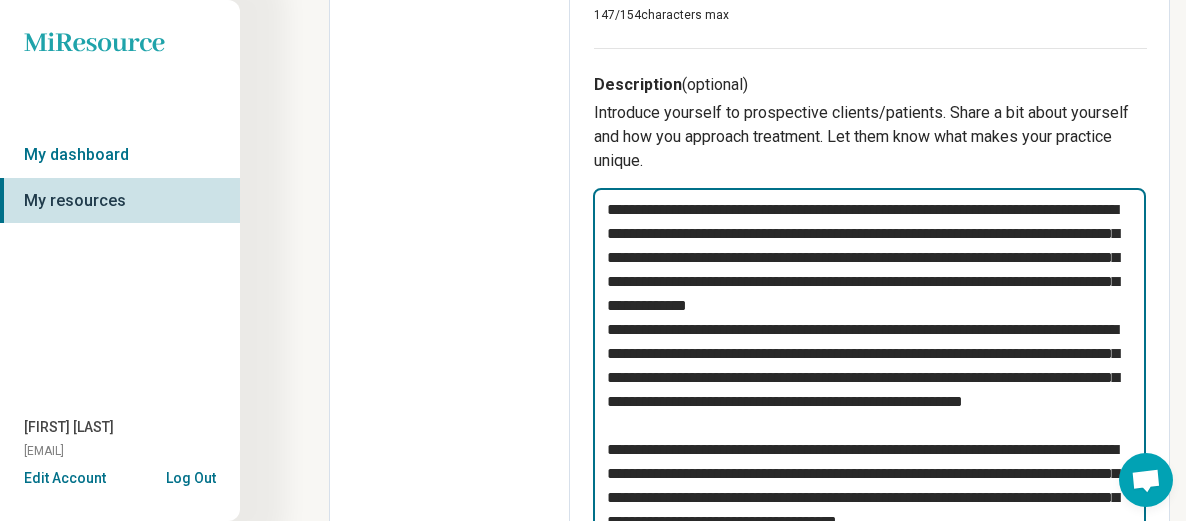type on "*" 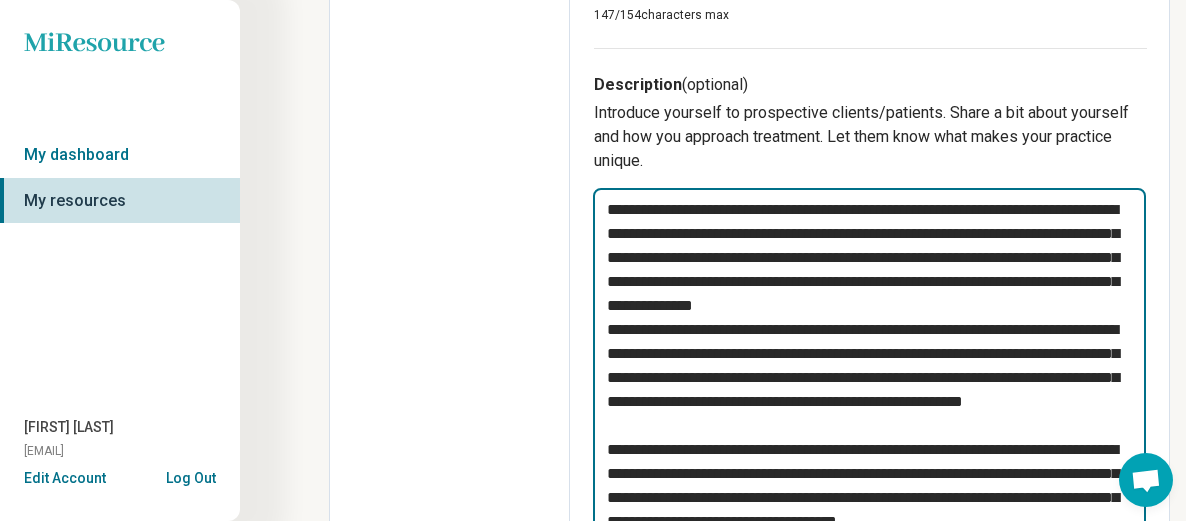 type on "*" 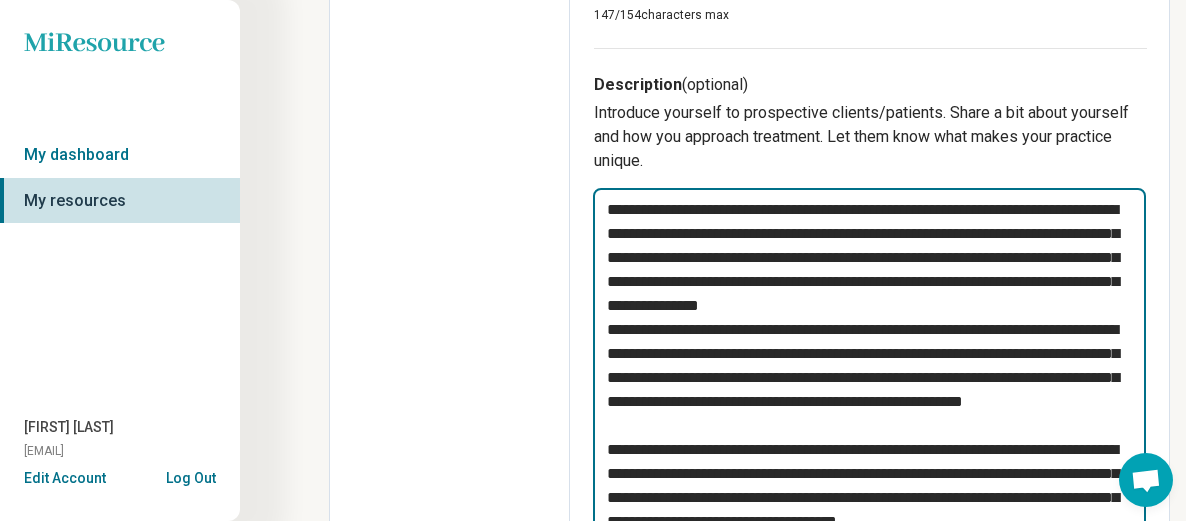 type on "*" 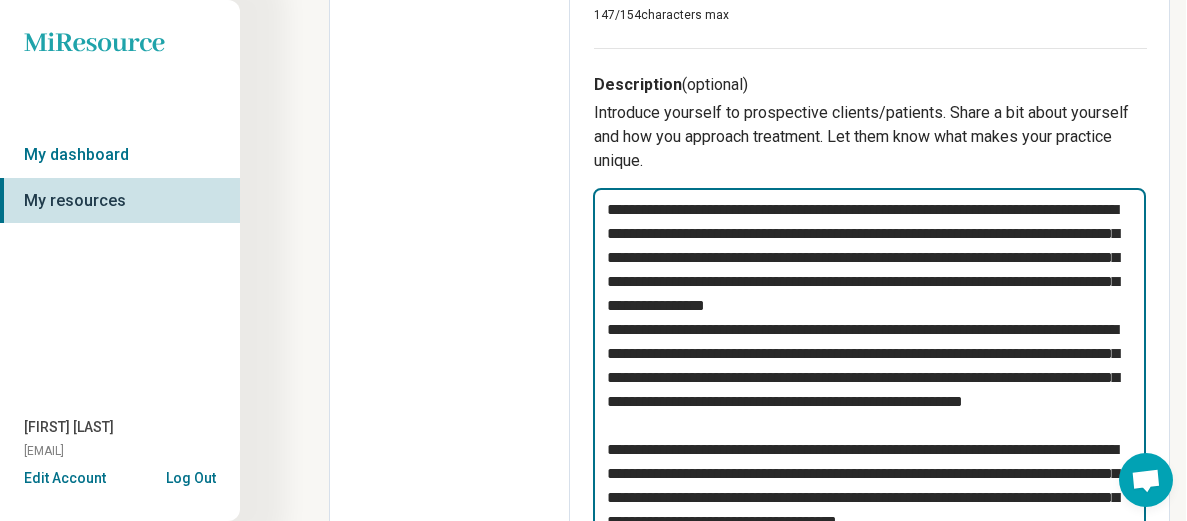 type on "*" 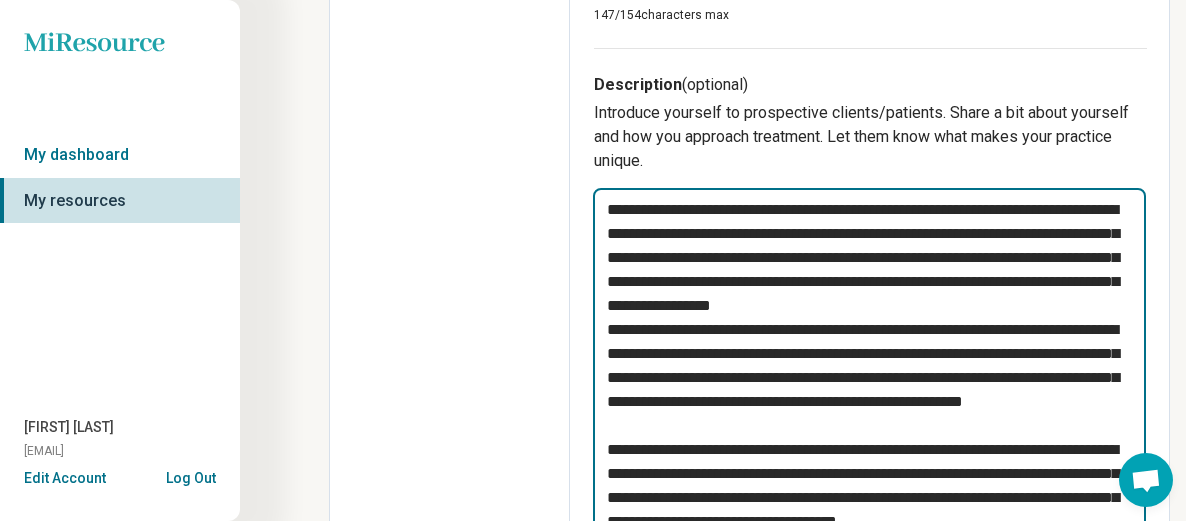type on "*" 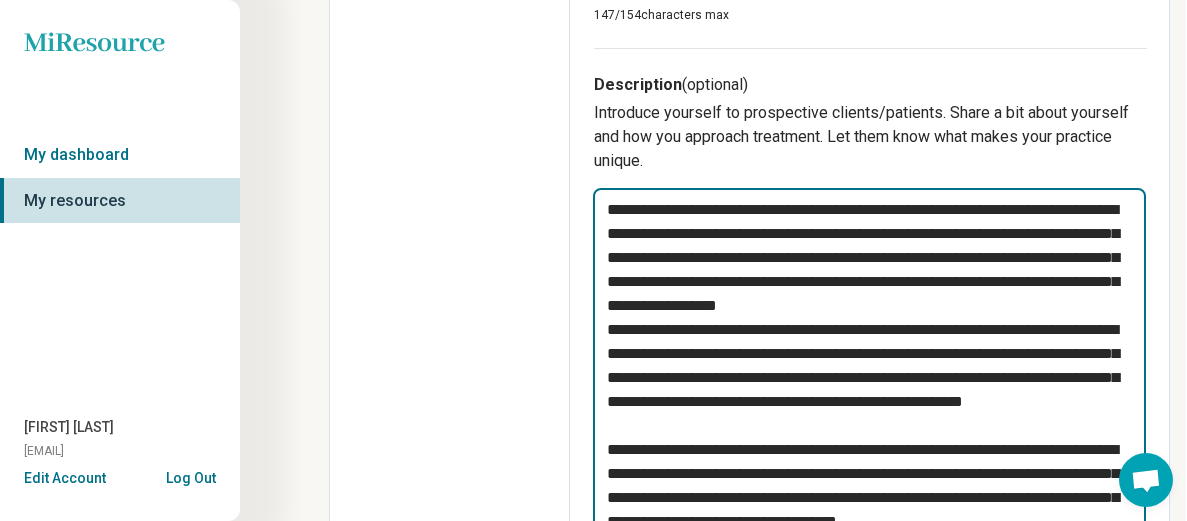 type on "*" 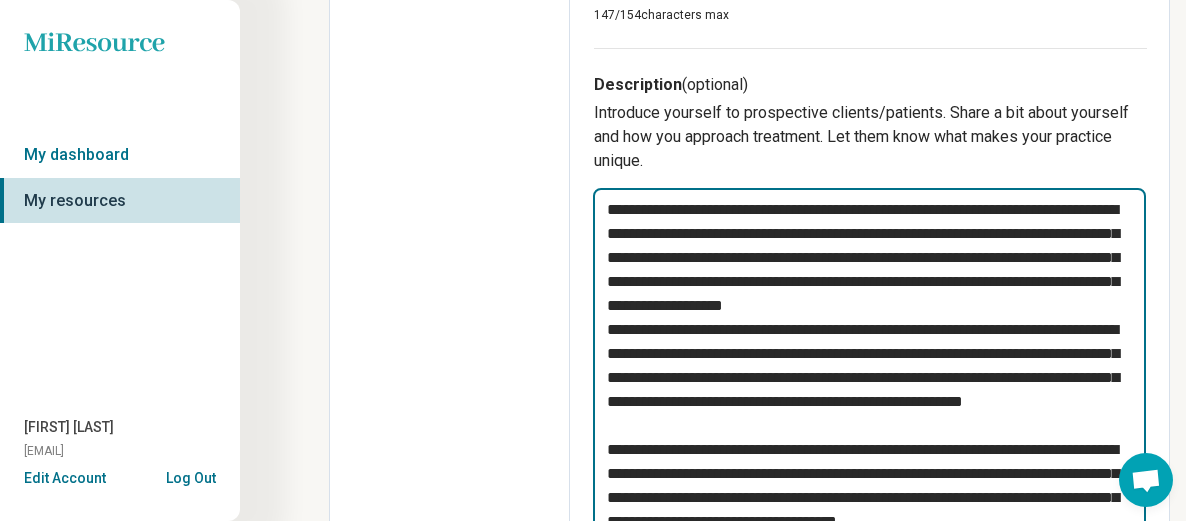 type on "*" 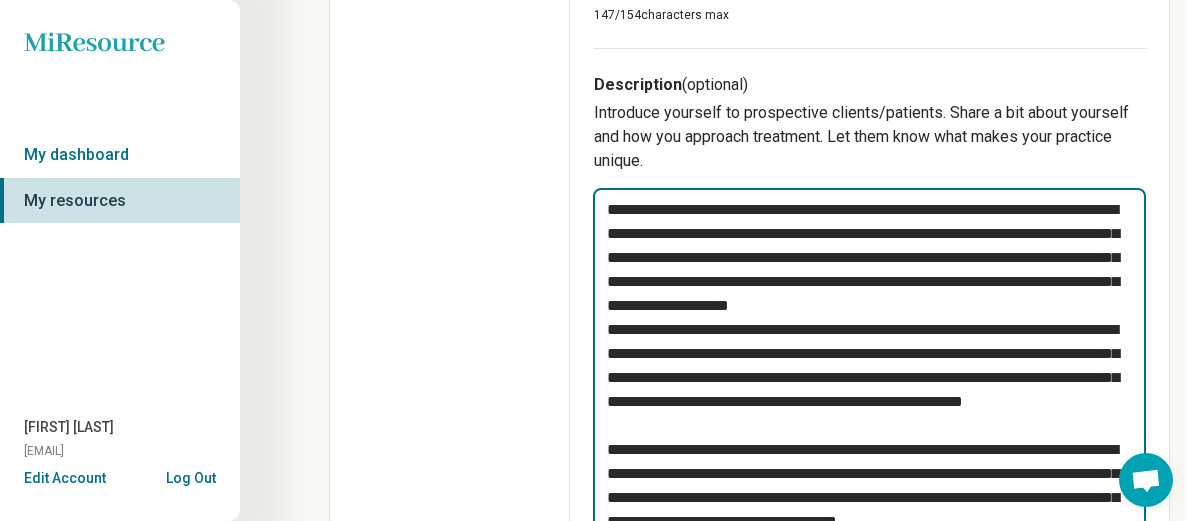 type on "*" 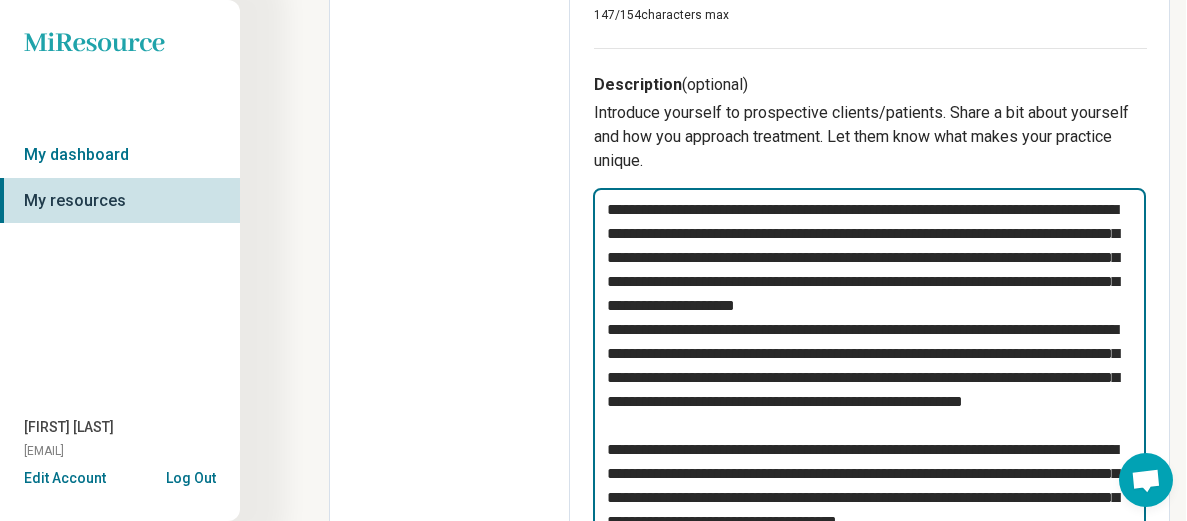 type on "*" 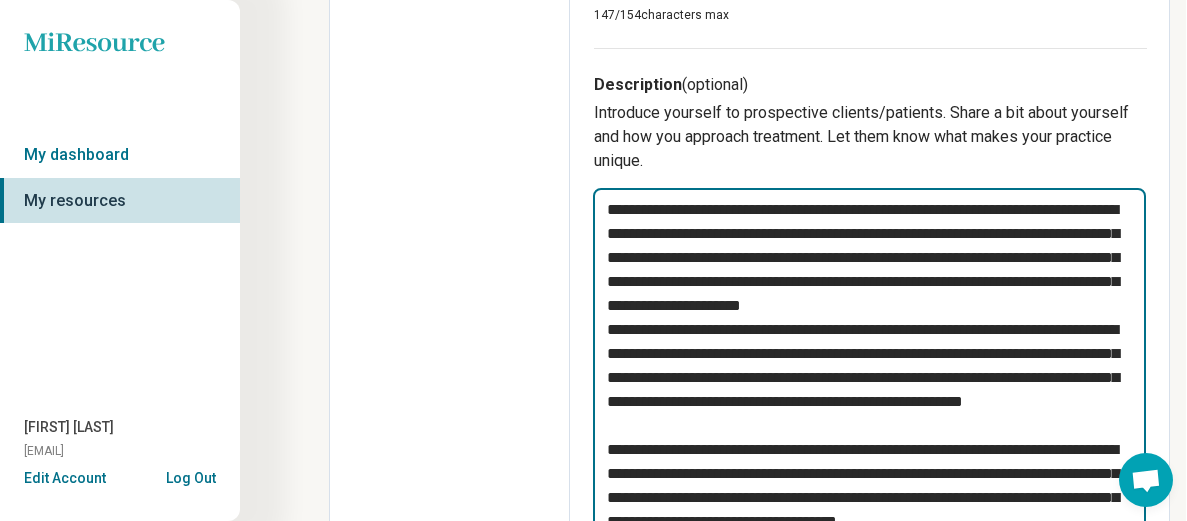 type on "*" 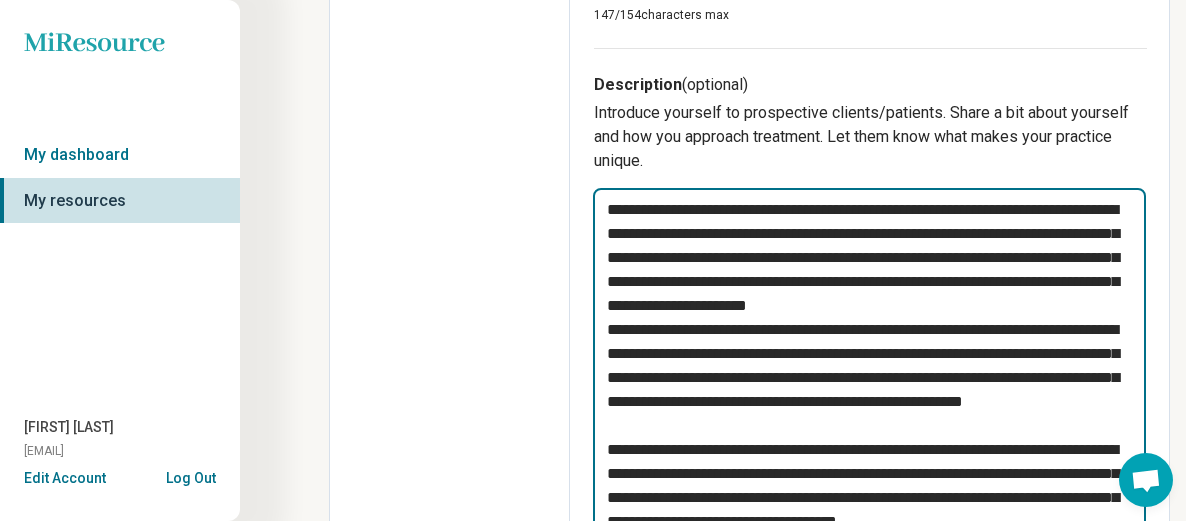 type on "*" 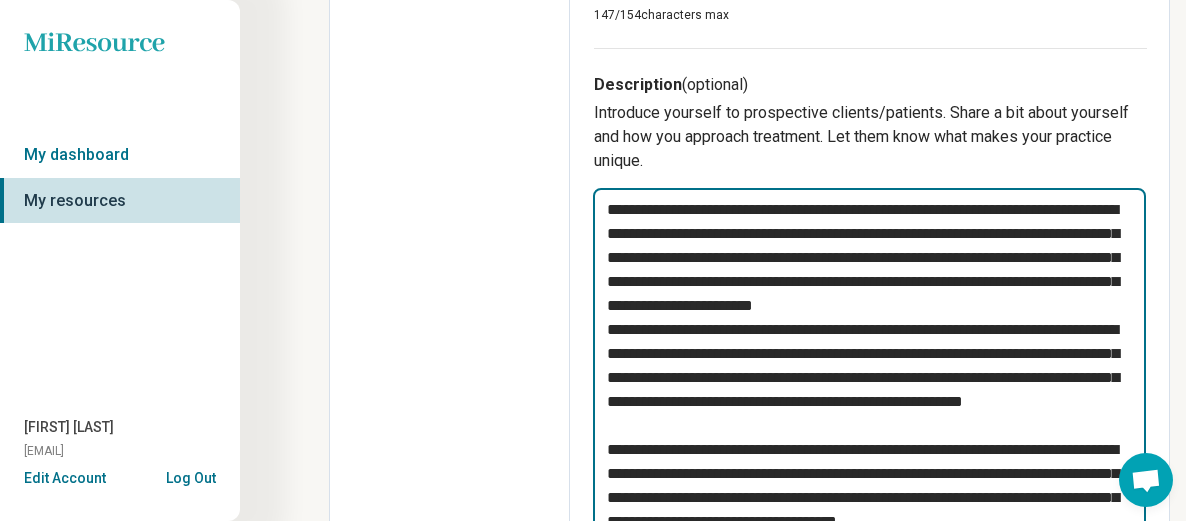 type on "*" 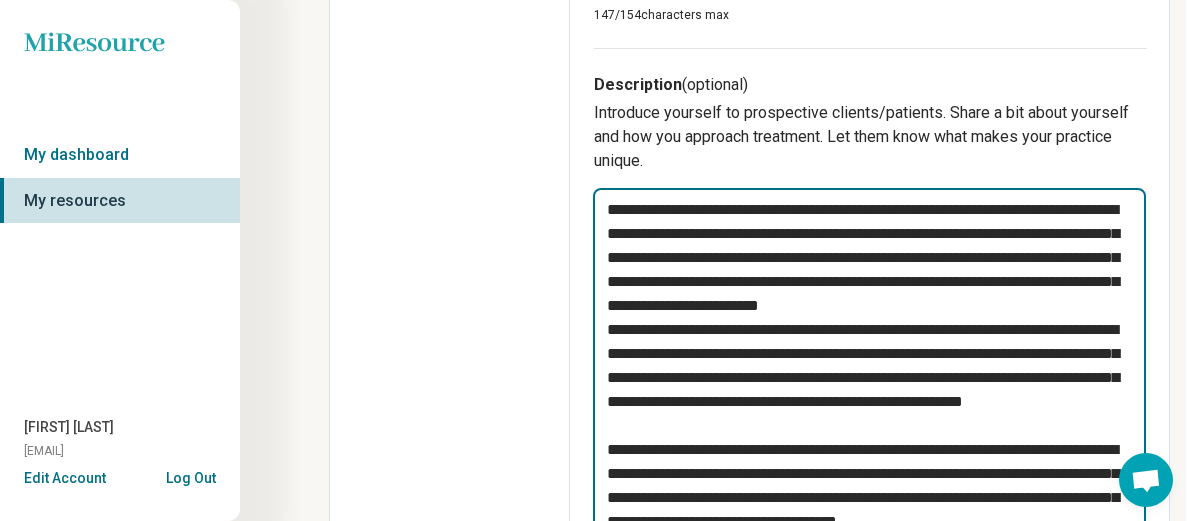 type on "*" 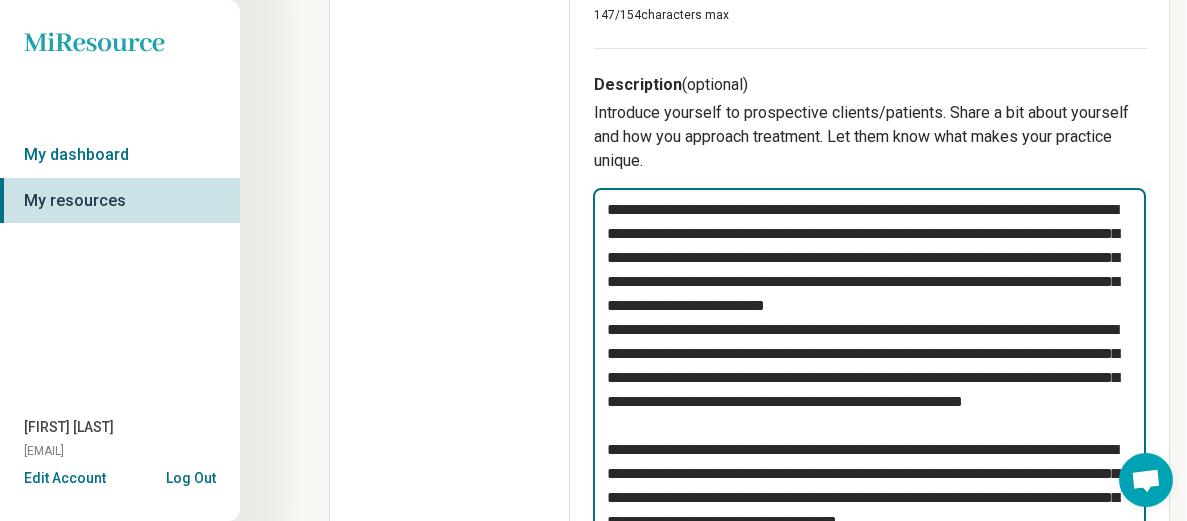 type on "*" 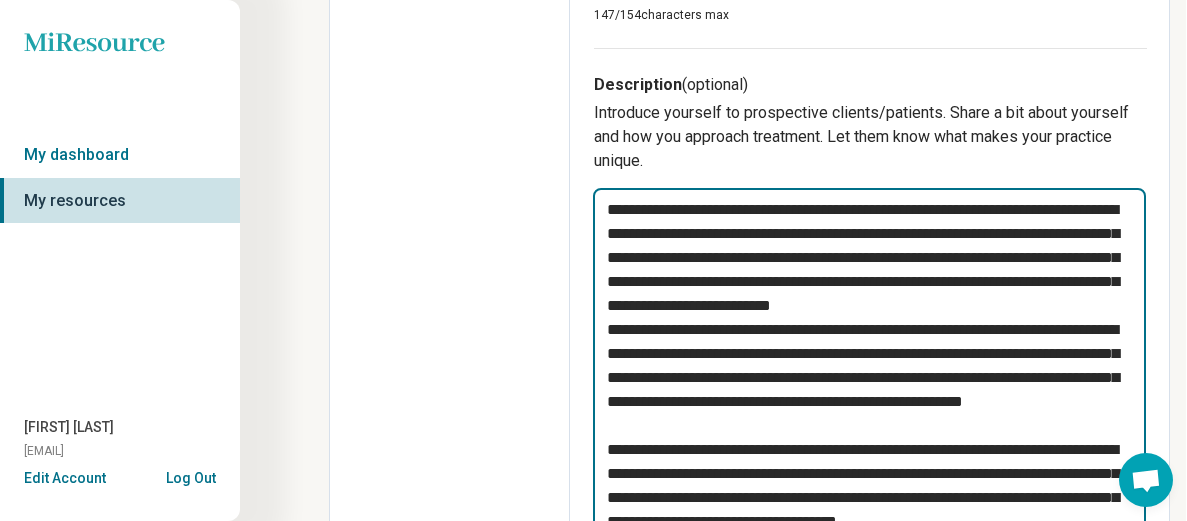 type on "*" 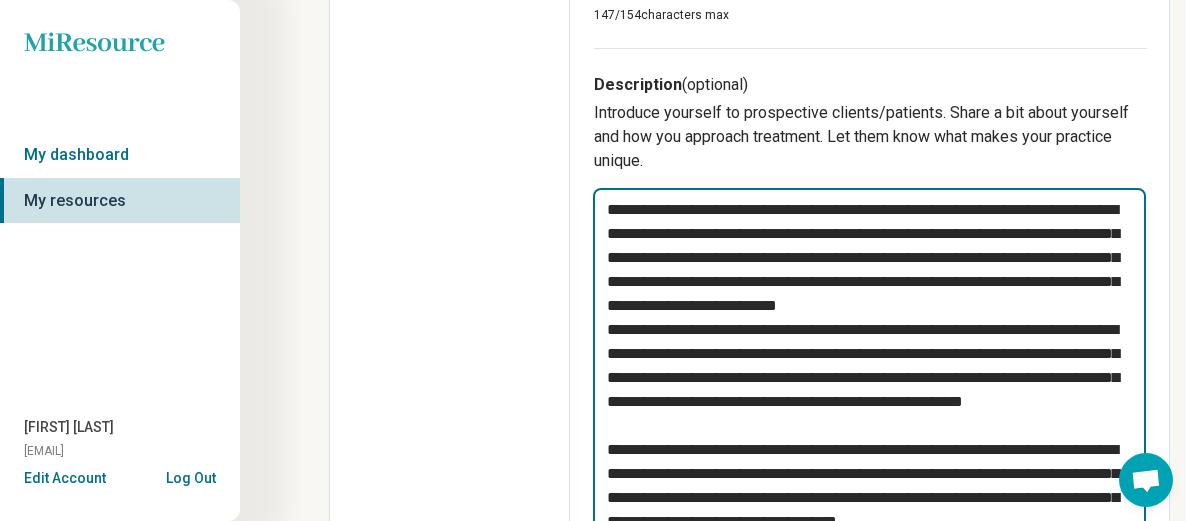 type on "*" 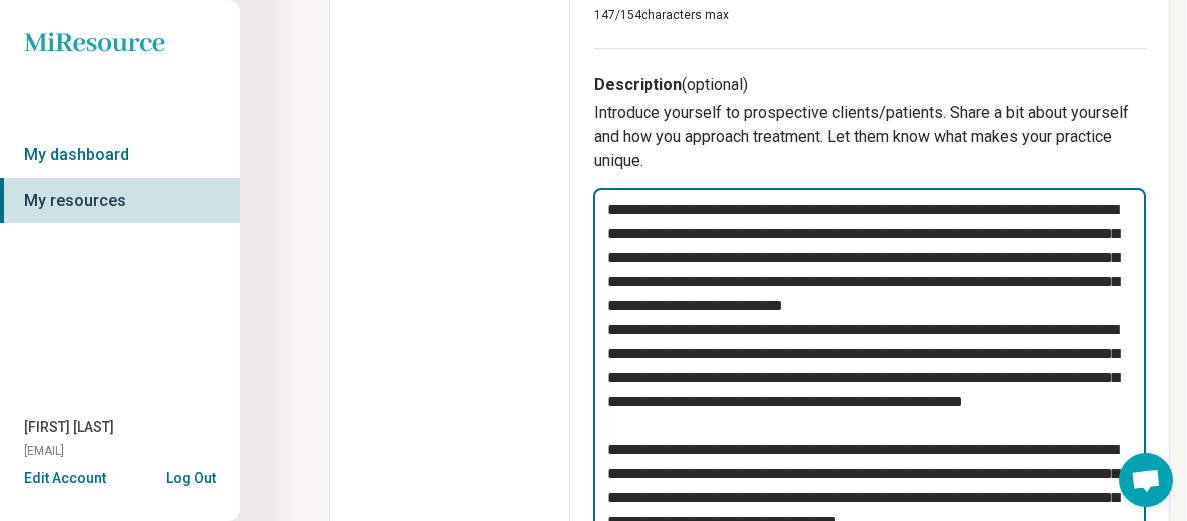 type on "*" 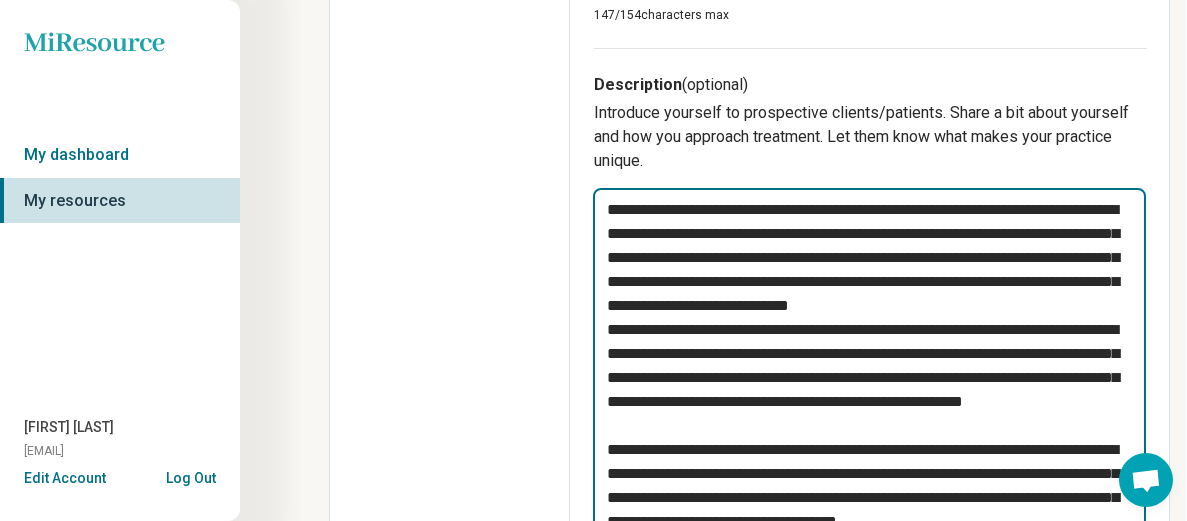 type on "*" 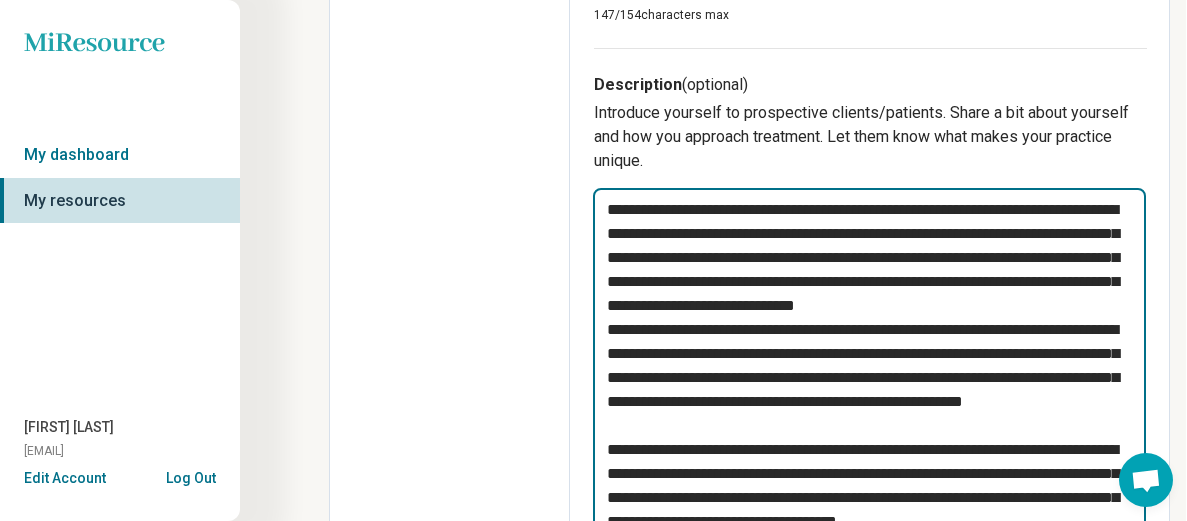 type on "*" 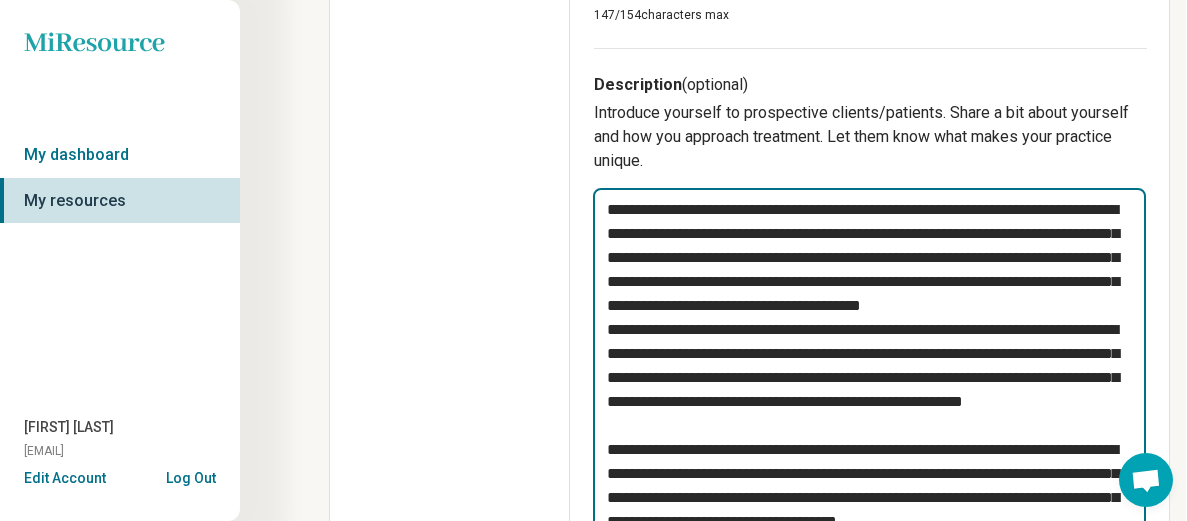 click on "**********" at bounding box center [869, 402] 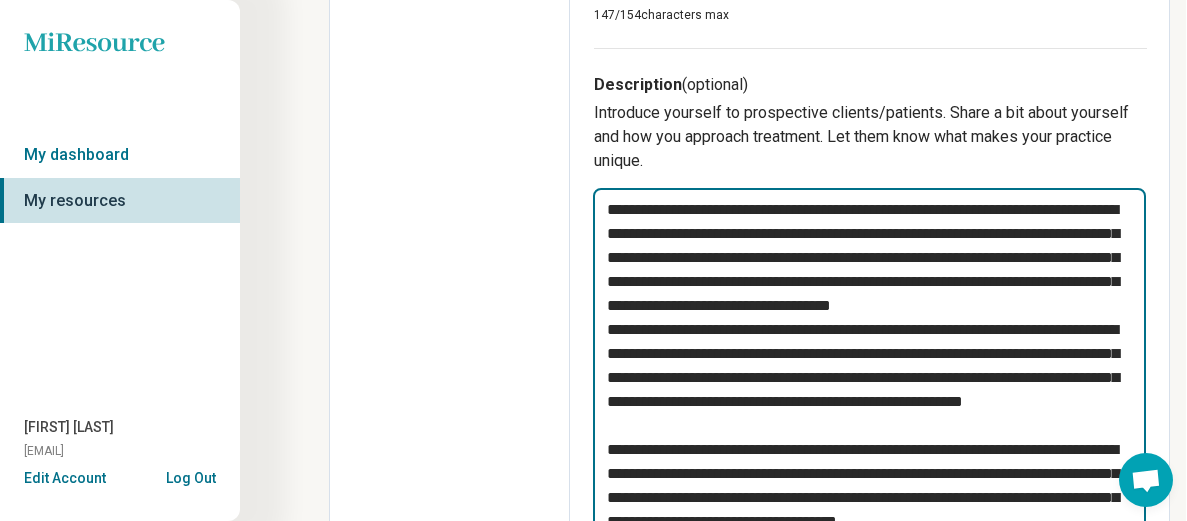 click on "**********" at bounding box center [869, 402] 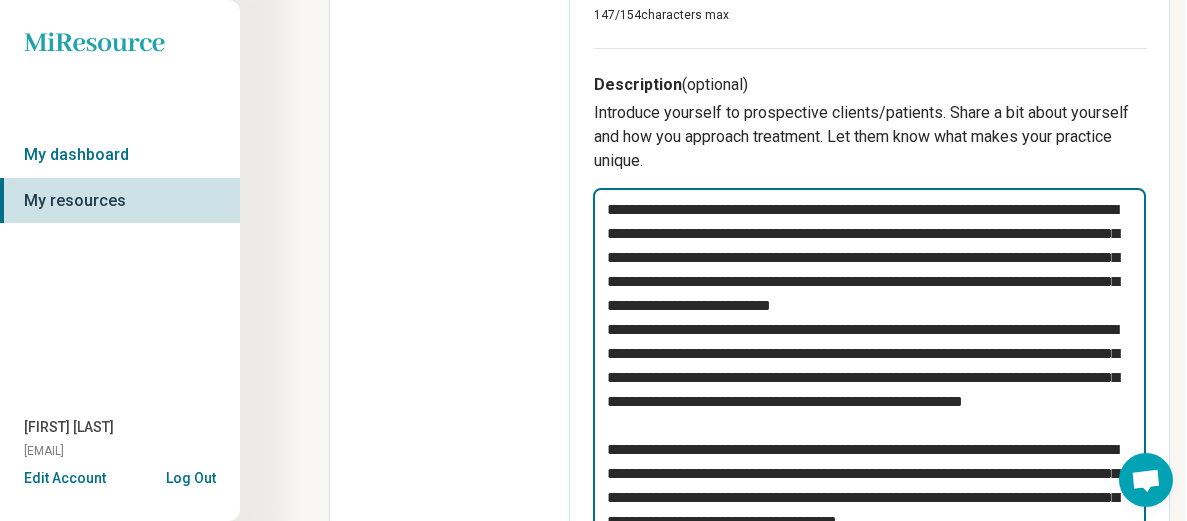 drag, startPoint x: 919, startPoint y: 304, endPoint x: 839, endPoint y: 304, distance: 80 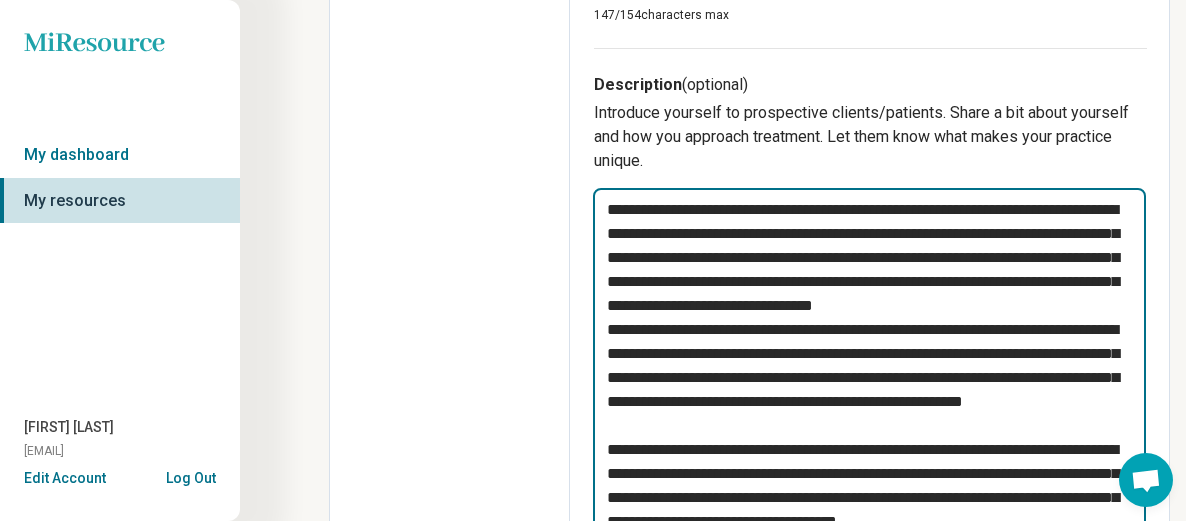 click on "**********" at bounding box center (869, 402) 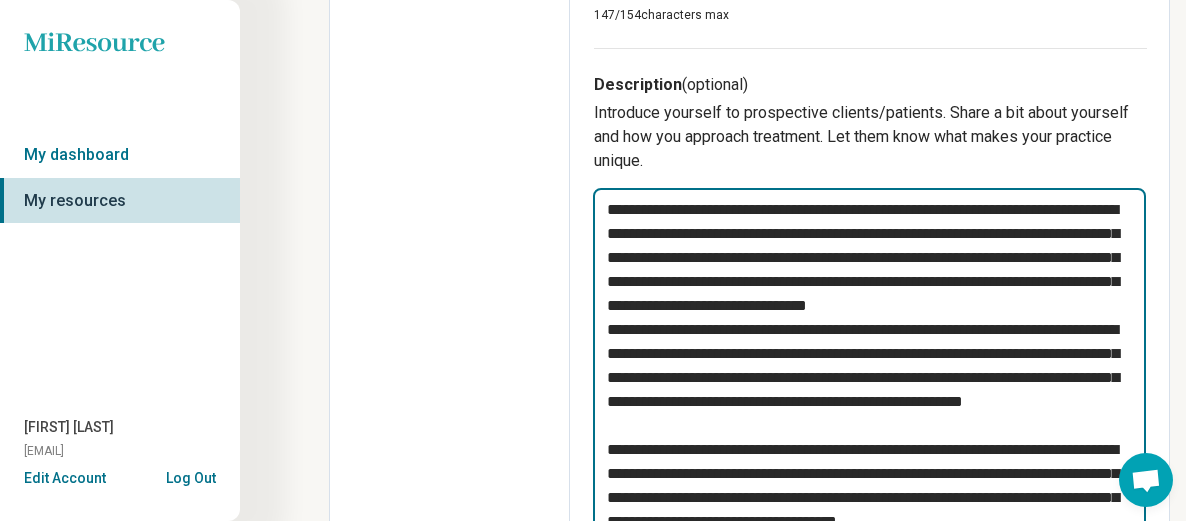 click on "**********" at bounding box center (869, 402) 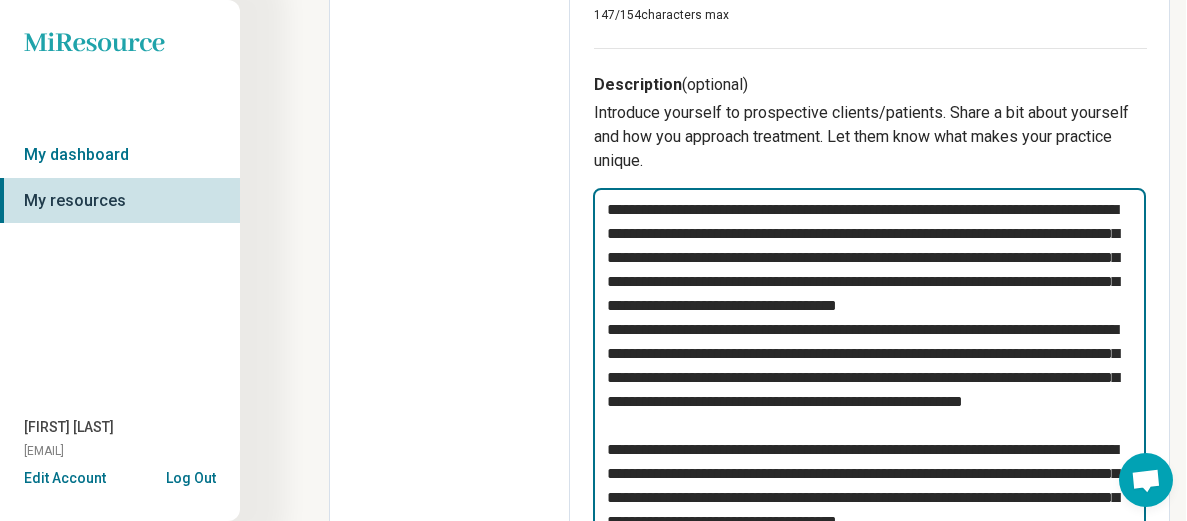 click on "**********" at bounding box center (869, 402) 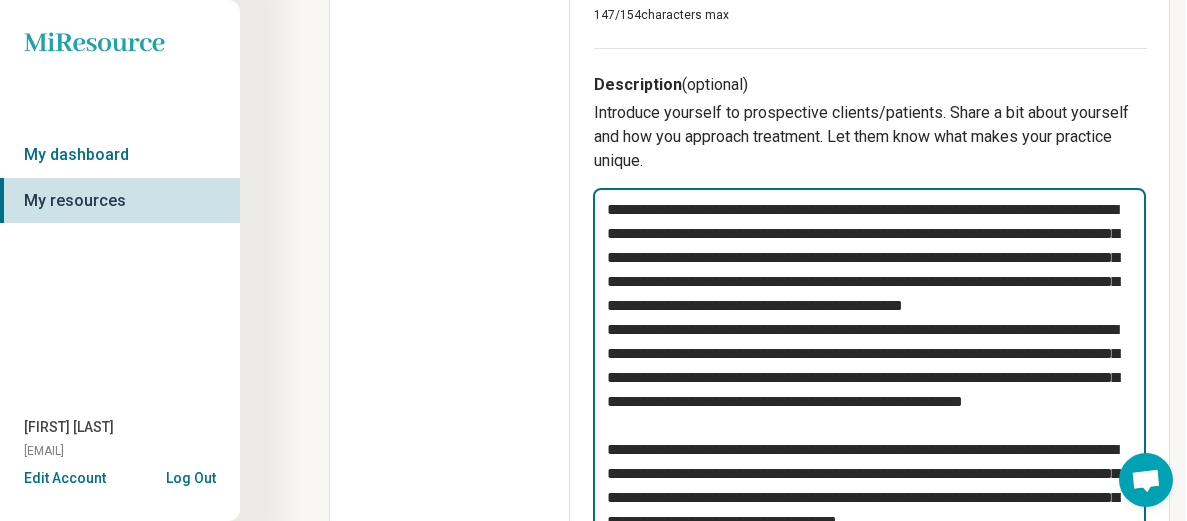 click on "**********" at bounding box center (869, 402) 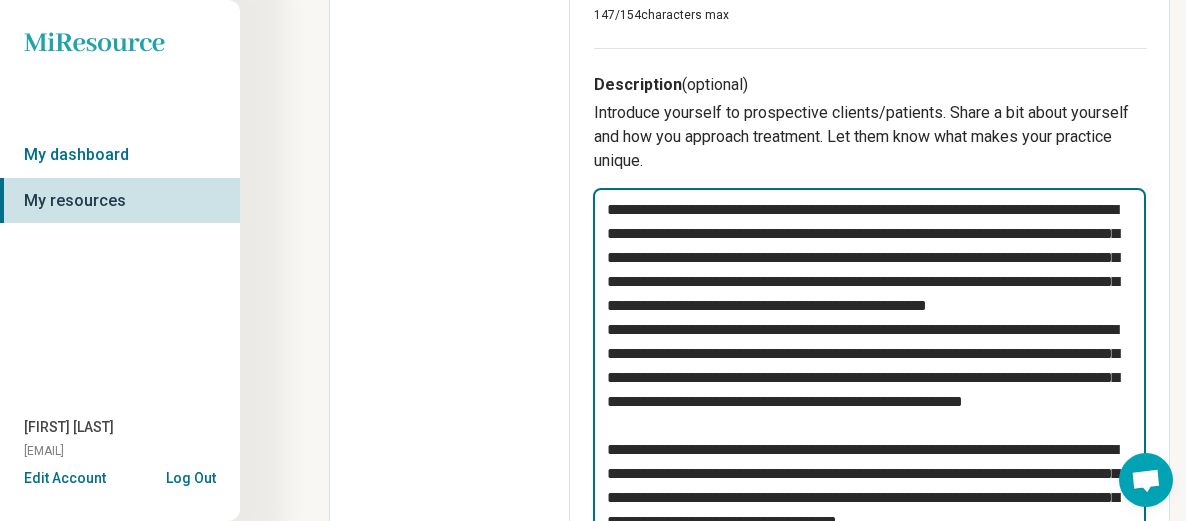 click on "**********" at bounding box center (869, 402) 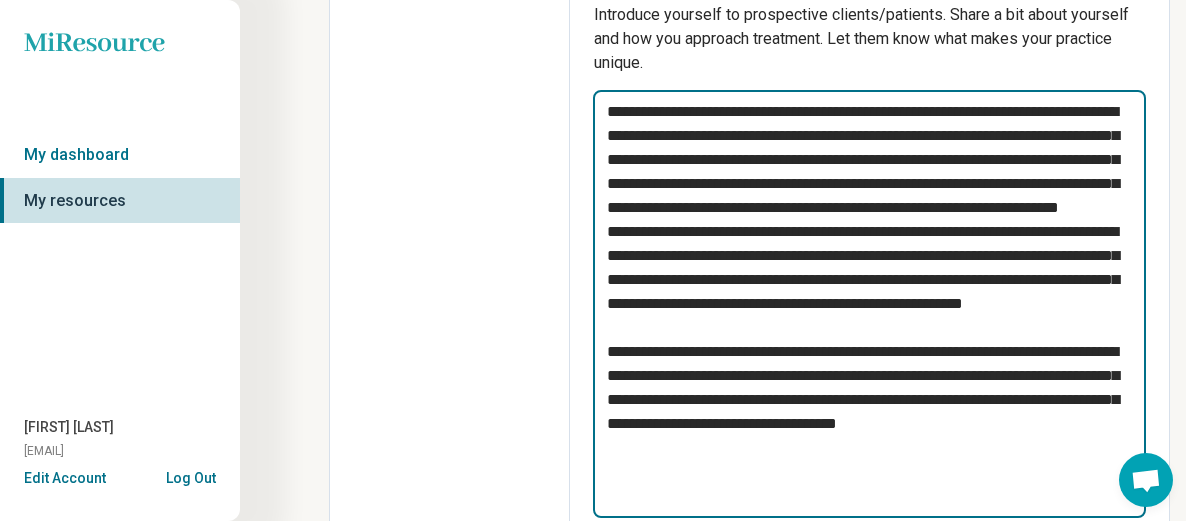 scroll, scrollTop: 835, scrollLeft: 1, axis: both 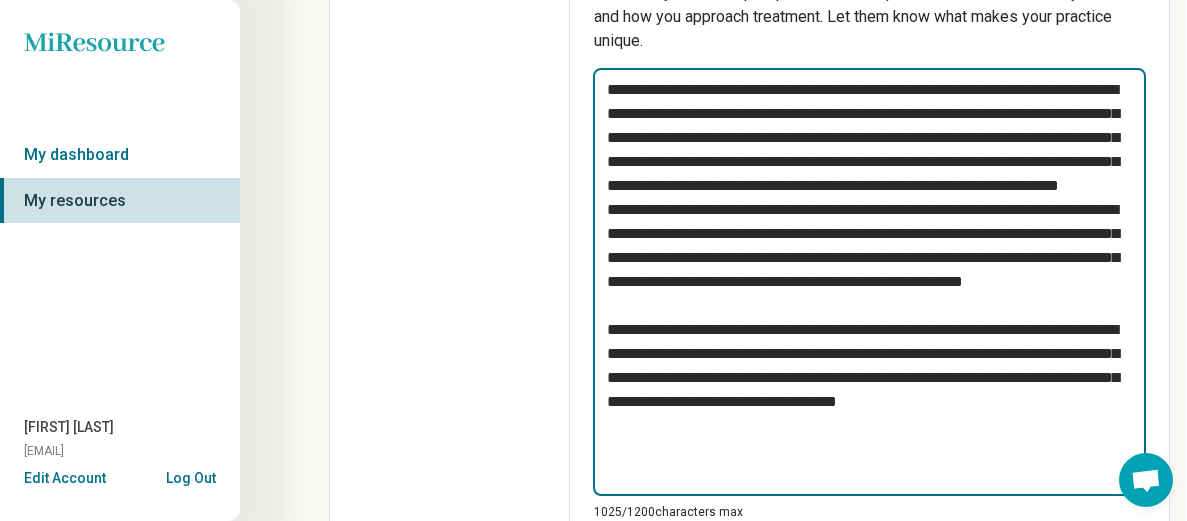 click at bounding box center (869, 282) 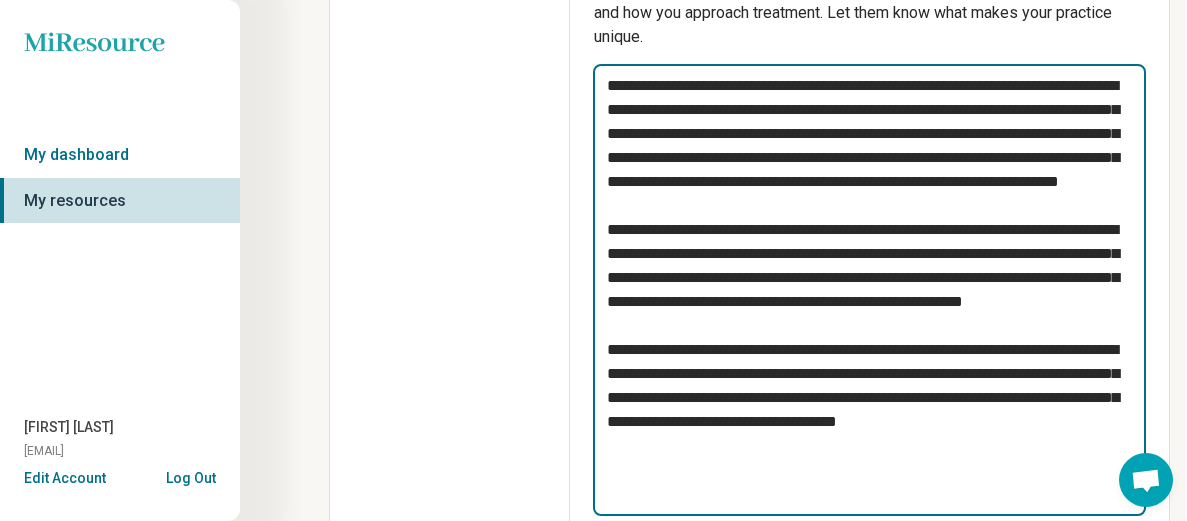 scroll, scrollTop: 832, scrollLeft: 1, axis: both 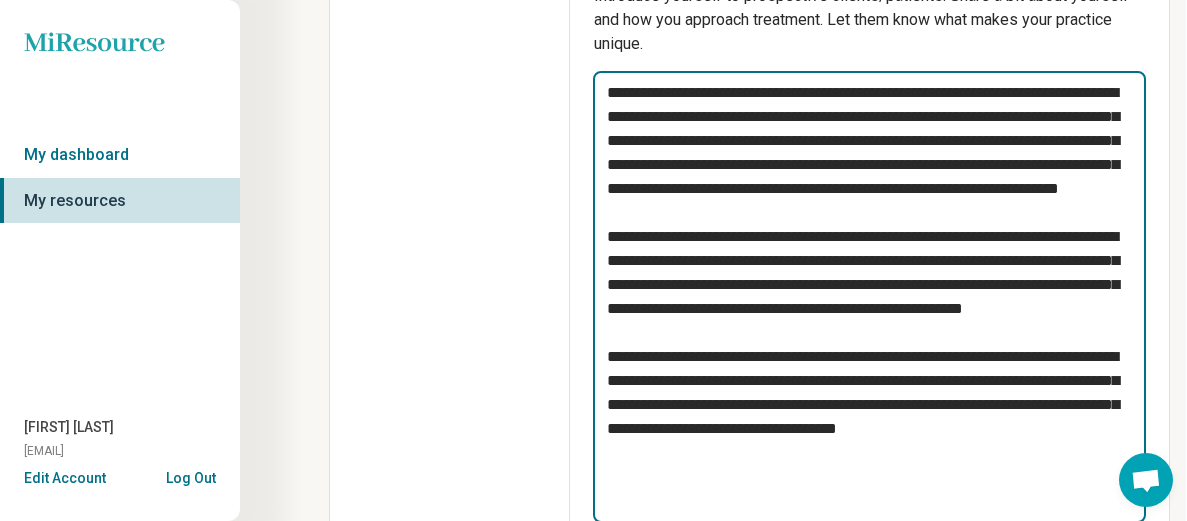 click at bounding box center [869, 297] 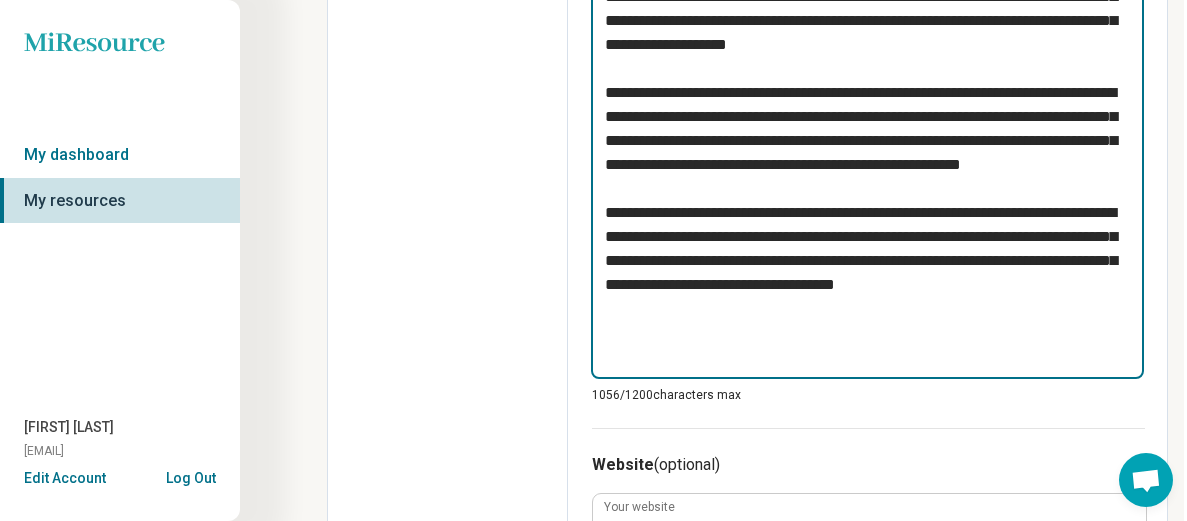 scroll, scrollTop: 970, scrollLeft: 3, axis: both 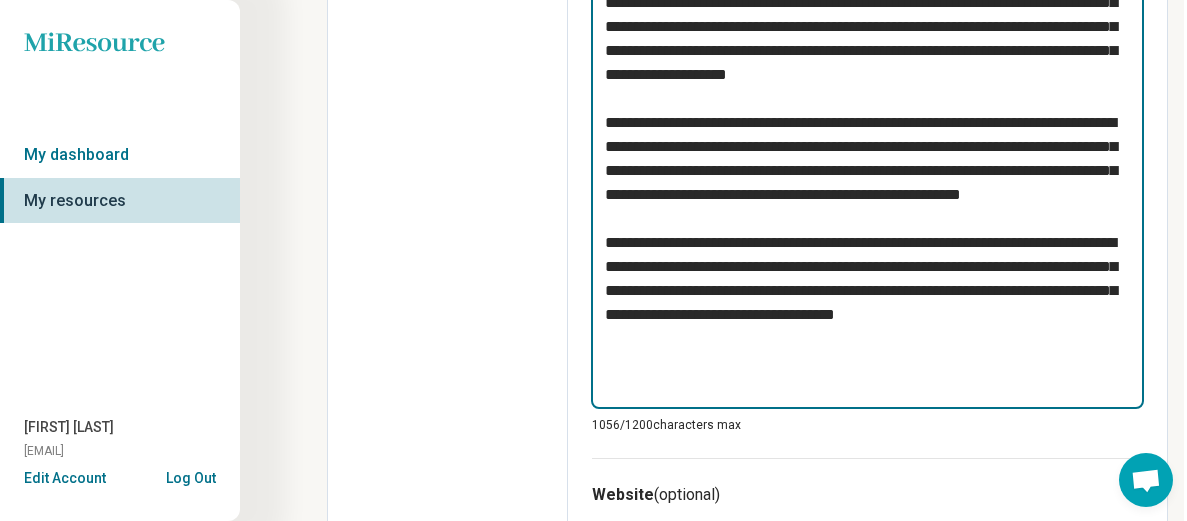 click at bounding box center [867, 171] 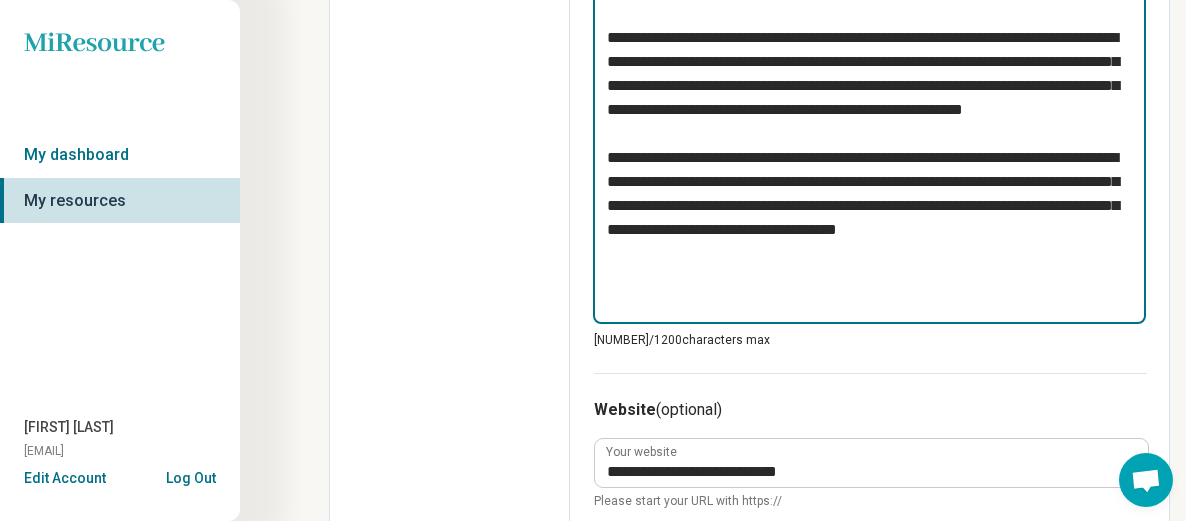 scroll, scrollTop: 1057, scrollLeft: 0, axis: vertical 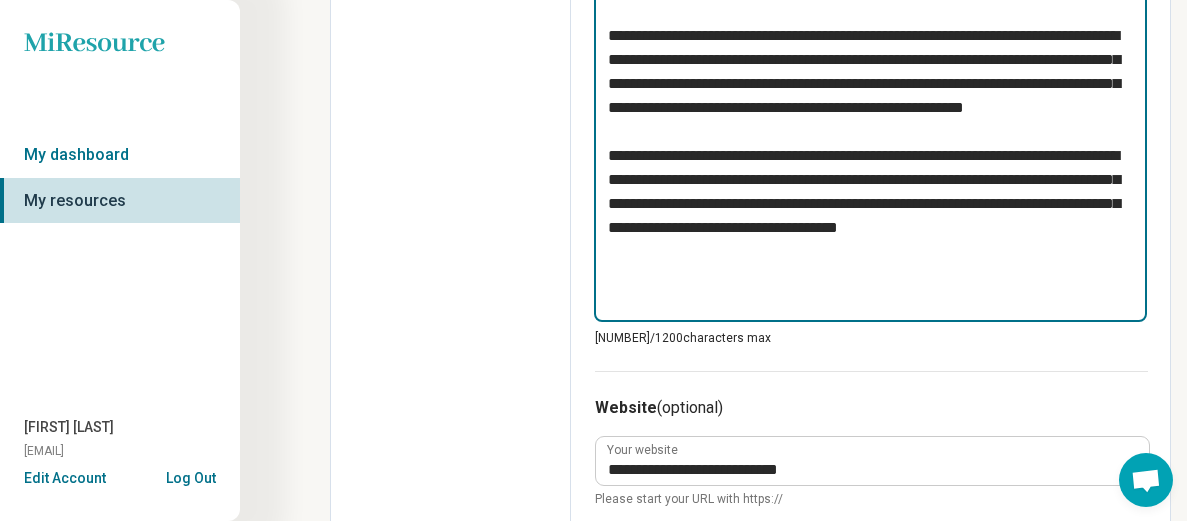click at bounding box center [870, 84] 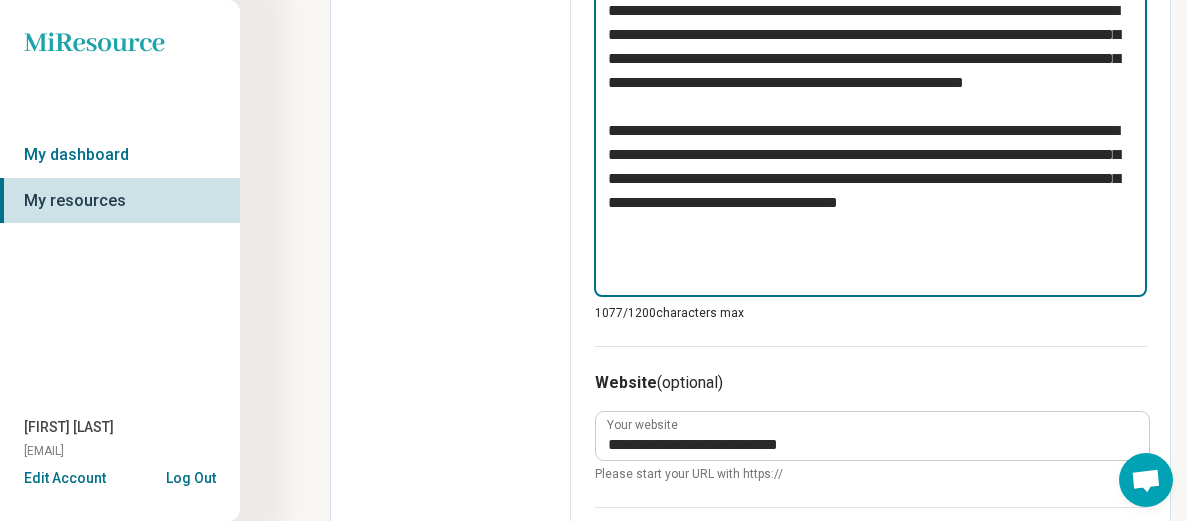 scroll, scrollTop: 1084, scrollLeft: 0, axis: vertical 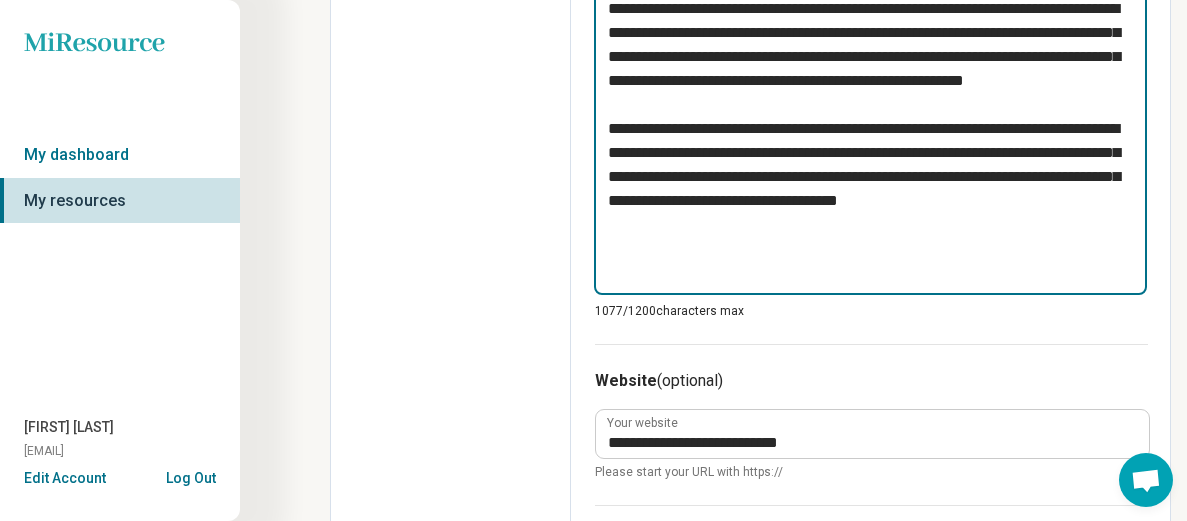 click at bounding box center [870, 57] 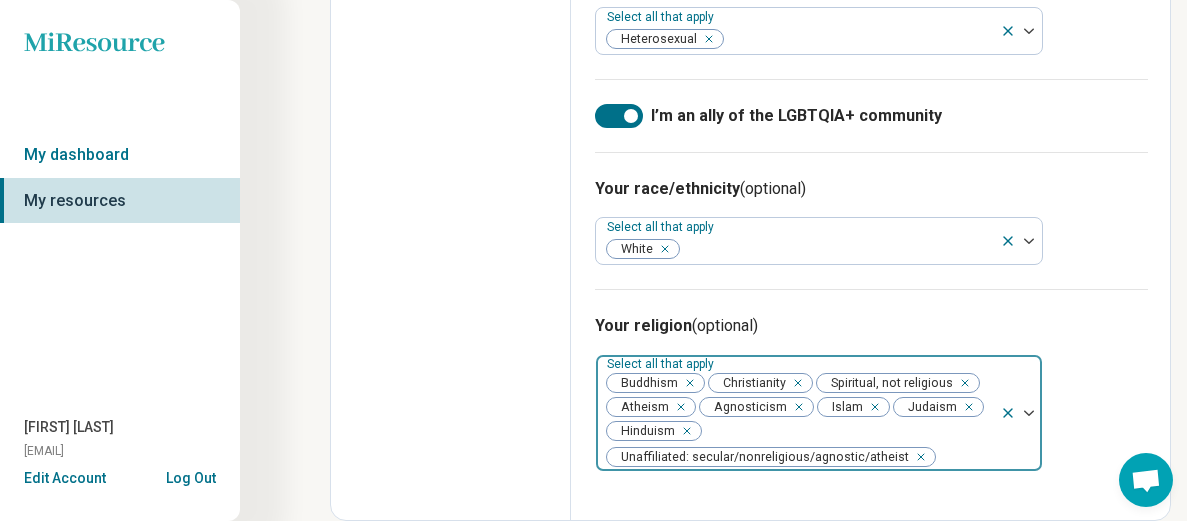 scroll, scrollTop: 1783, scrollLeft: 0, axis: vertical 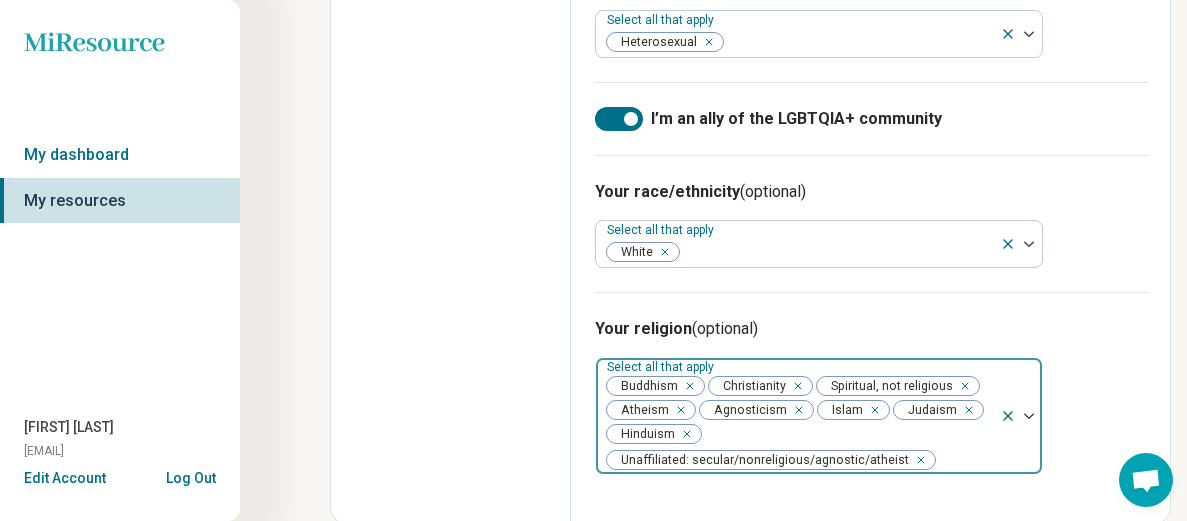 click at bounding box center [1021, 416] 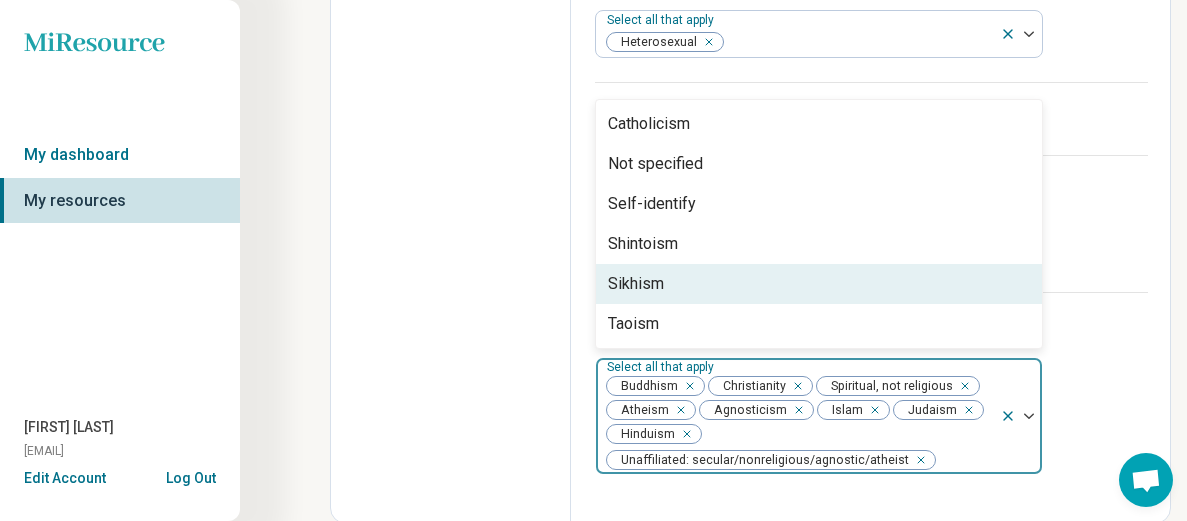 click on "Sikhism" at bounding box center [636, 284] 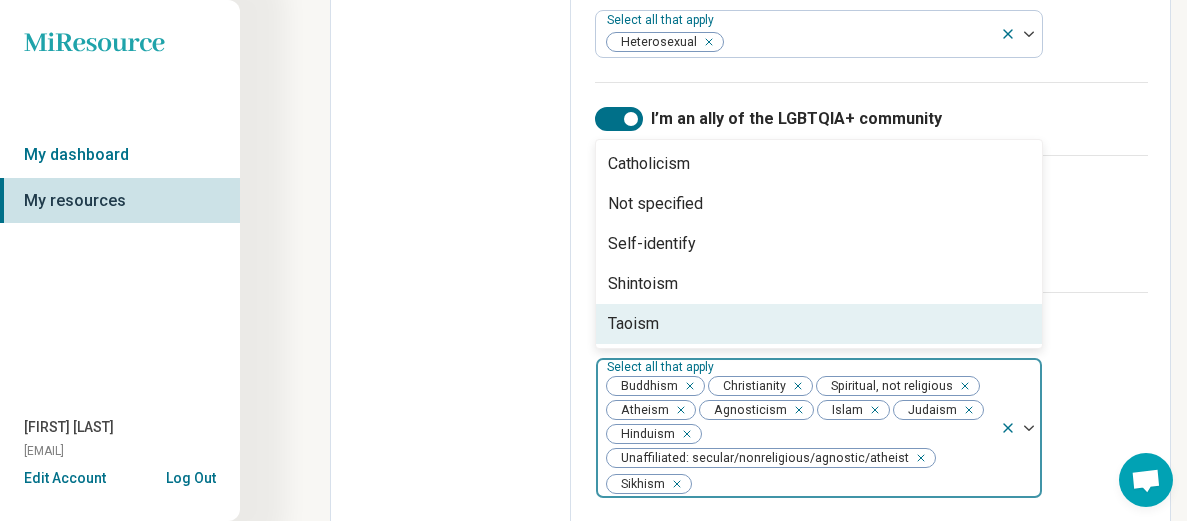 click on "Taoism" at bounding box center (633, 324) 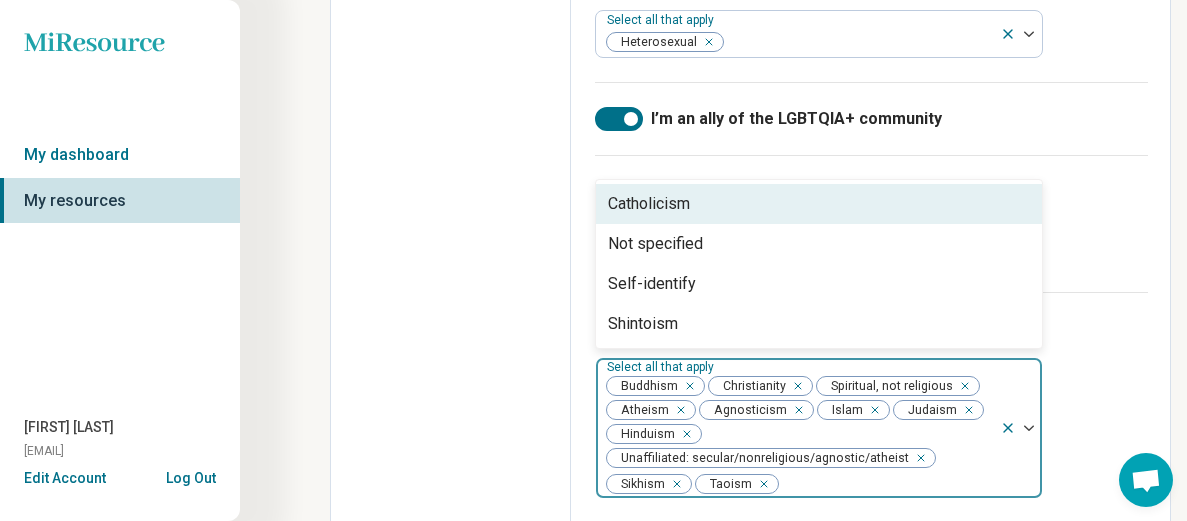 scroll, scrollTop: 1783, scrollLeft: 1, axis: both 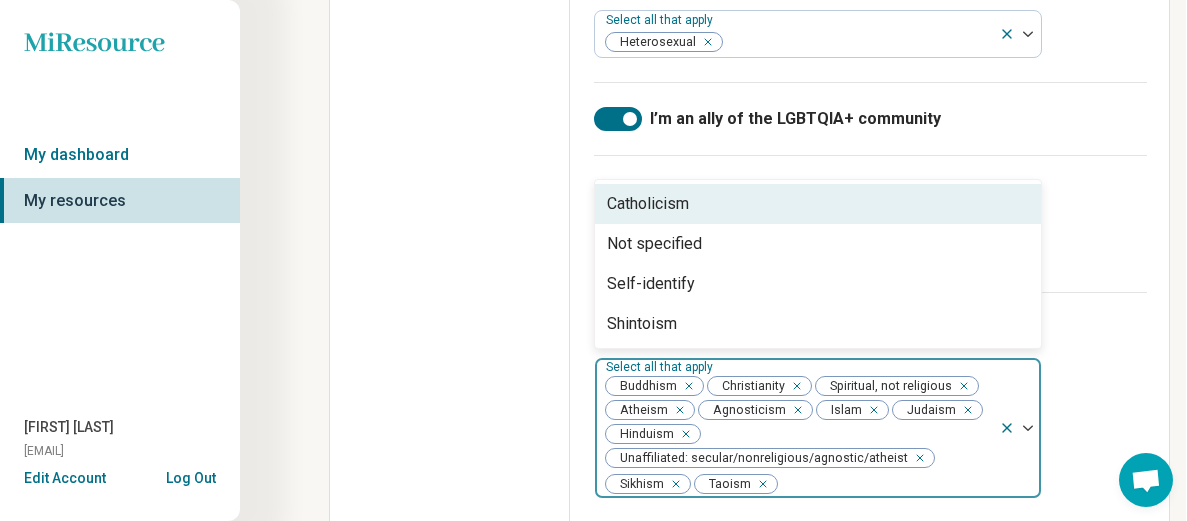click on "Catholicism" at bounding box center [648, 204] 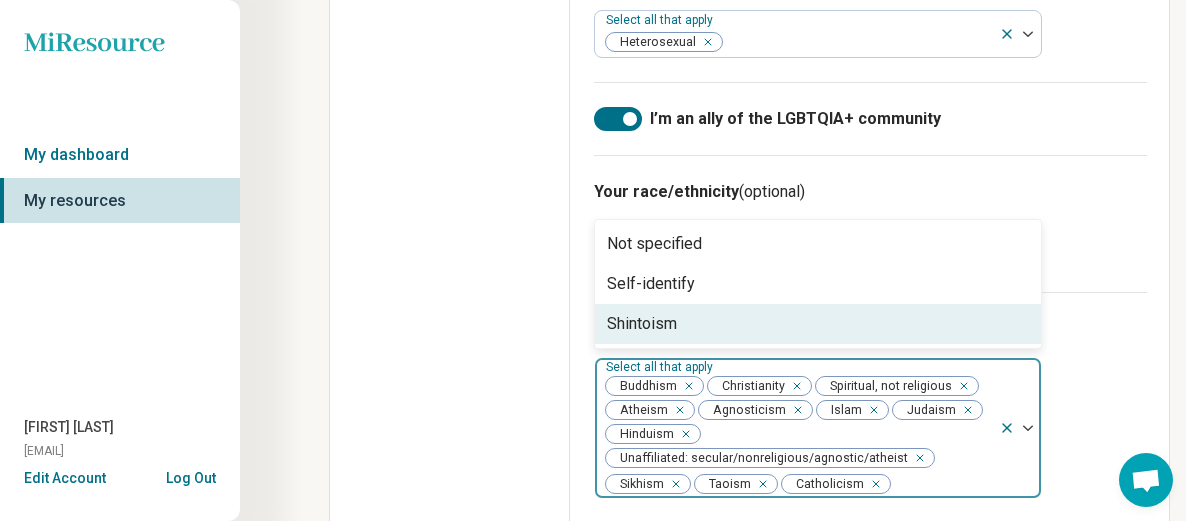 click on "Your religion  (optional) option Catholicism, selected. Shintoism, 3 of 3. 3 results available. Use Up and Down to choose options, press Enter to select the currently focused option, press Escape to exit the menu, press Tab to select the option and exit the menu. Select all that apply Buddhism Christianity Spiritual, not religious Atheism Agnosticism Islam Judaism Hinduism Unaffiliated: secular/nonreligious/agnostic/atheist Sikhism Taoism Catholicism Not specified Self-identify Shintoism" at bounding box center [870, 407] 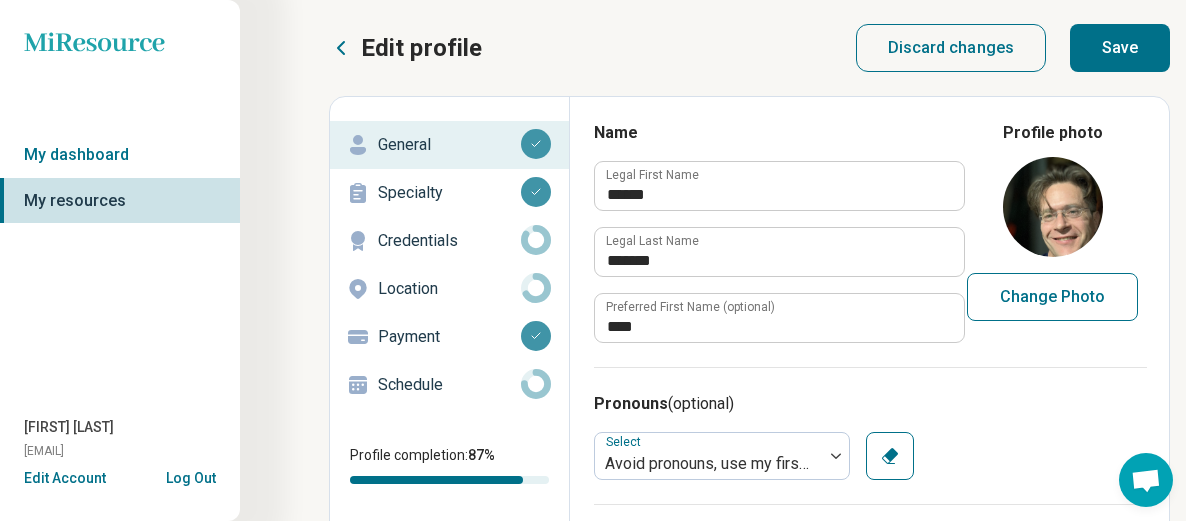 scroll, scrollTop: 0, scrollLeft: 1, axis: horizontal 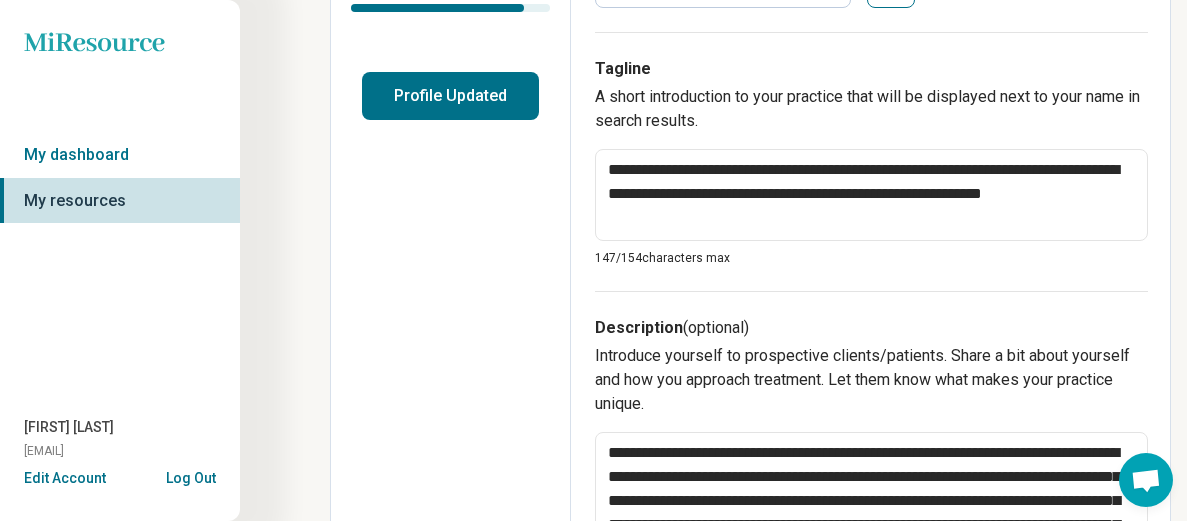 click on "Profile Updated" at bounding box center [450, 96] 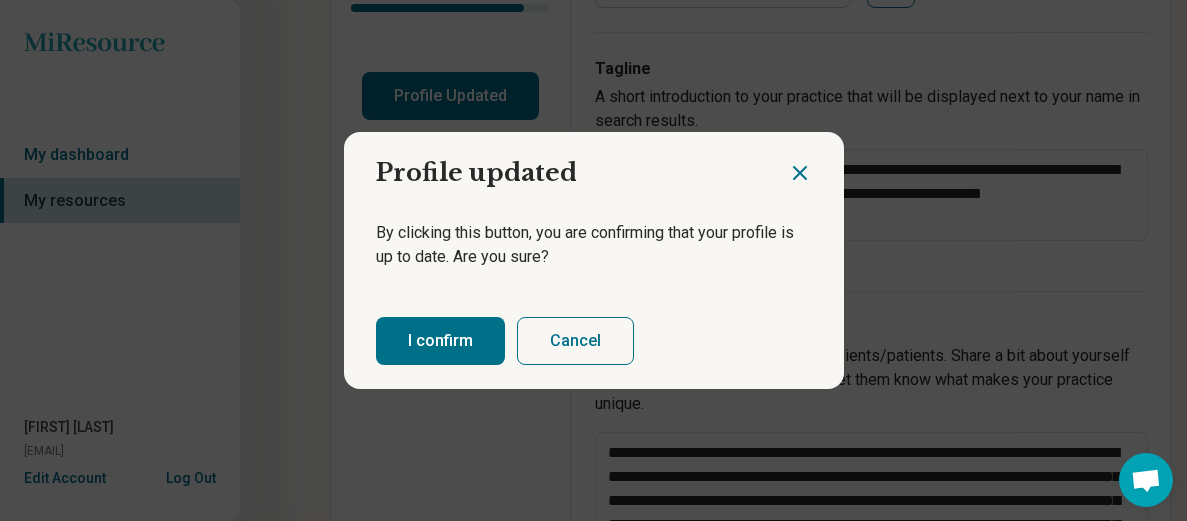 click on "I confirm" at bounding box center (440, 341) 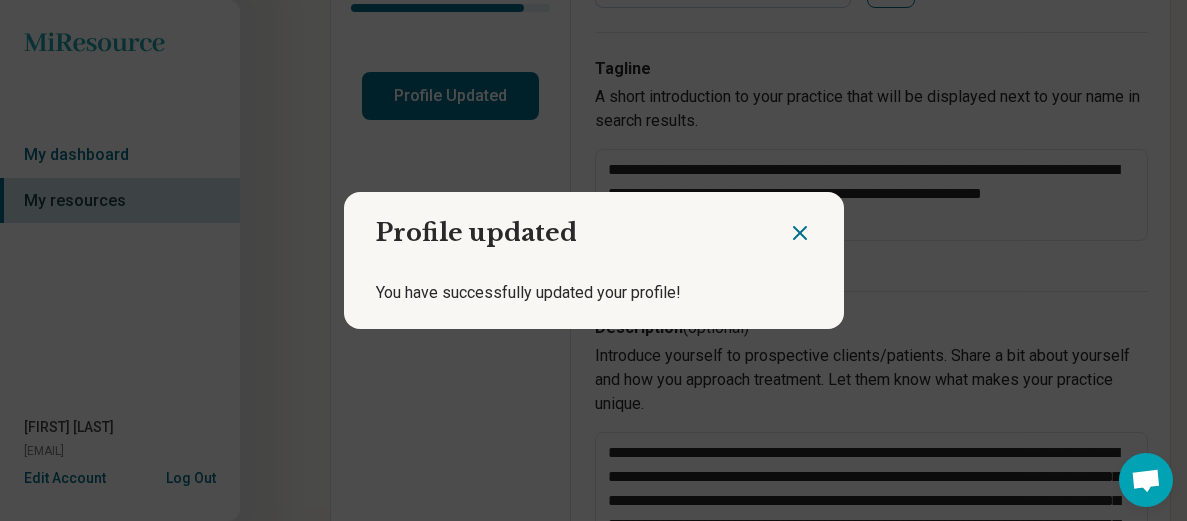 click 